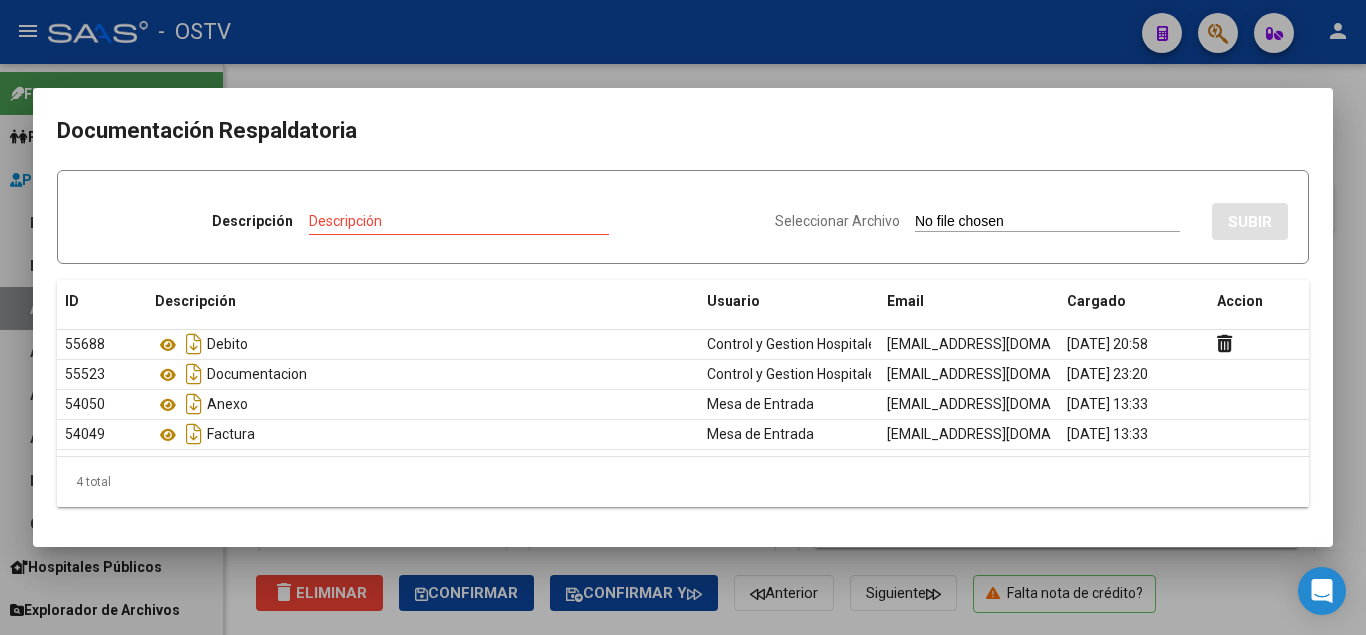 click at bounding box center [683, 317] 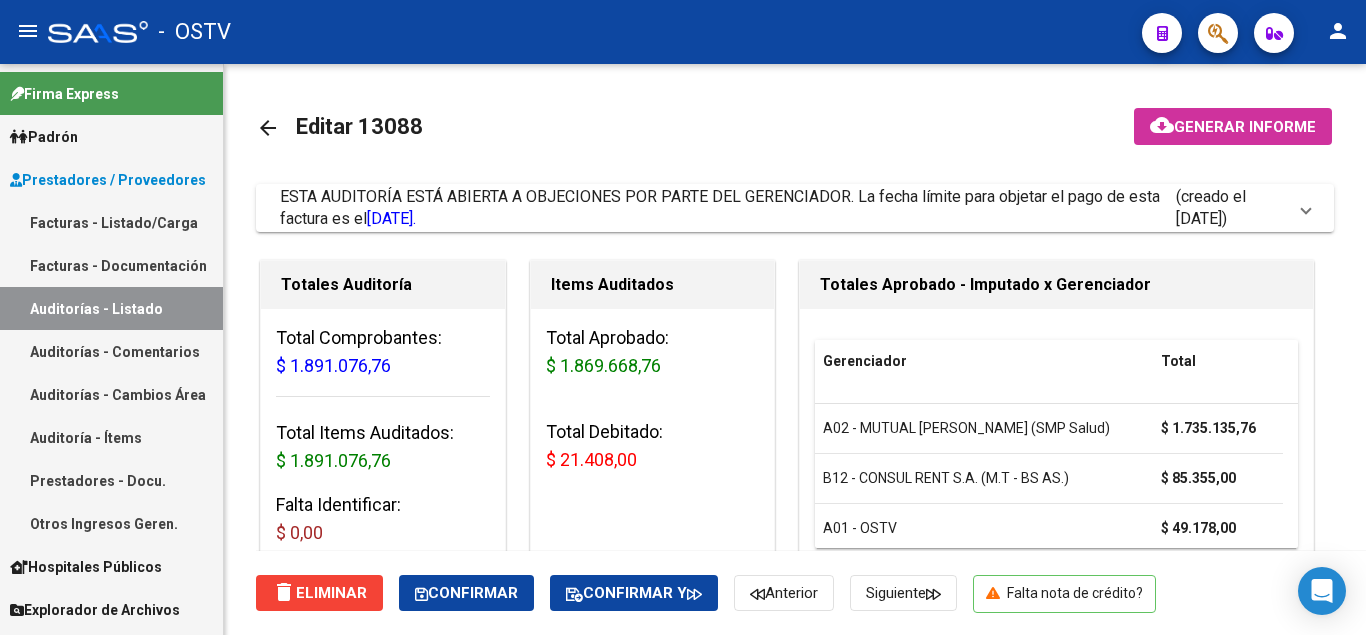scroll, scrollTop: 1000, scrollLeft: 0, axis: vertical 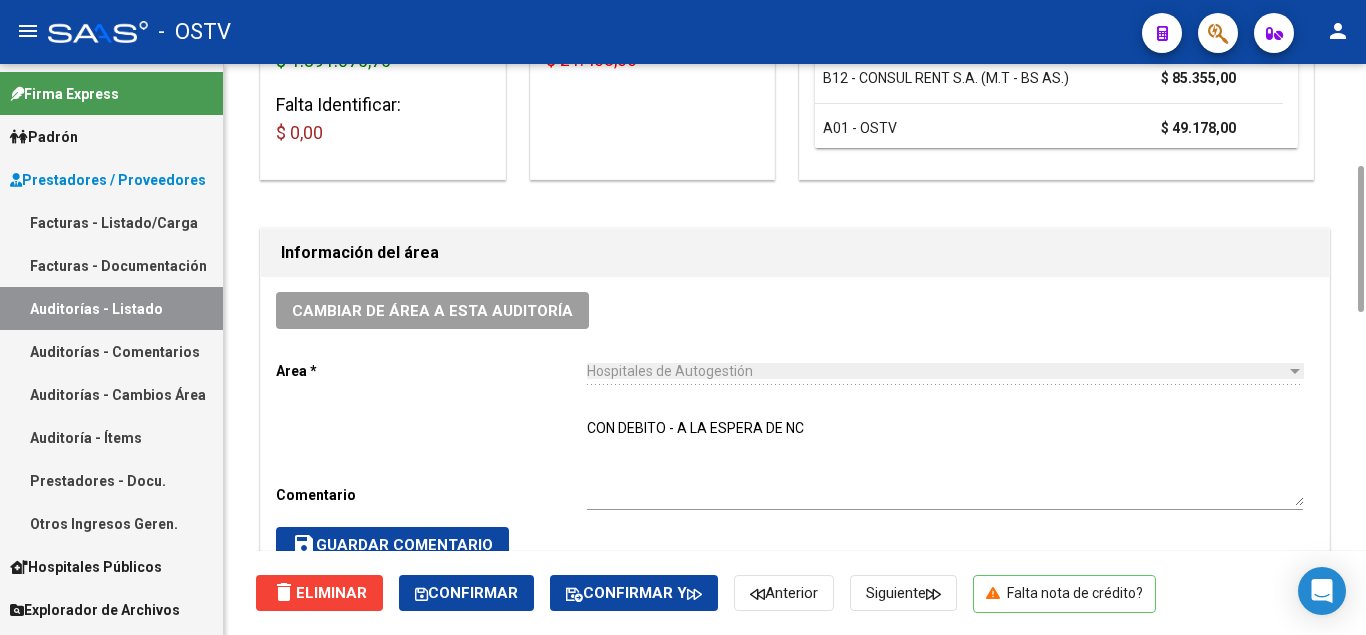 click on "delete  Eliminar   Confirmar   Confirmar y   Anterior   Siguiente      Falta nota de crédito?" 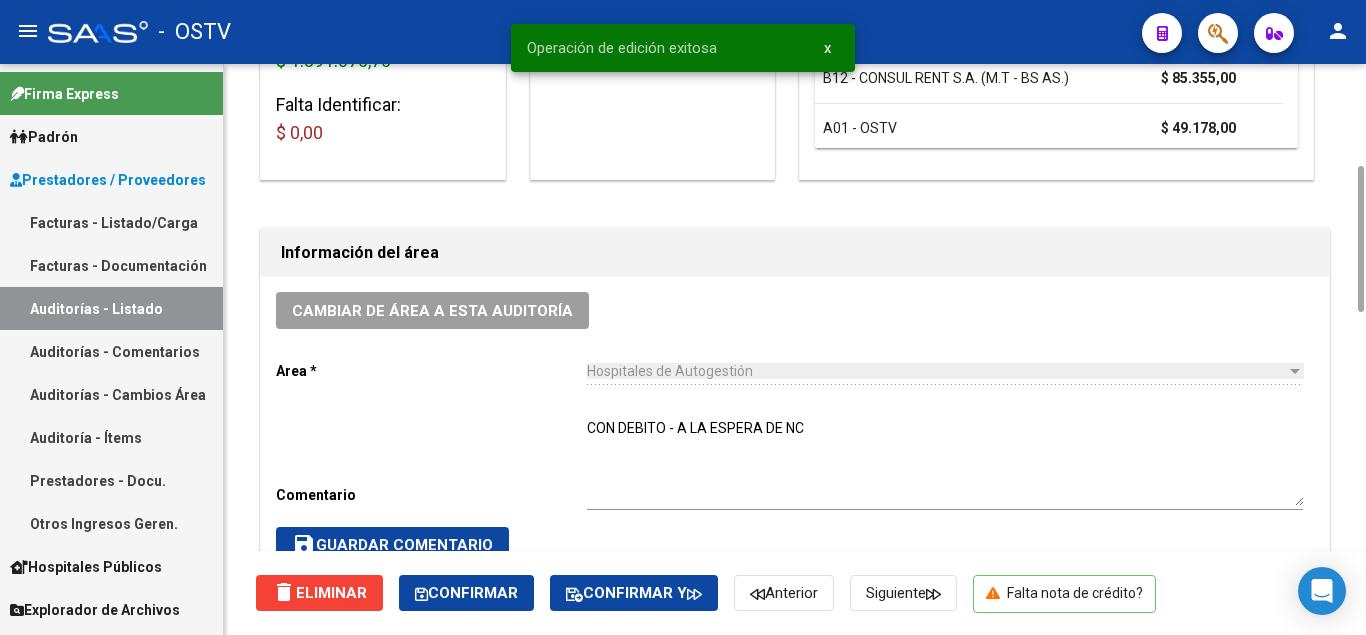 scroll, scrollTop: 0, scrollLeft: 0, axis: both 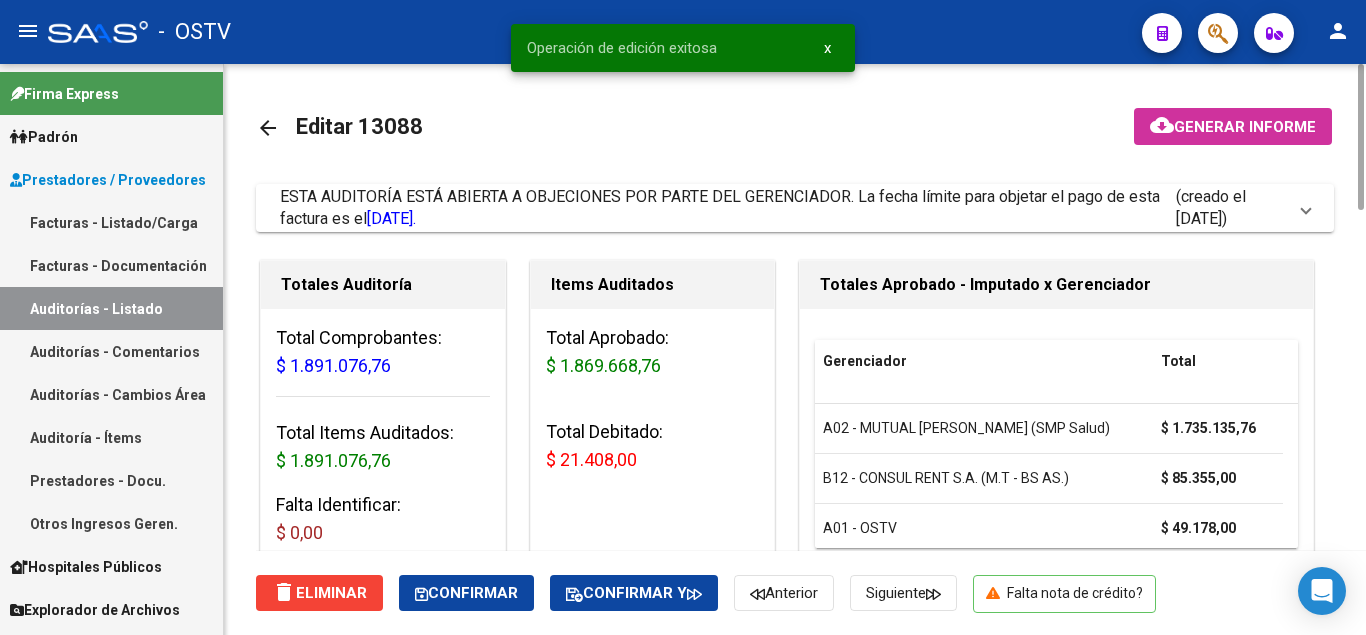 drag, startPoint x: 263, startPoint y: 121, endPoint x: 246, endPoint y: 222, distance: 102.4207 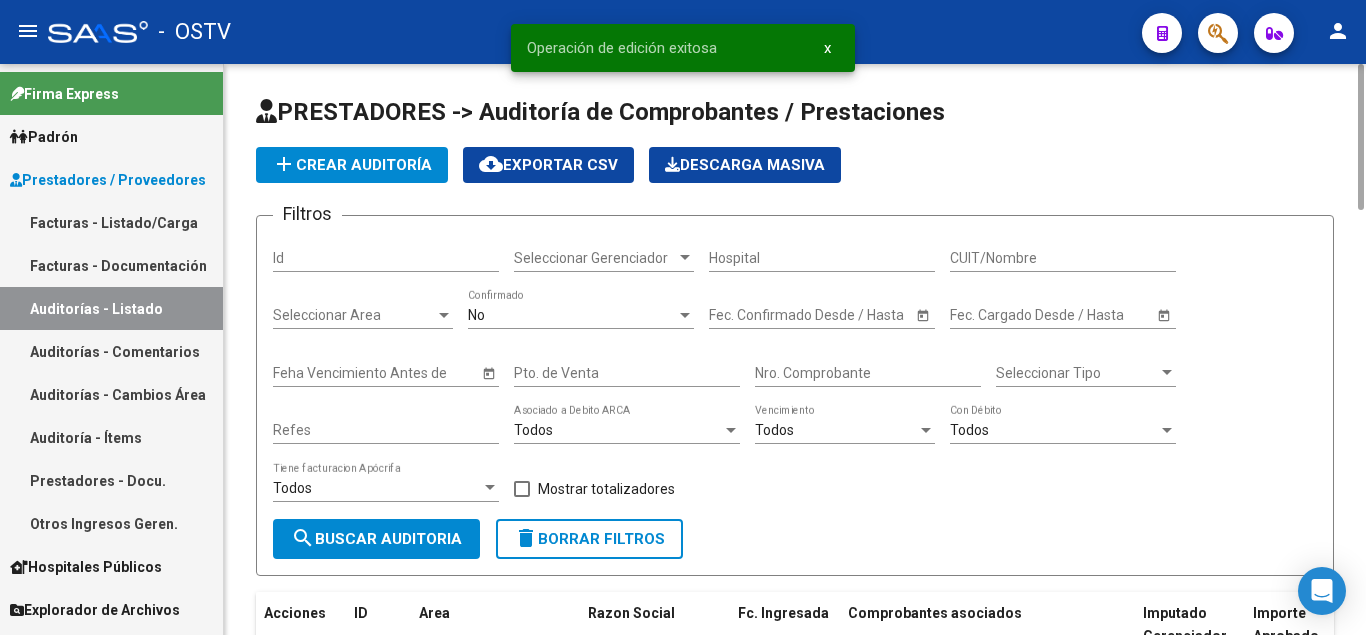 click on "add  Crear Auditoría" 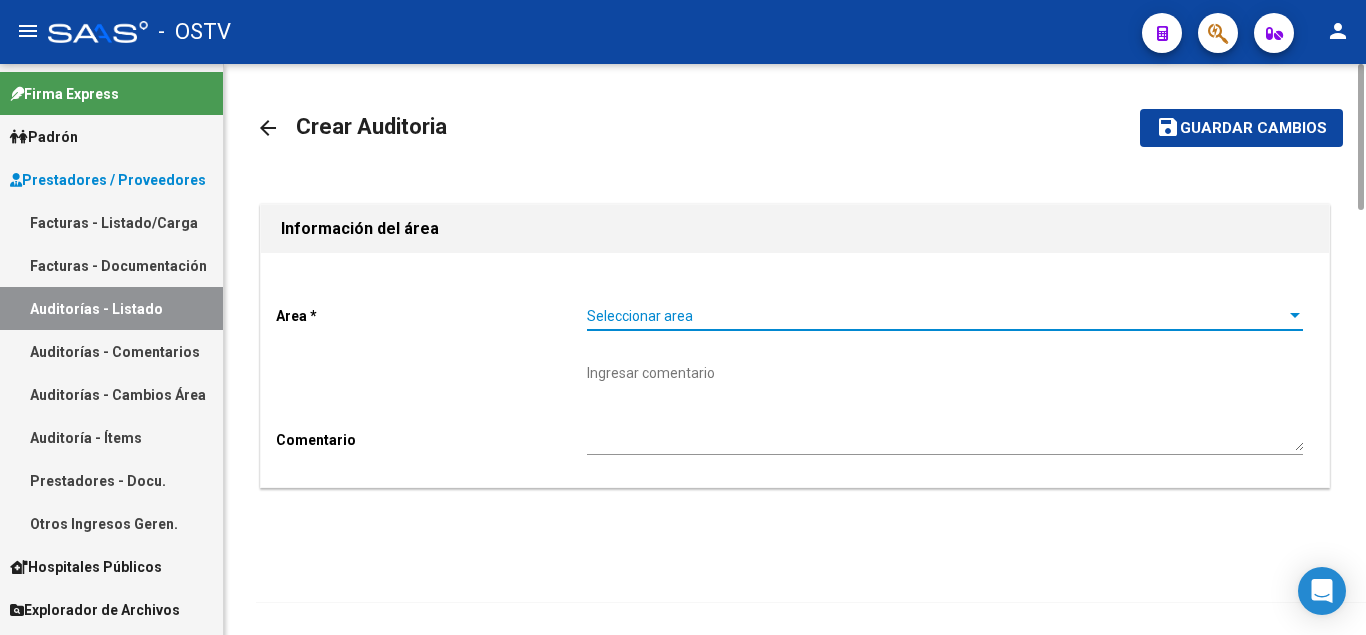 click on "Seleccionar area" at bounding box center (936, 316) 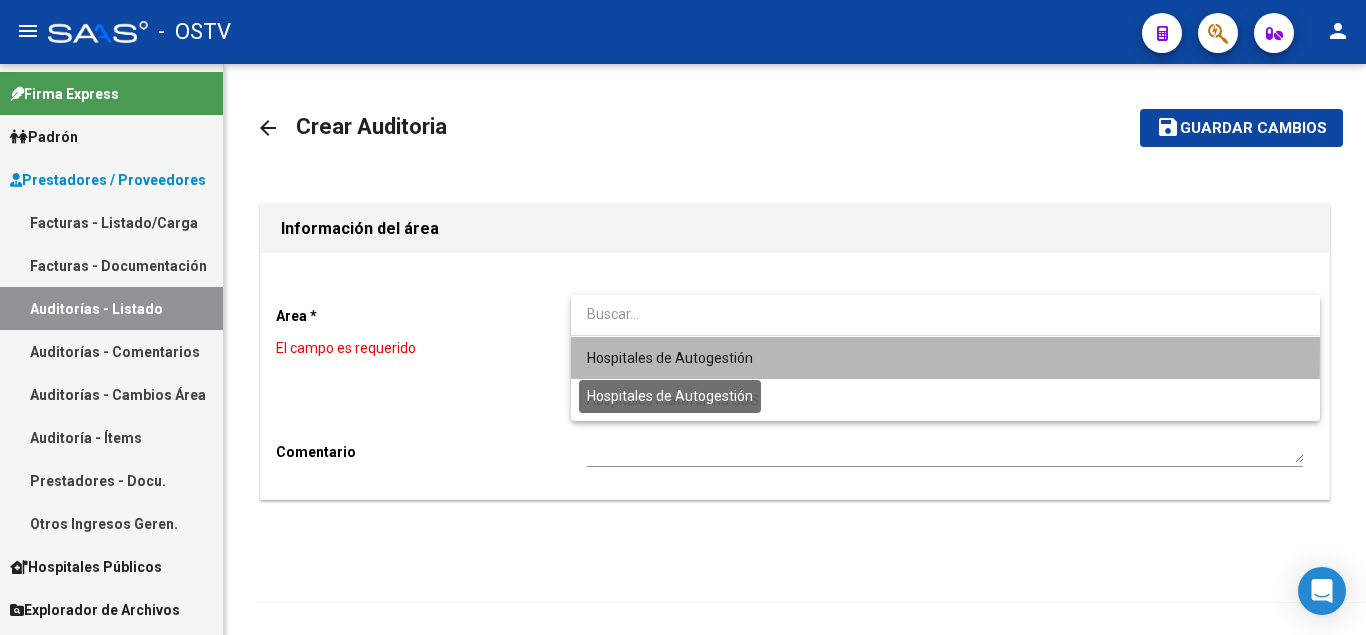 click on "Hospitales de Autogestión" at bounding box center (670, 358) 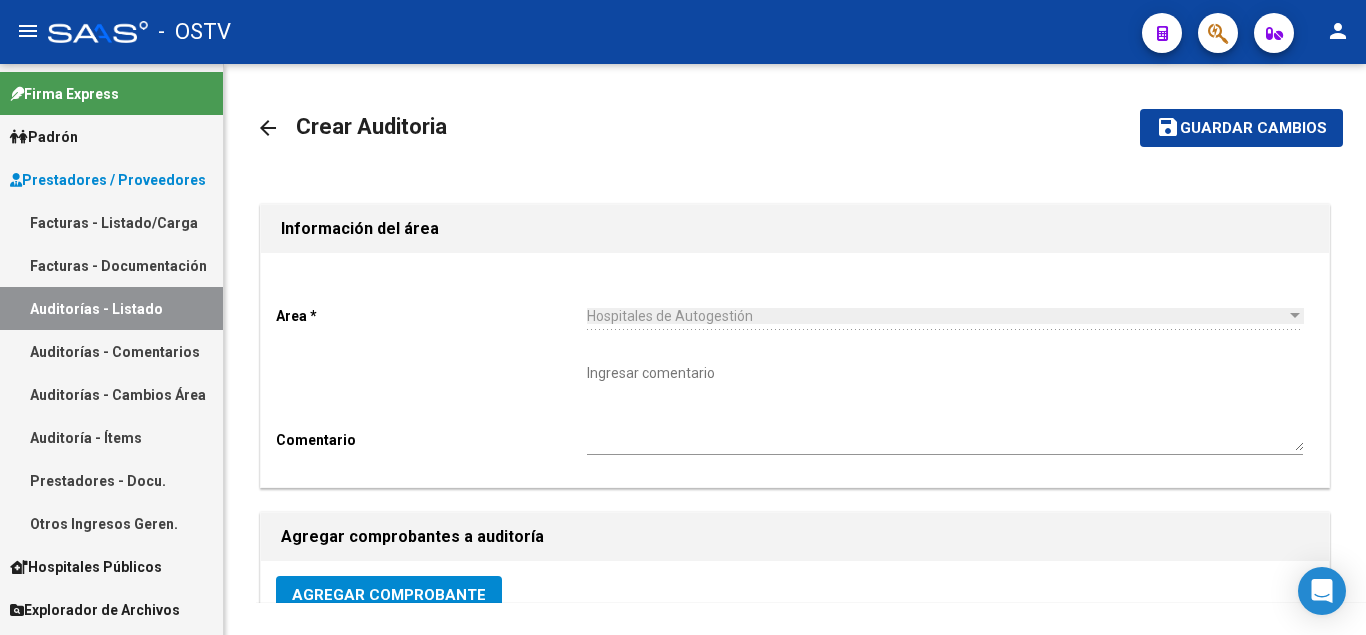 scroll, scrollTop: 400, scrollLeft: 0, axis: vertical 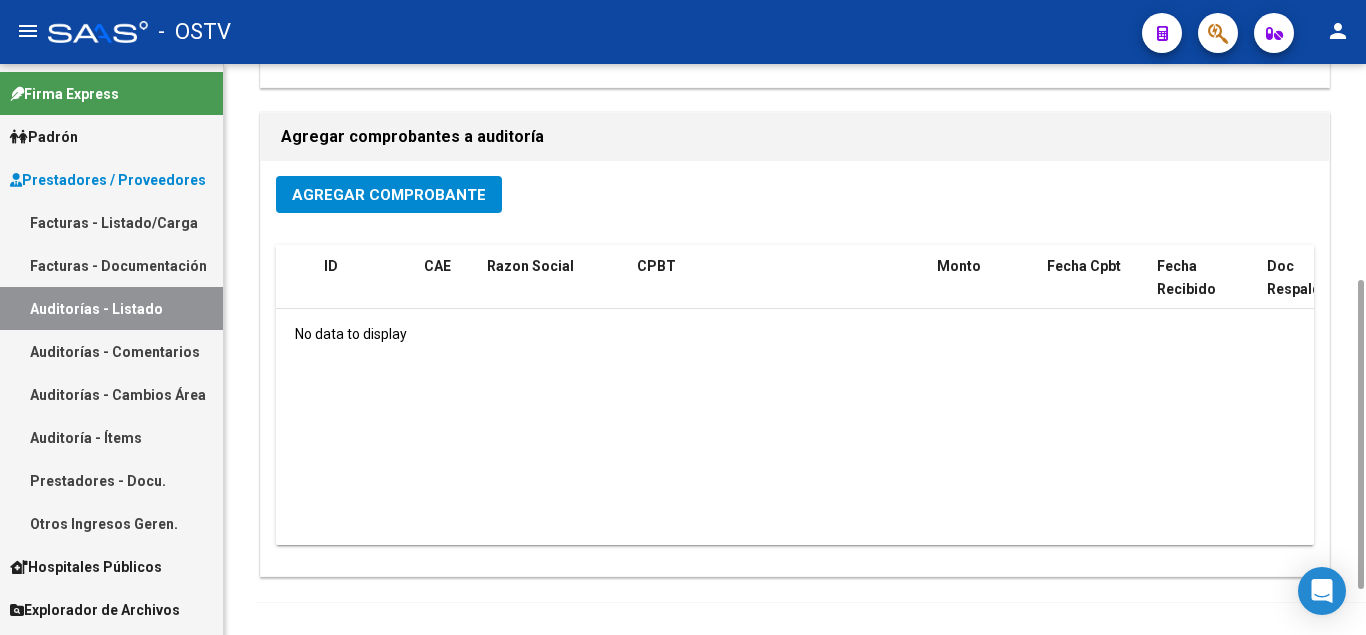 click on "Agregar Comprobante" 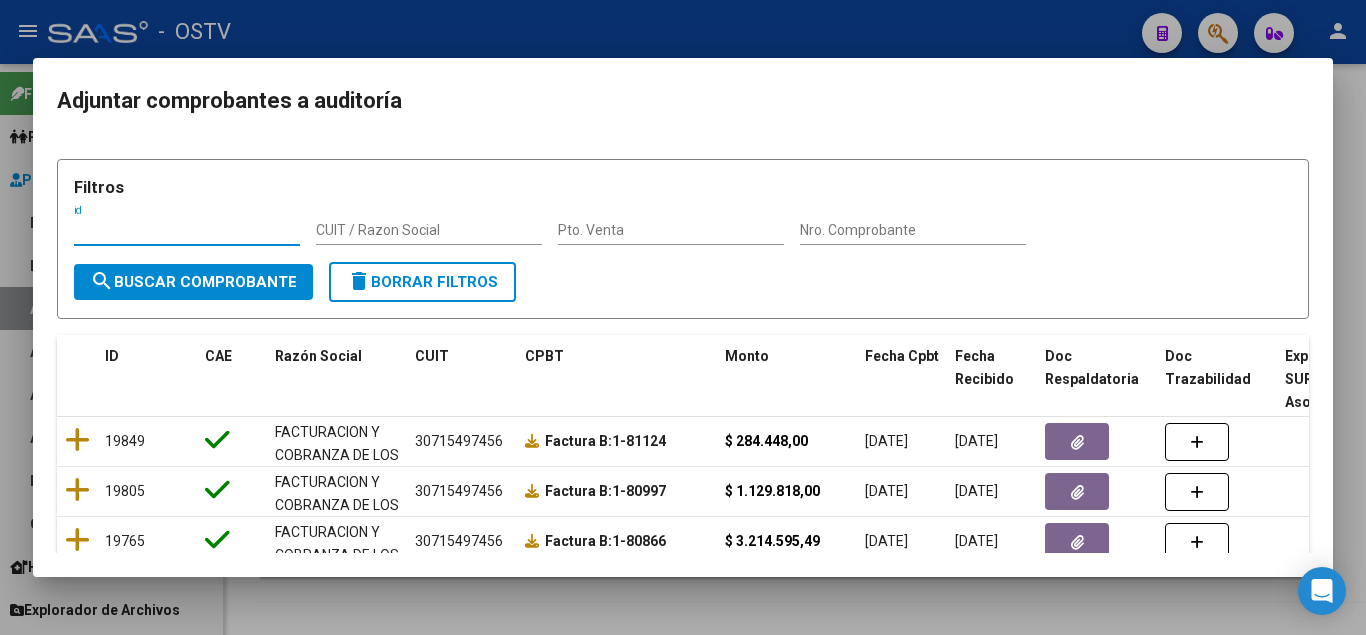 click on "CUIT / Razon Social" at bounding box center [429, 230] 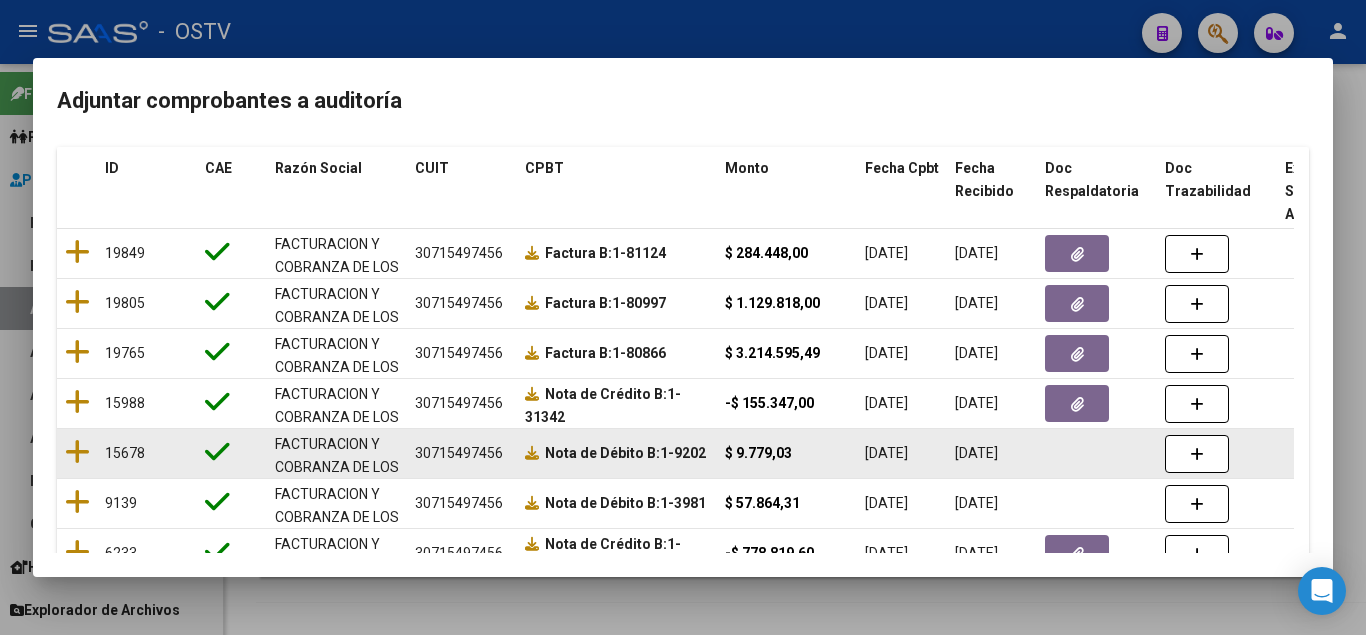 scroll, scrollTop: 102, scrollLeft: 0, axis: vertical 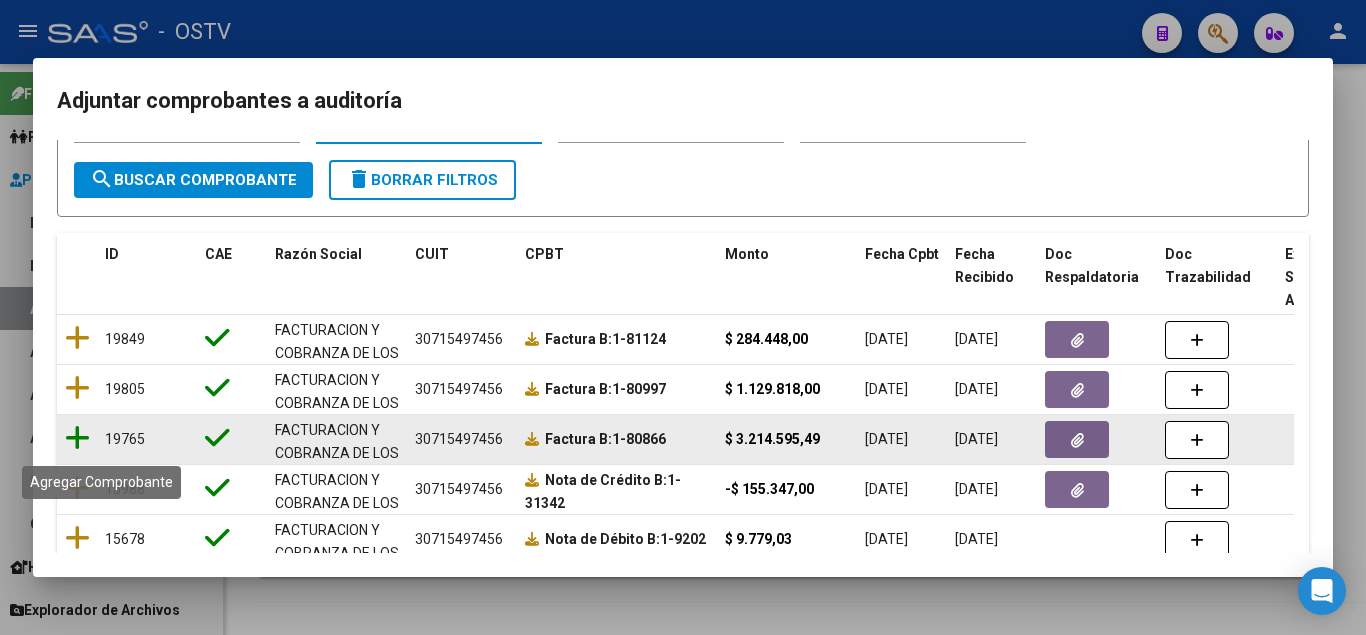 type on "30715497456" 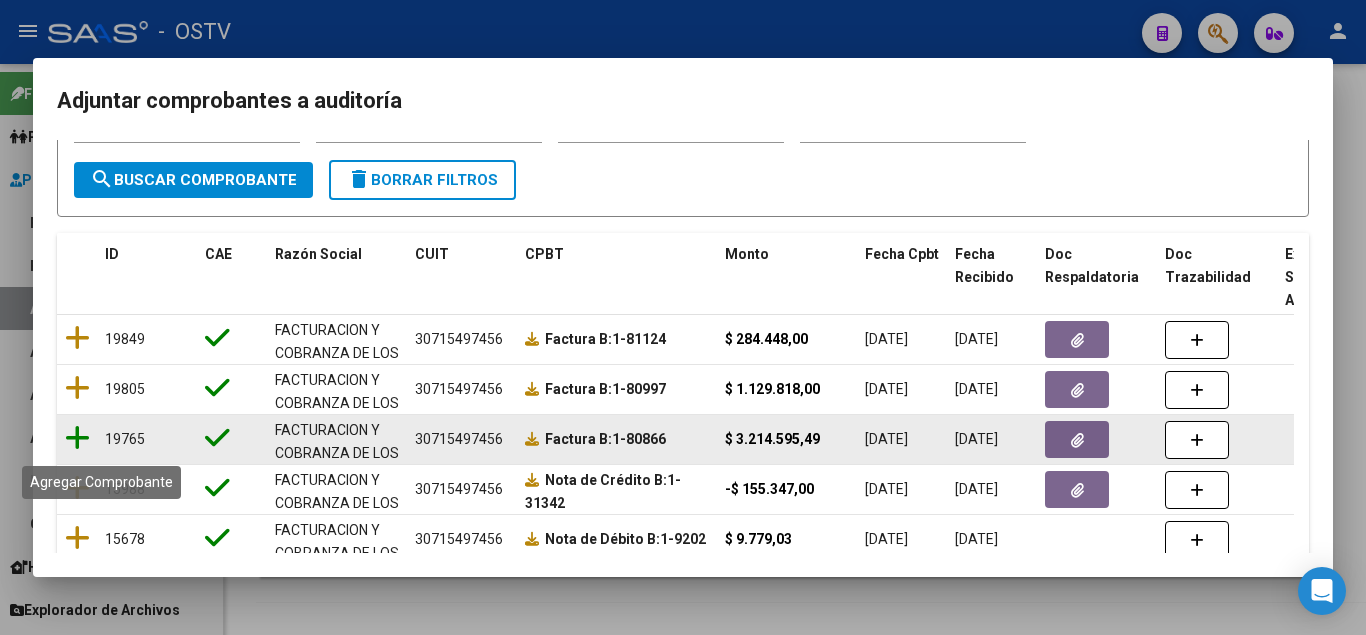 click 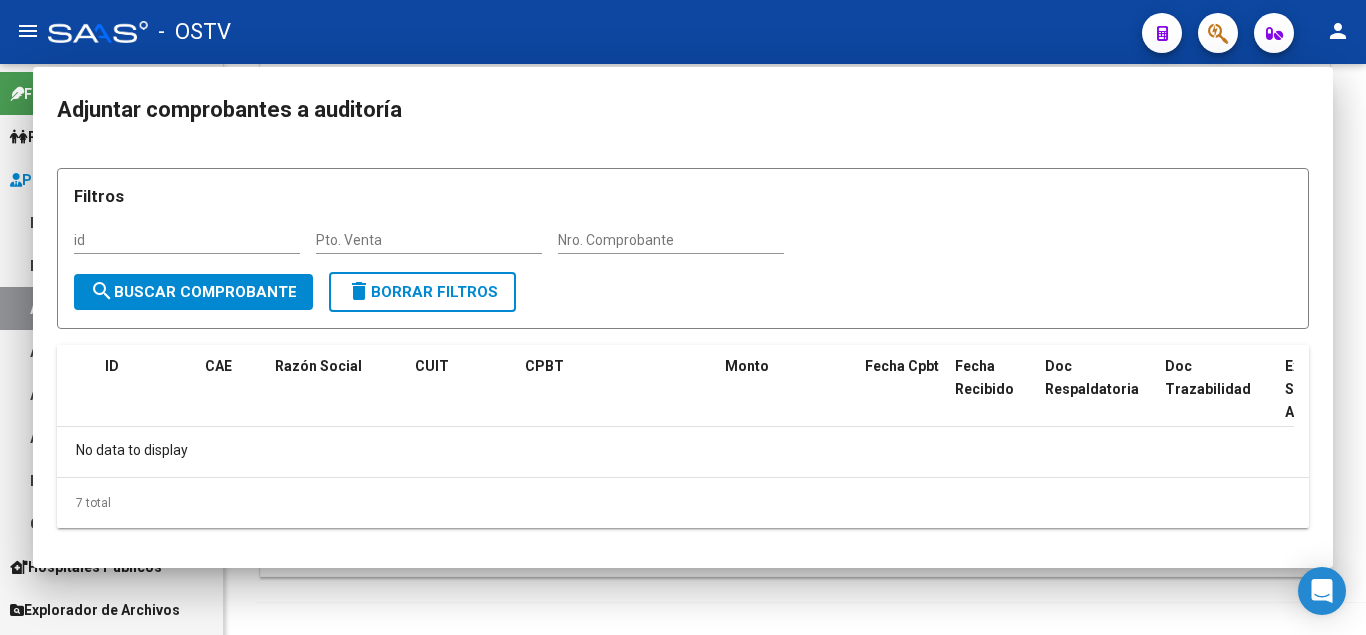 scroll, scrollTop: 0, scrollLeft: 0, axis: both 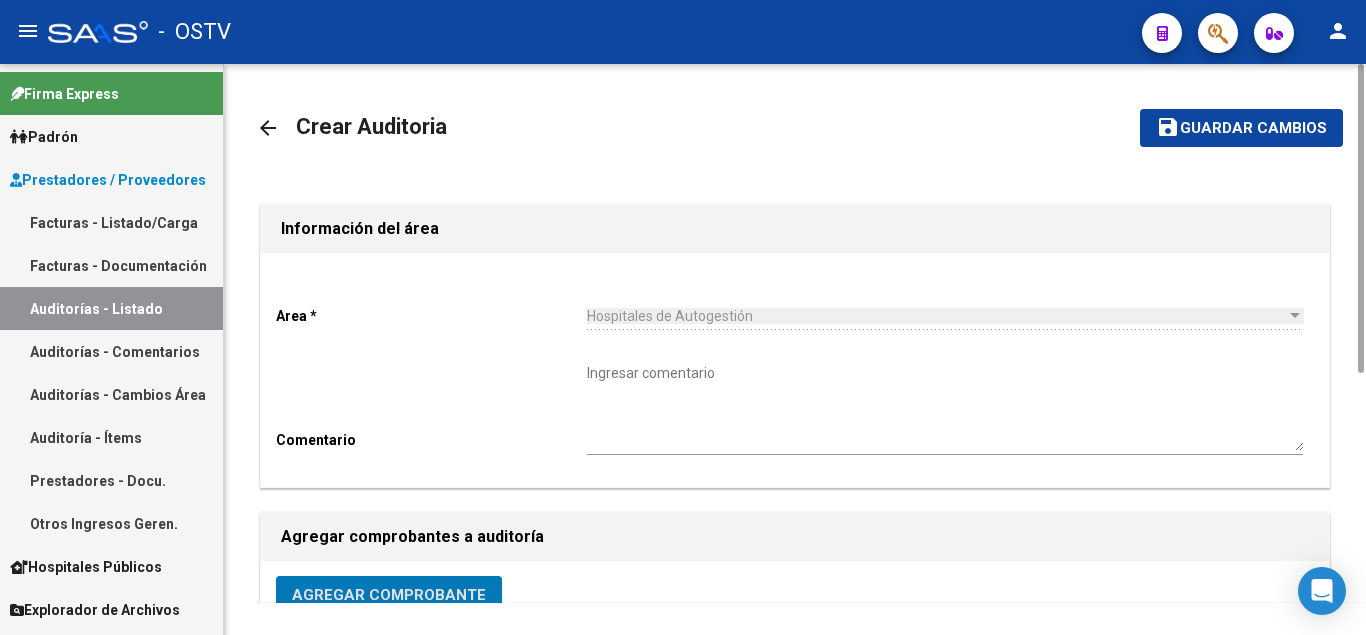 click on "save Guardar cambios" 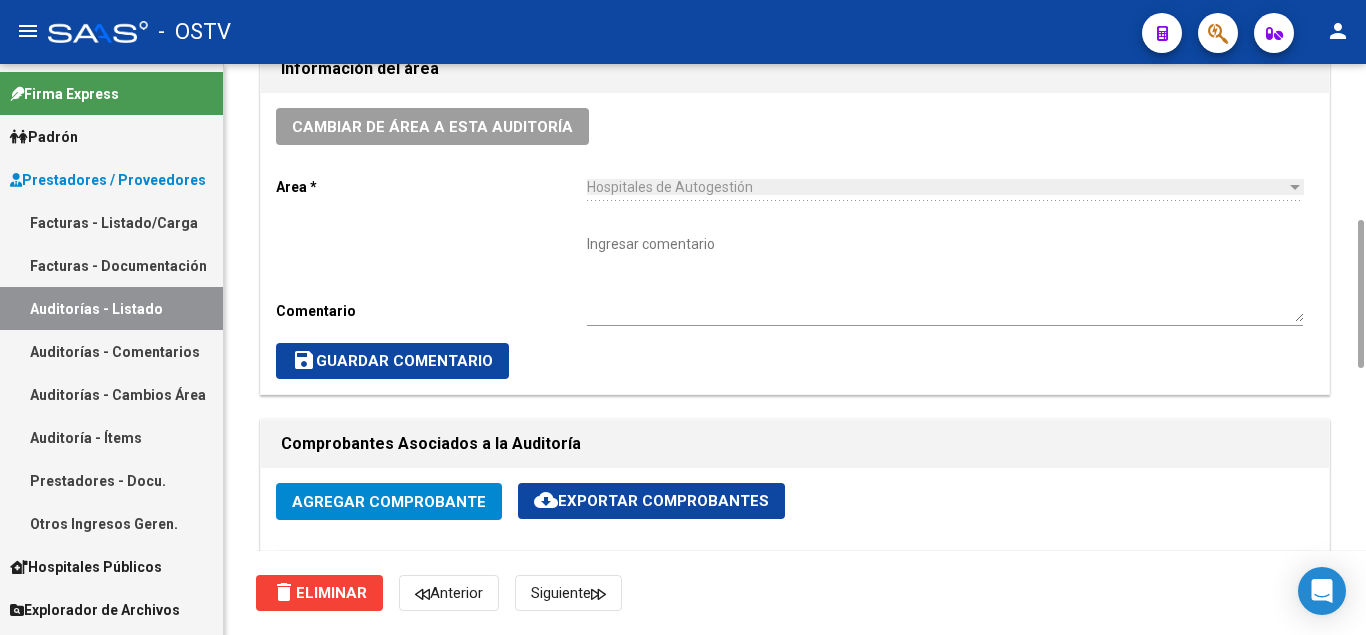 scroll, scrollTop: 0, scrollLeft: 0, axis: both 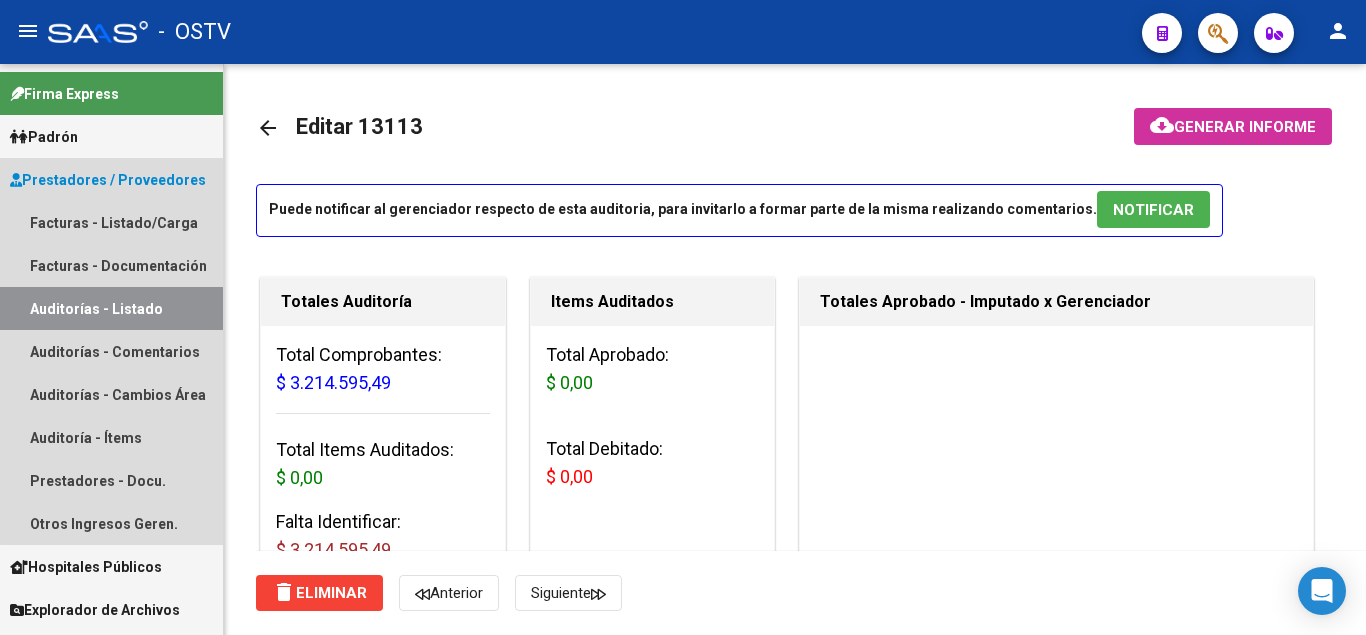 click on "Auditorías - Listado" at bounding box center [111, 308] 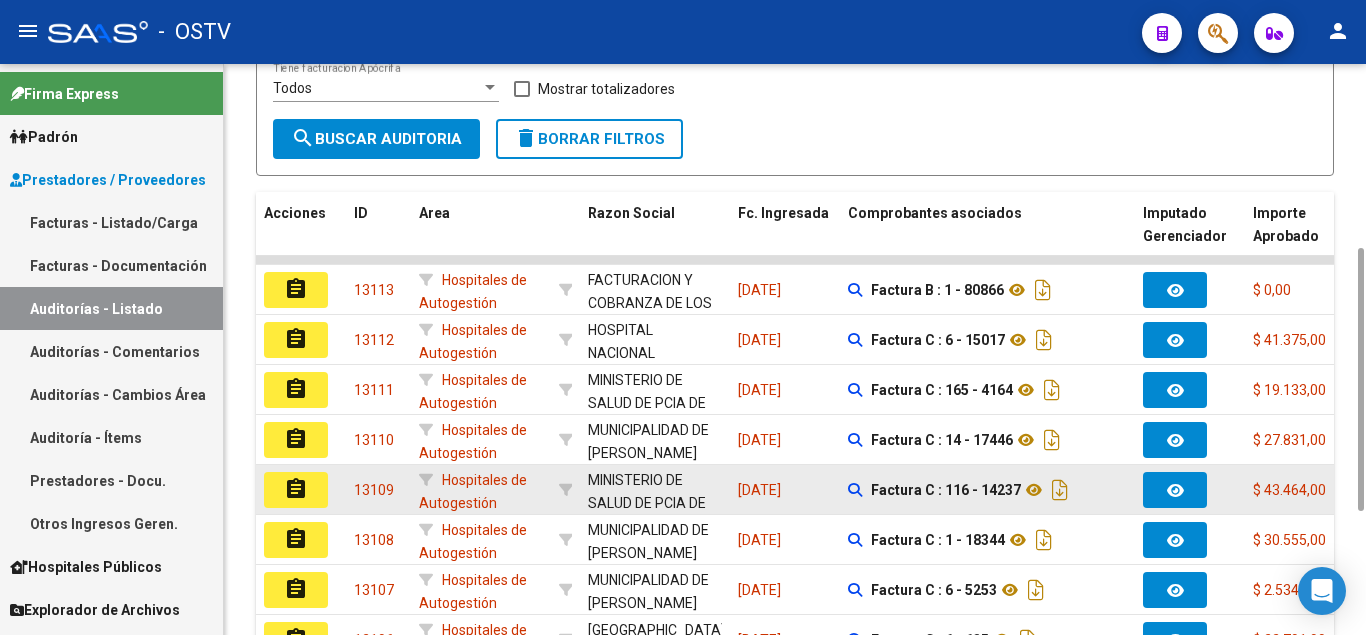 scroll, scrollTop: 0, scrollLeft: 0, axis: both 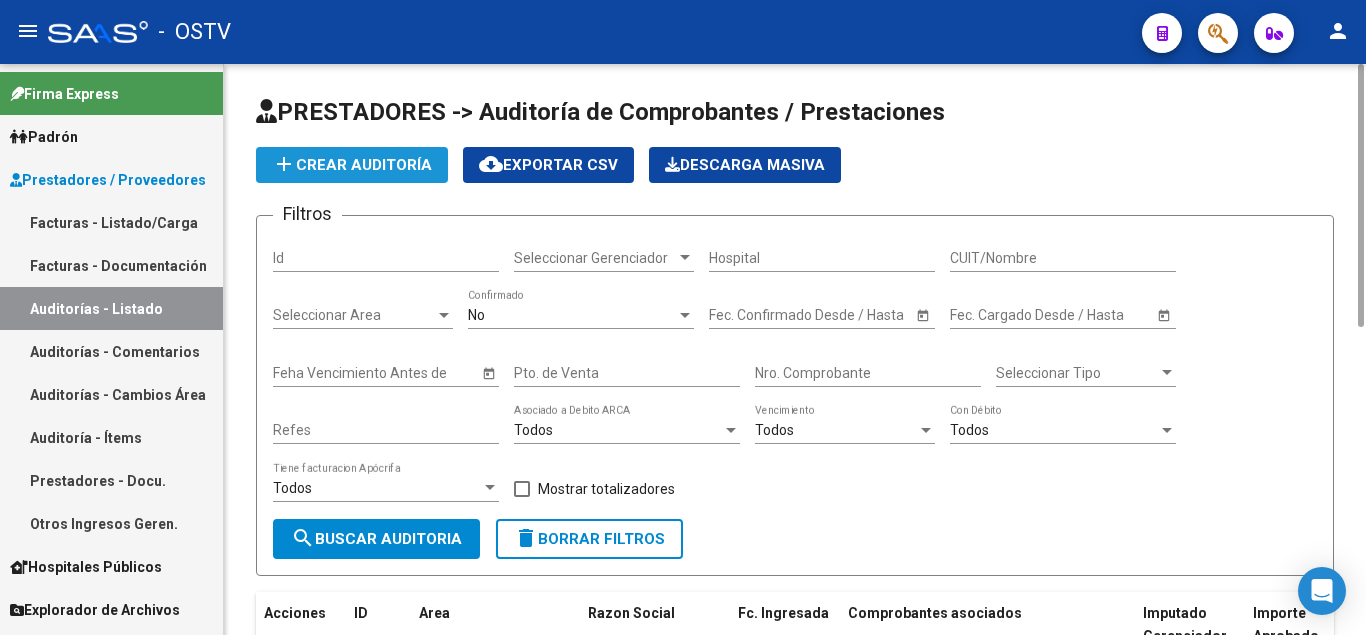 click on "add  Crear Auditoría" 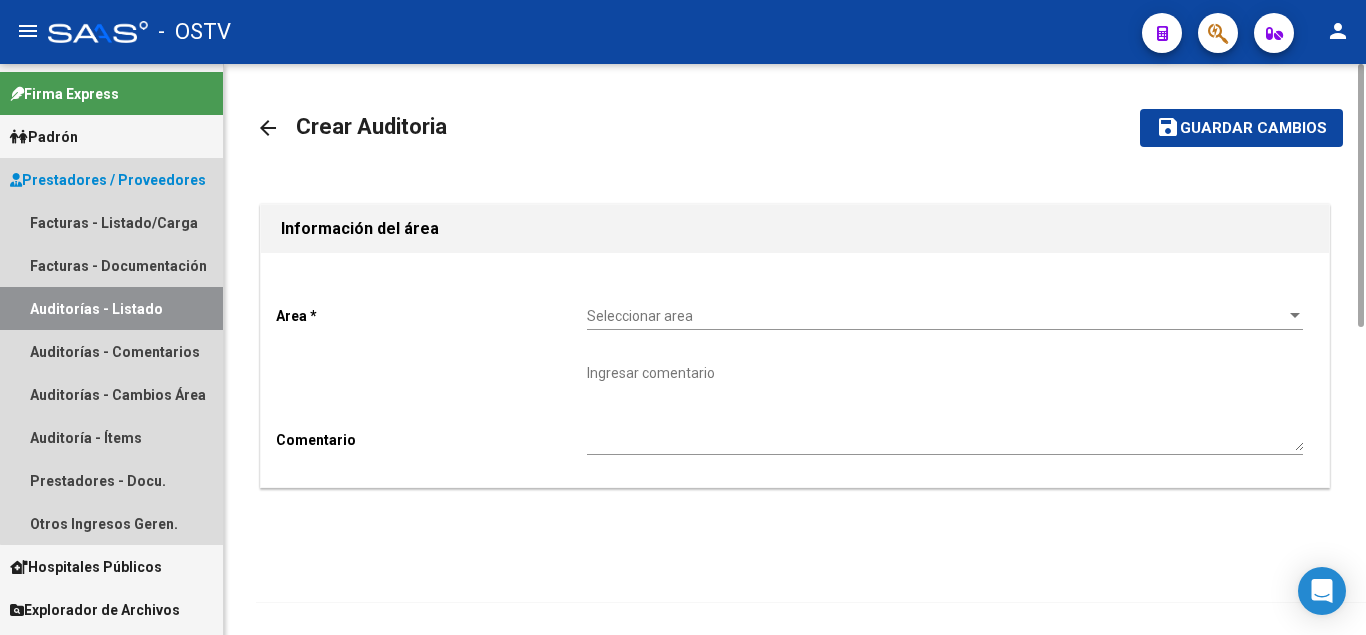 click on "Auditorías - Listado" at bounding box center (111, 308) 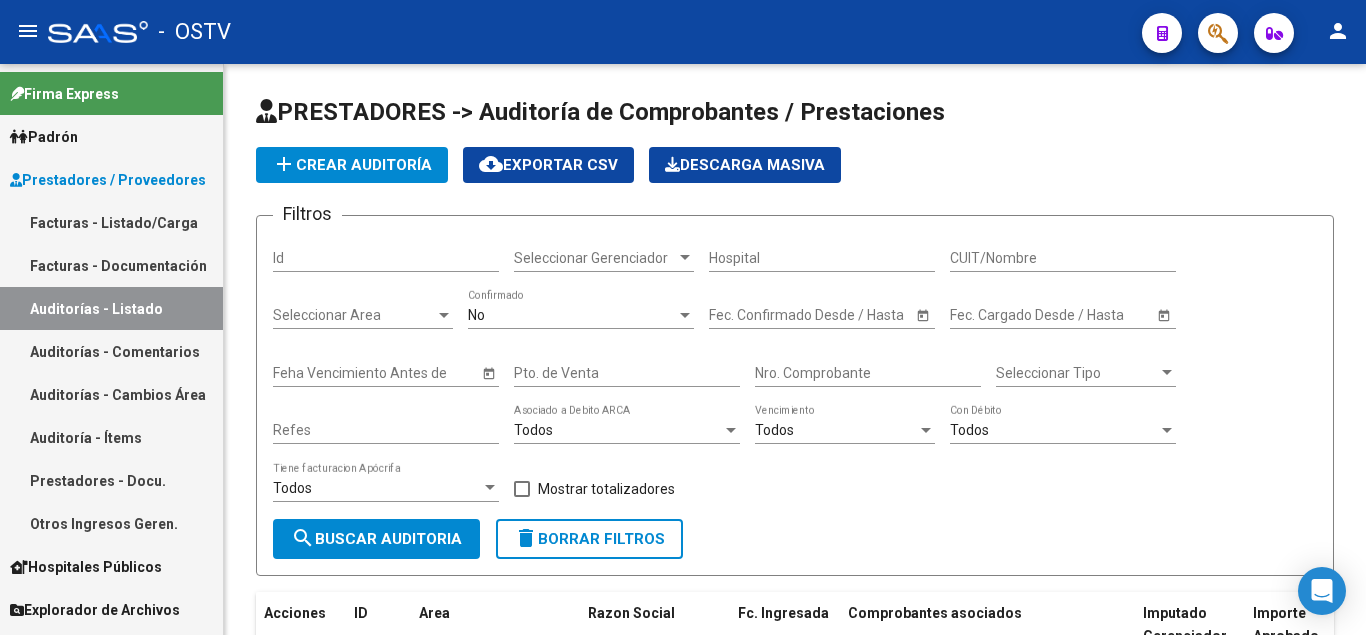 scroll, scrollTop: 600, scrollLeft: 0, axis: vertical 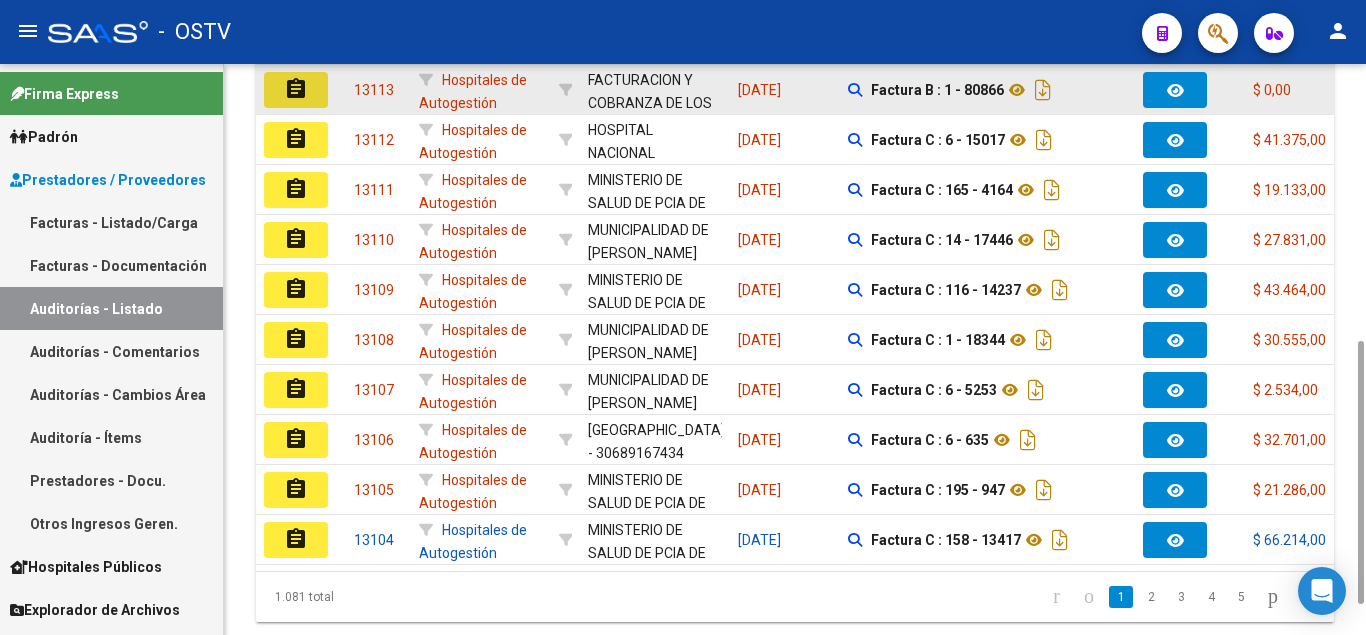click on "assignment" 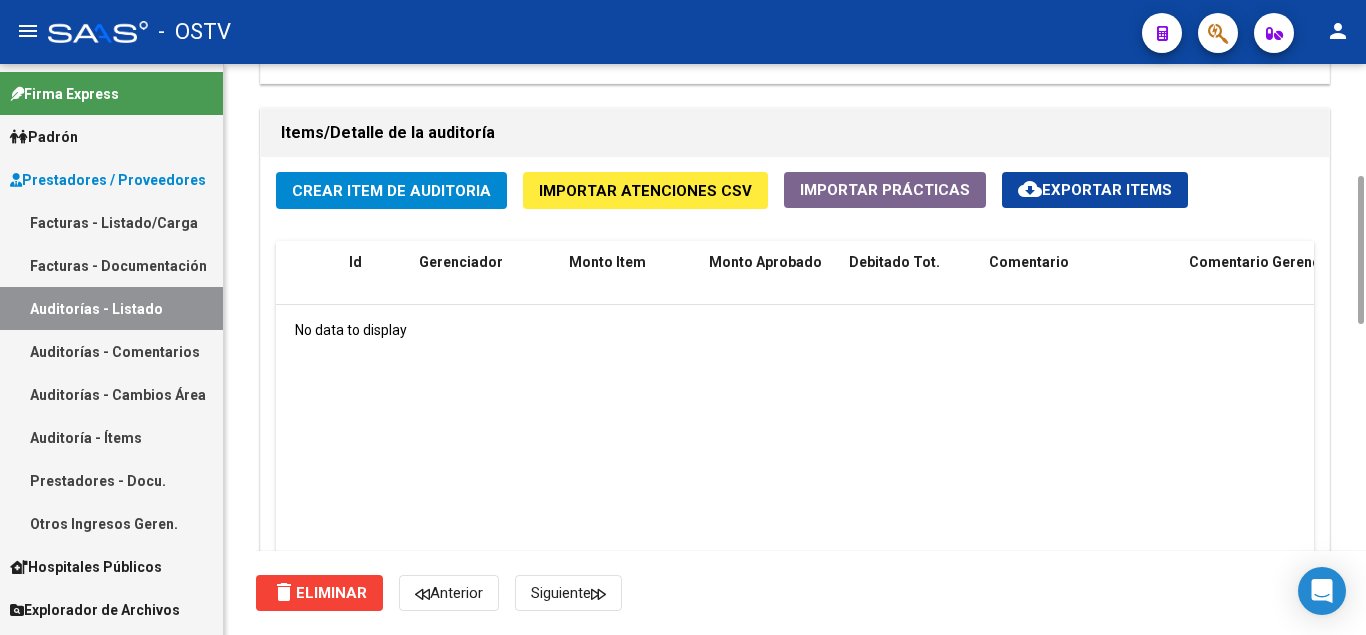 scroll, scrollTop: 1000, scrollLeft: 0, axis: vertical 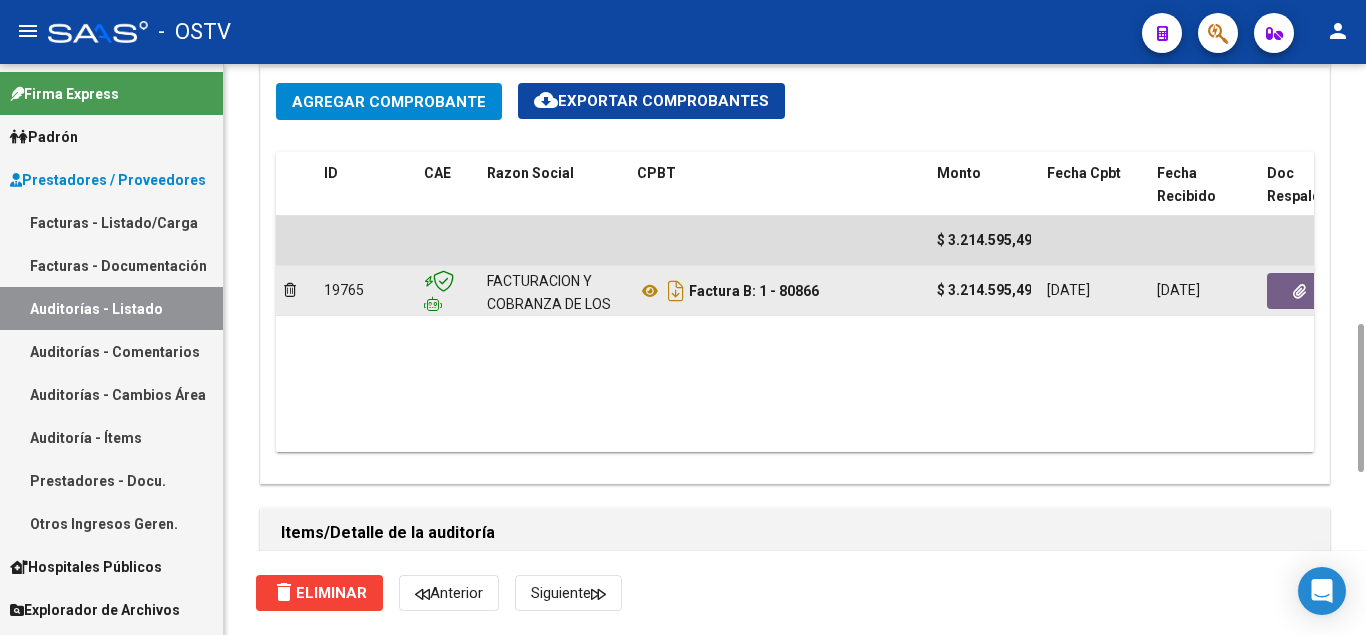 click 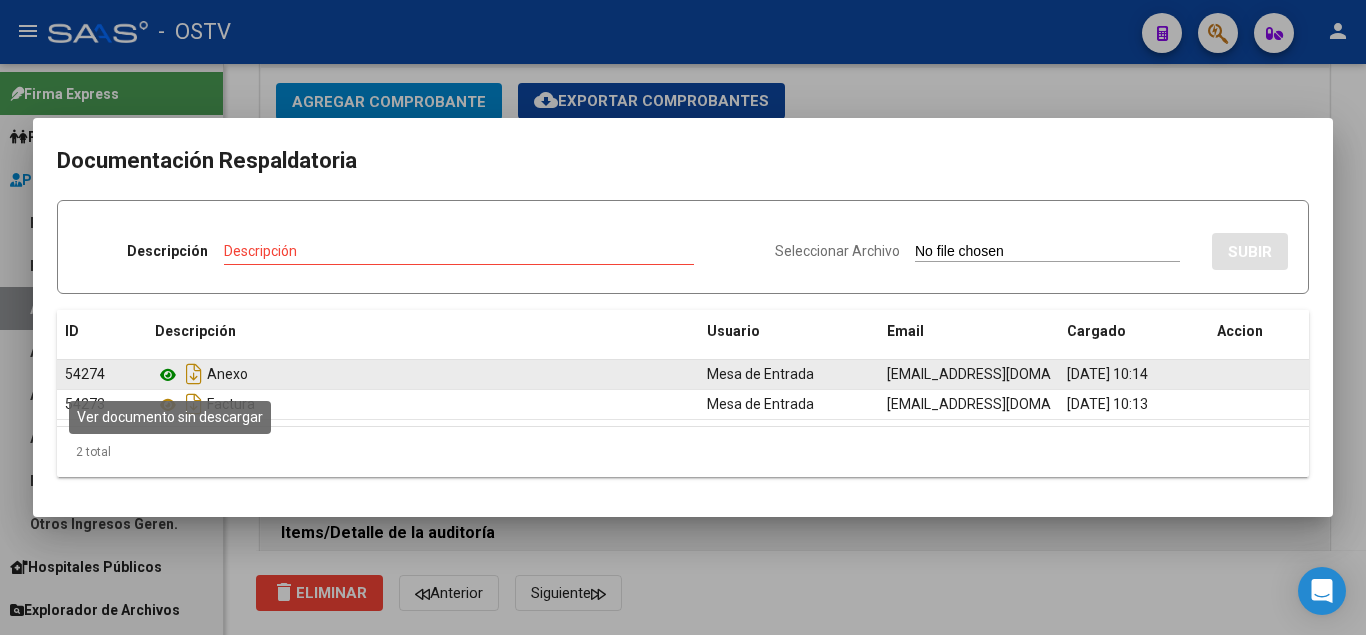 click 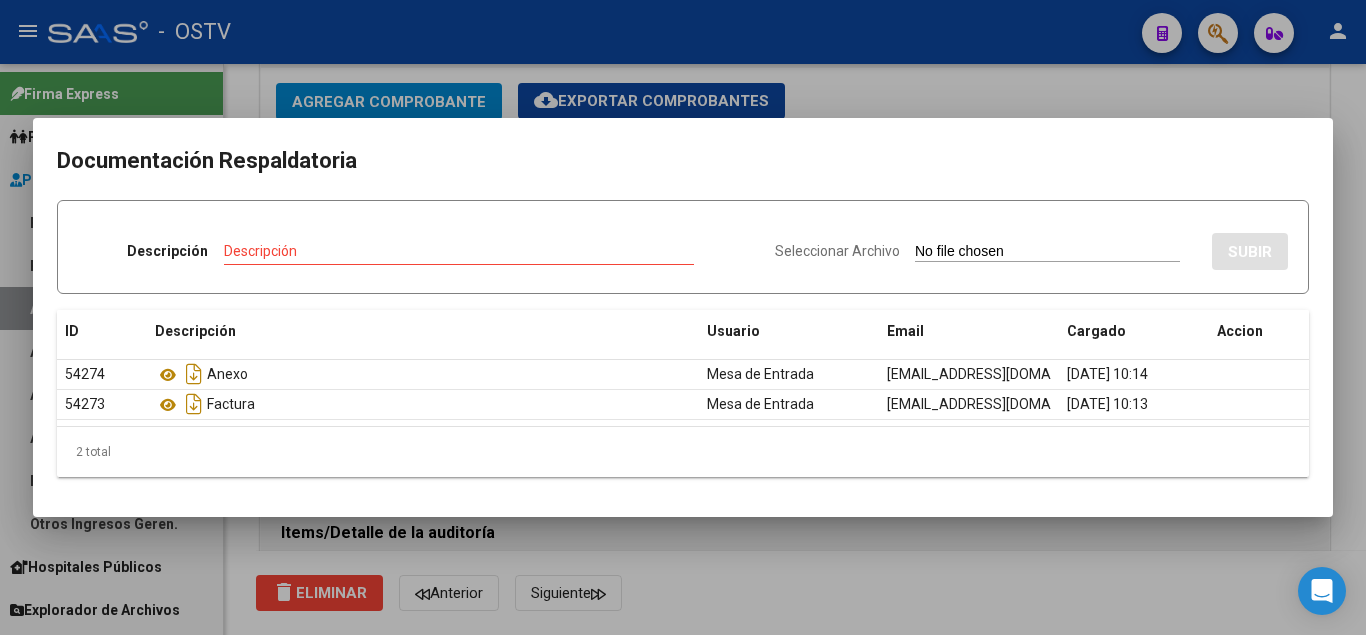 click at bounding box center (683, 317) 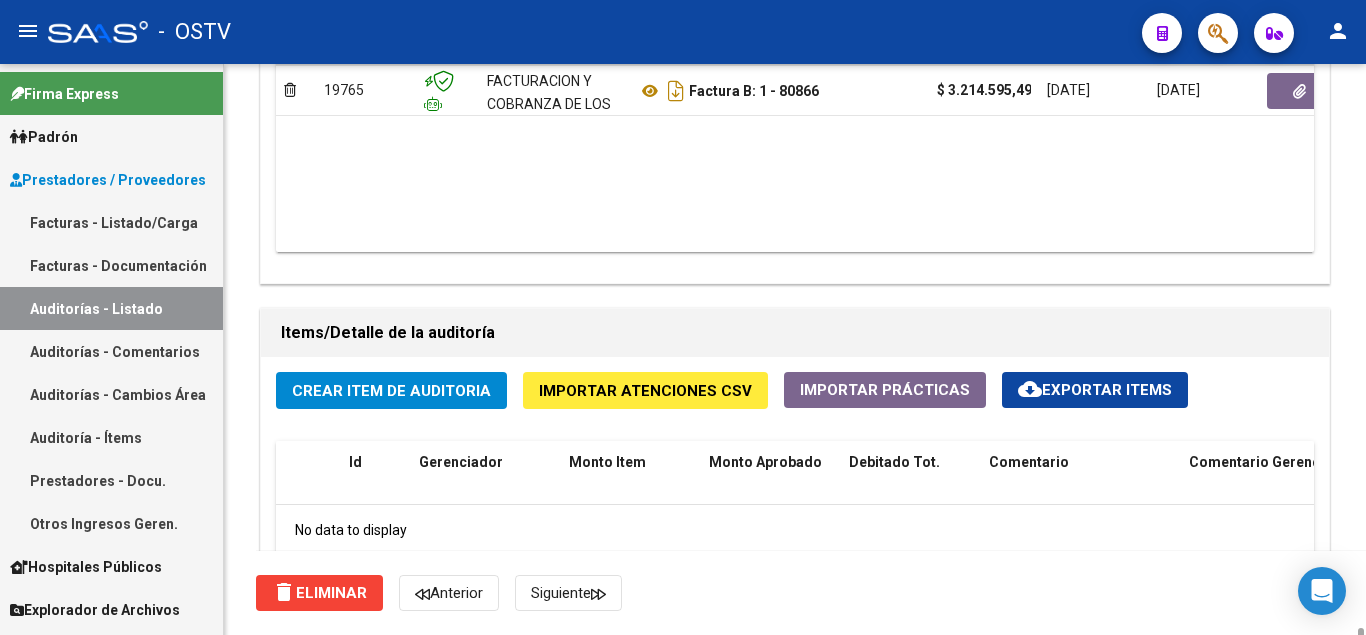 scroll, scrollTop: 1400, scrollLeft: 0, axis: vertical 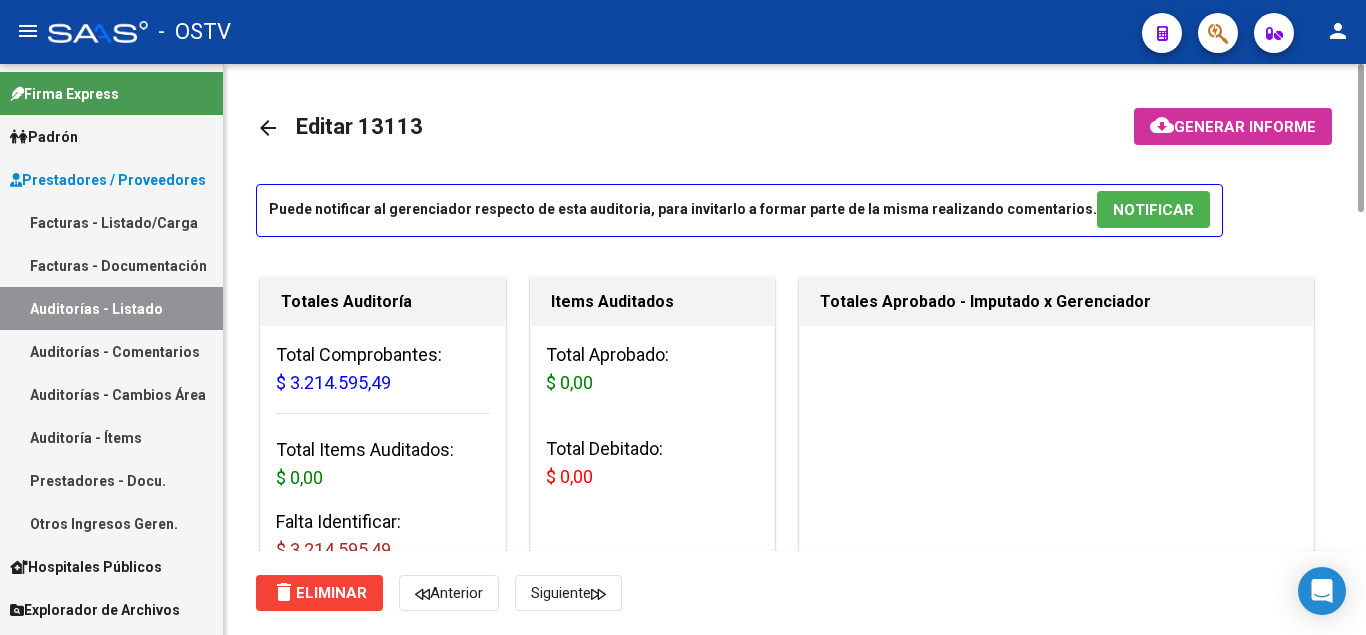 click on "arrow_back" 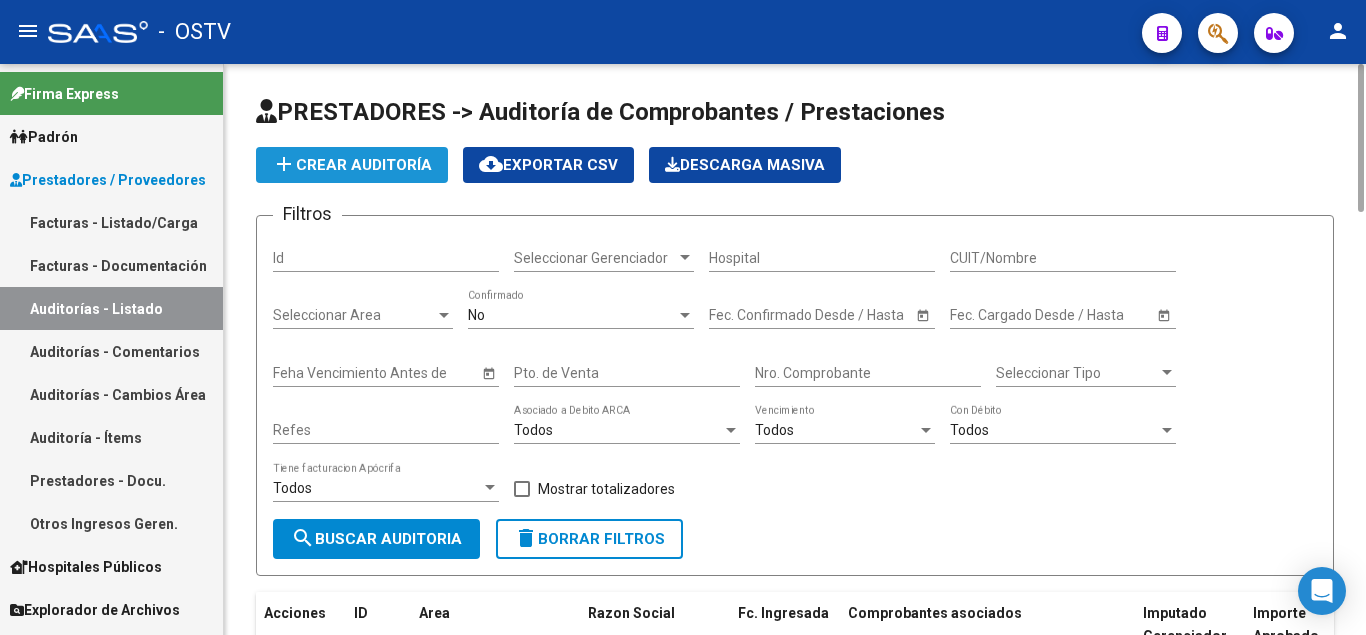 click on "add  Crear Auditoría" 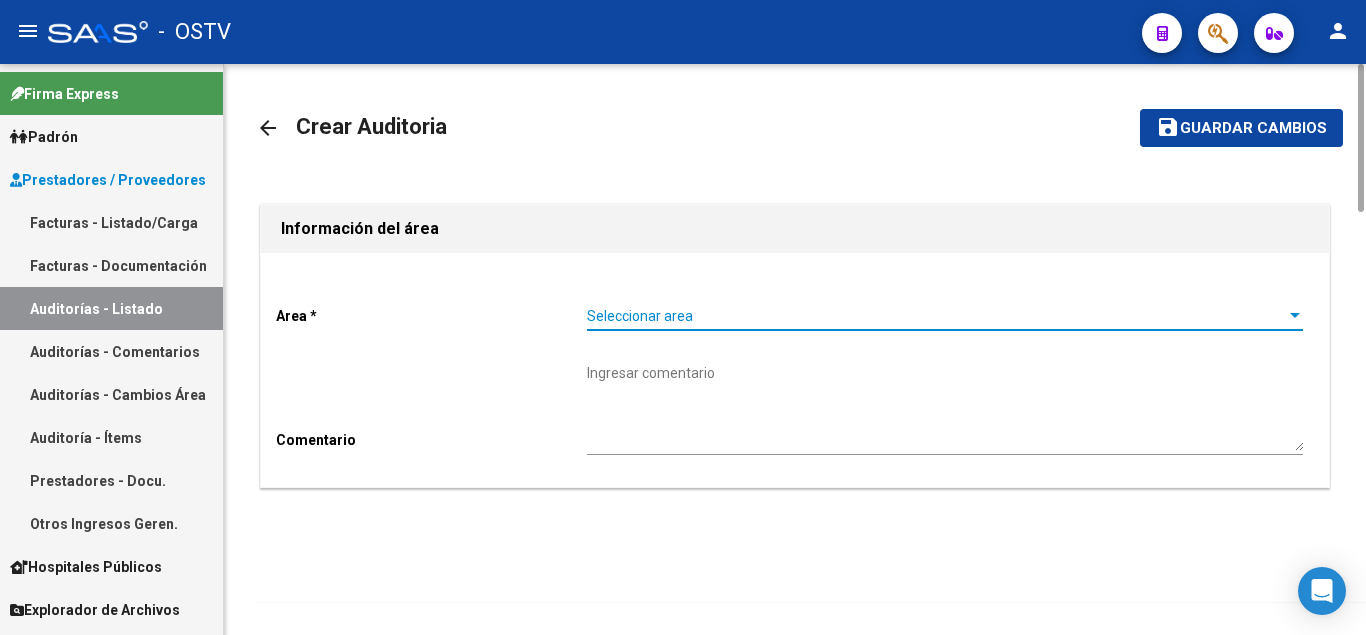 click on "Seleccionar area" at bounding box center [936, 316] 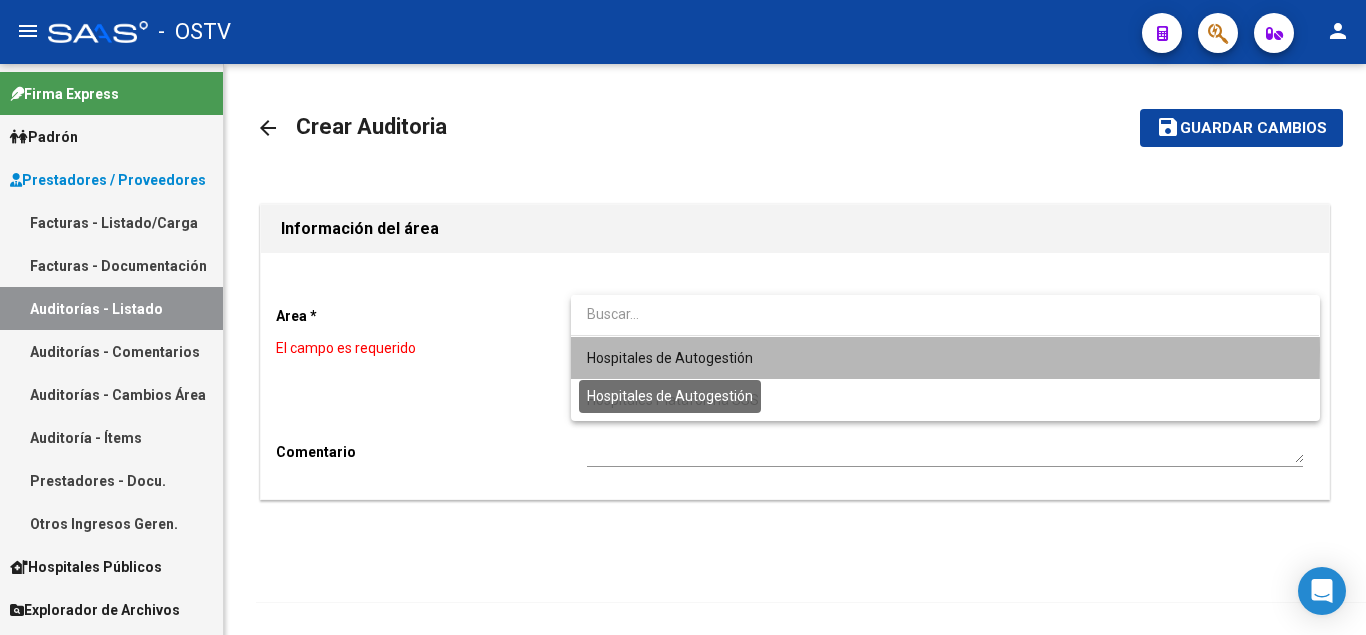 click on "Hospitales de Autogestión" at bounding box center [670, 358] 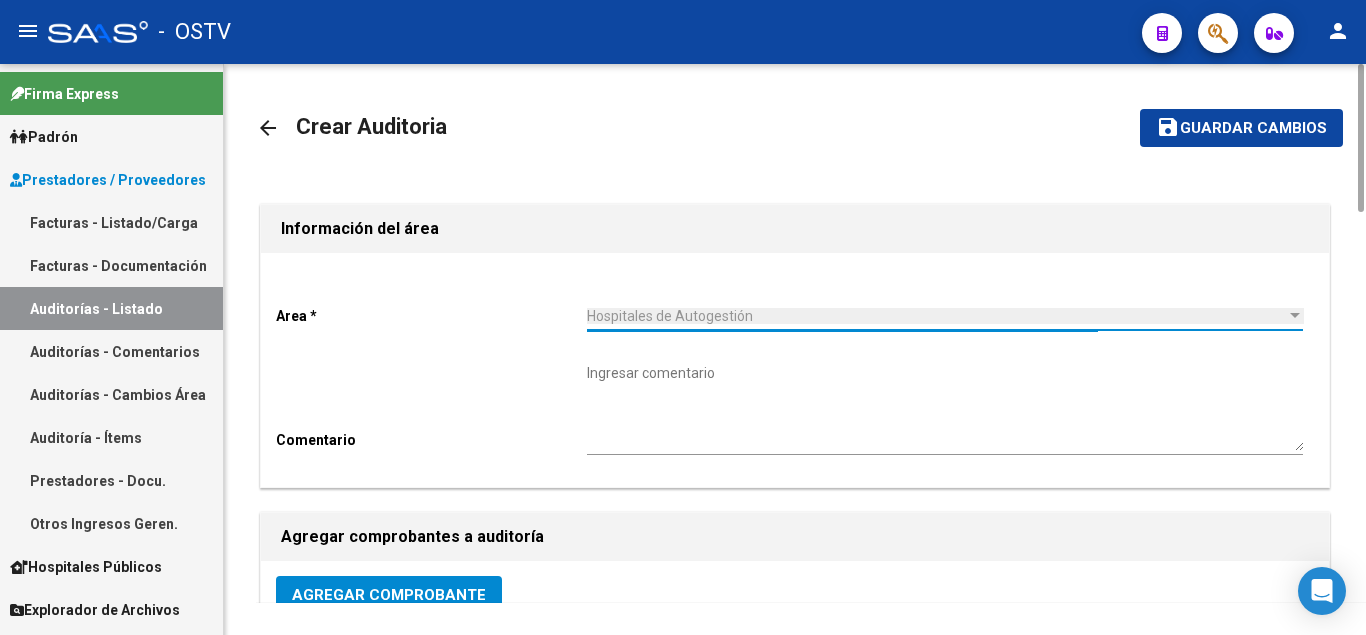 scroll, scrollTop: 484, scrollLeft: 0, axis: vertical 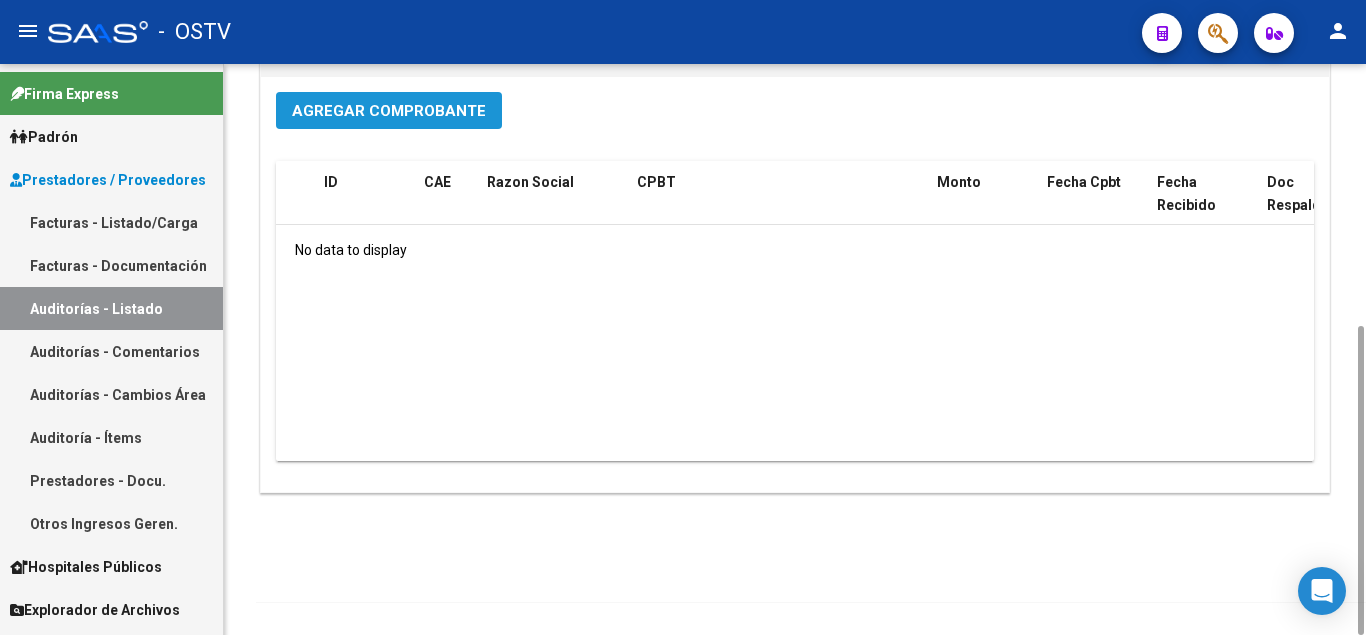 click on "Agregar Comprobante" 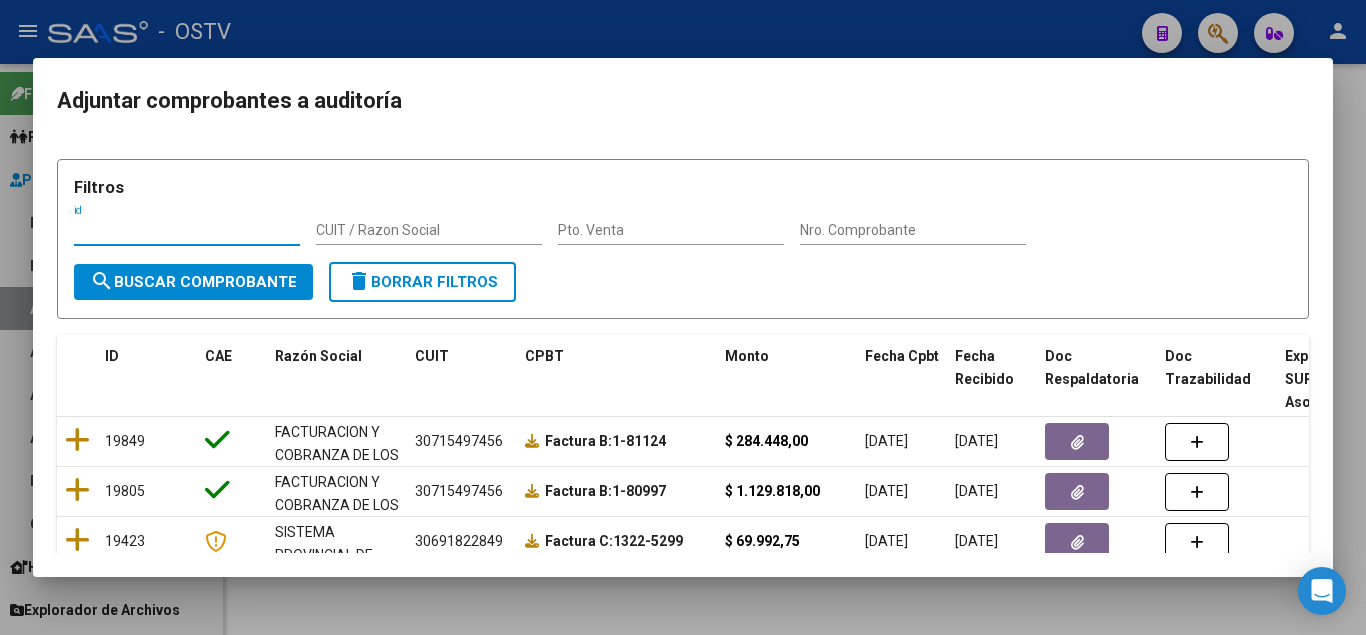 click on "Nro. Comprobante" at bounding box center (913, 230) 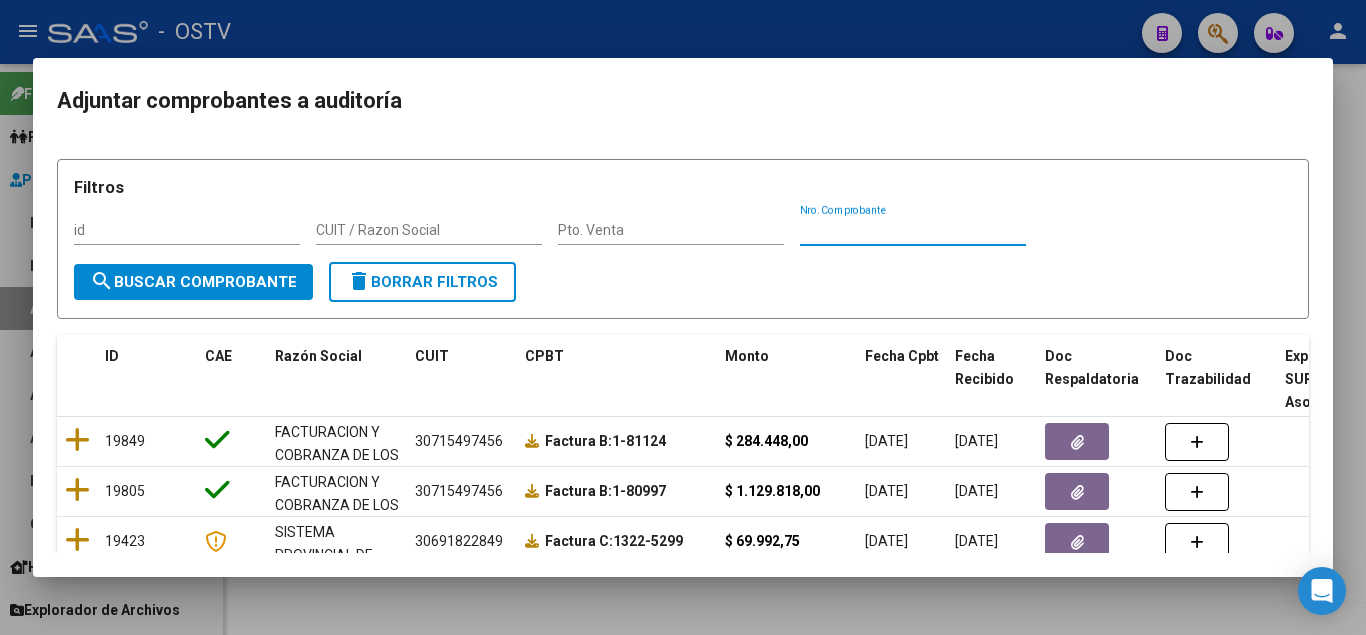 paste on "455" 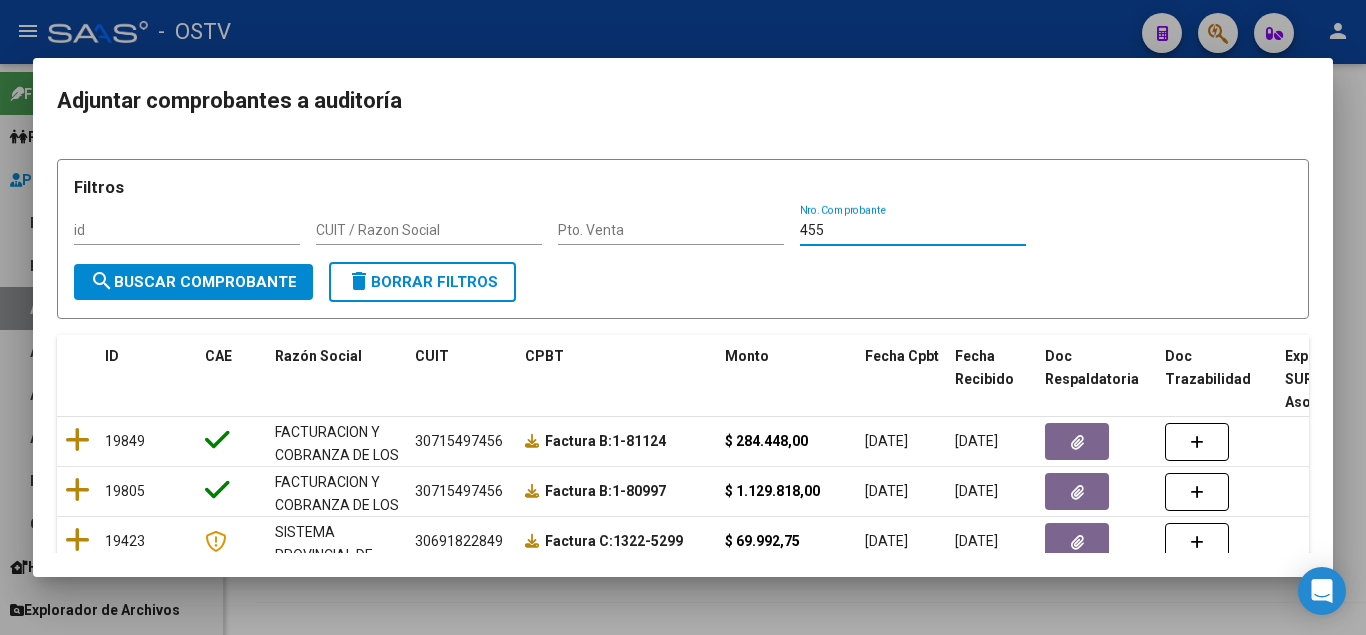 type on "455" 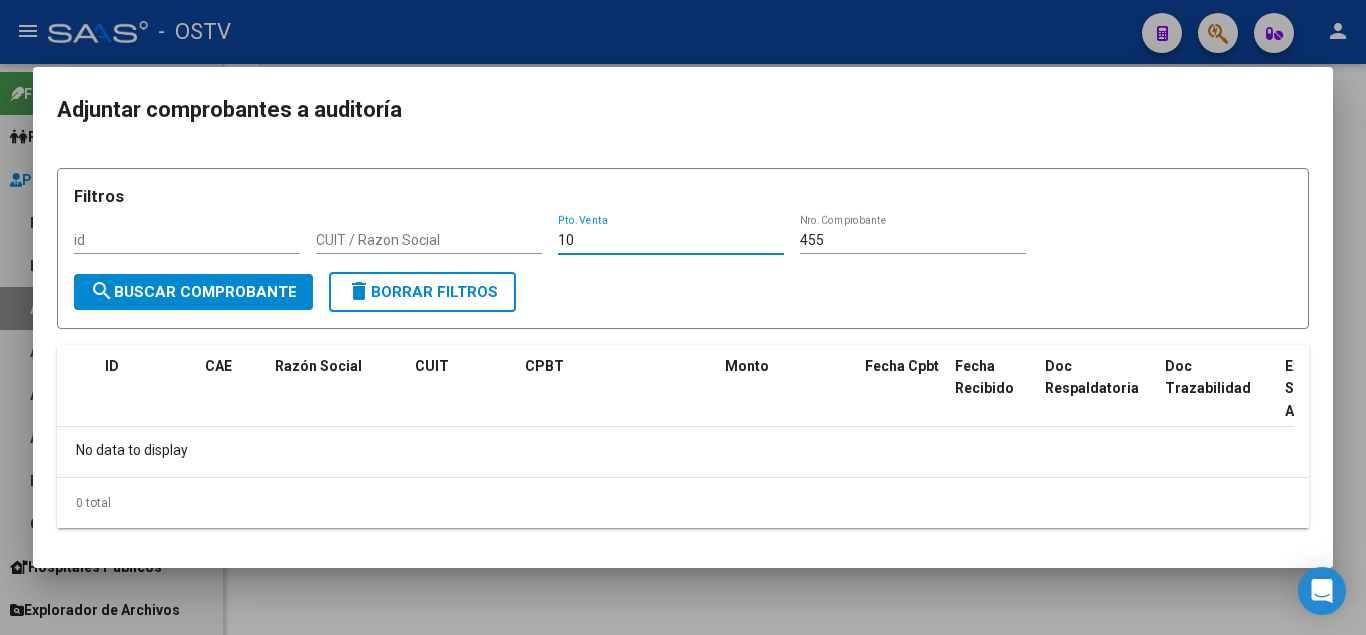 type on "10" 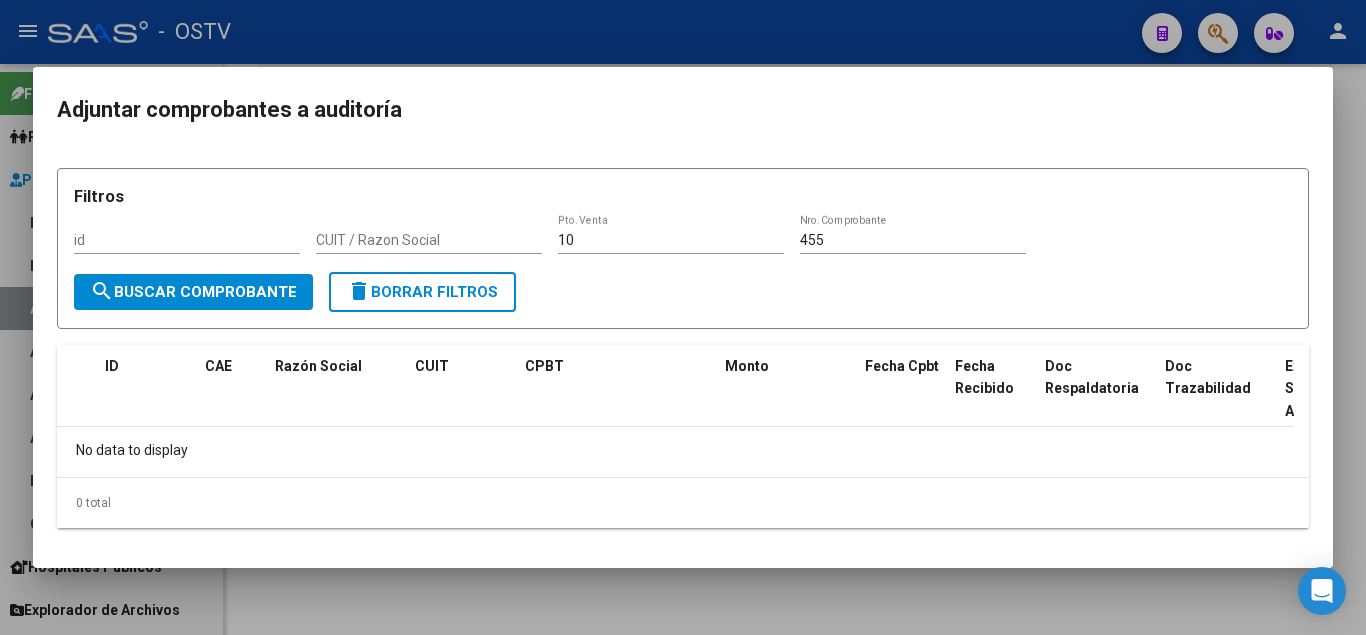 click at bounding box center [683, 317] 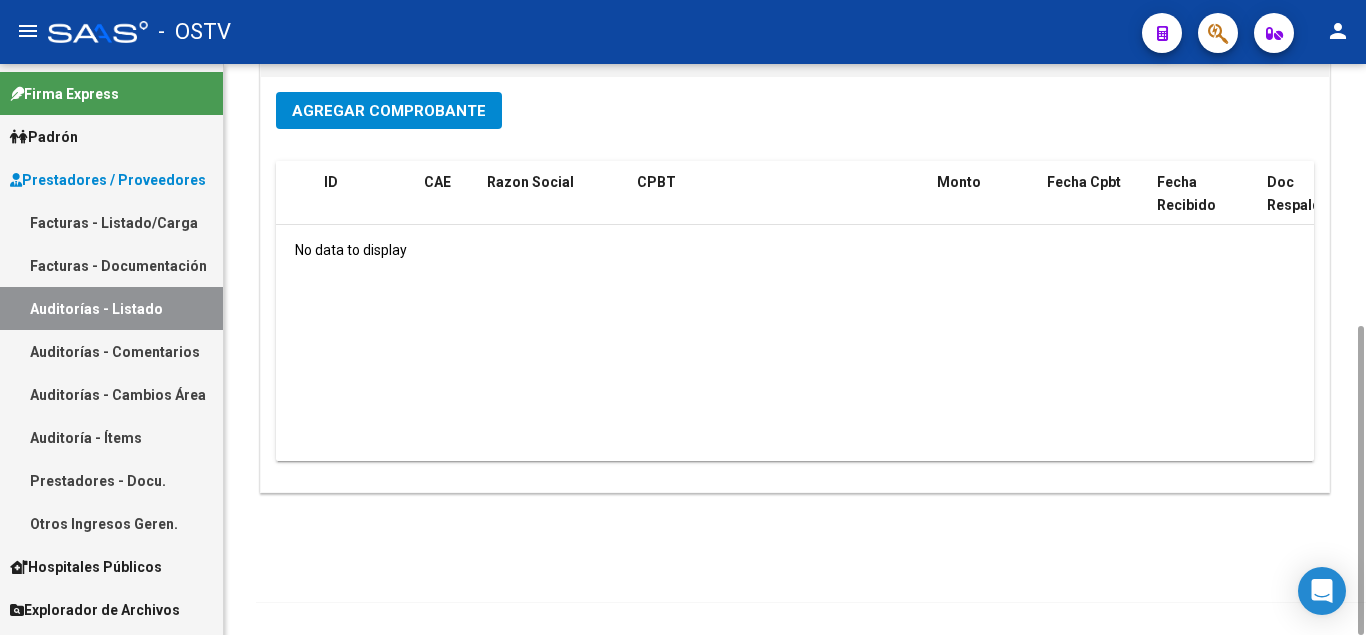 click on "Agregar Comprobante" 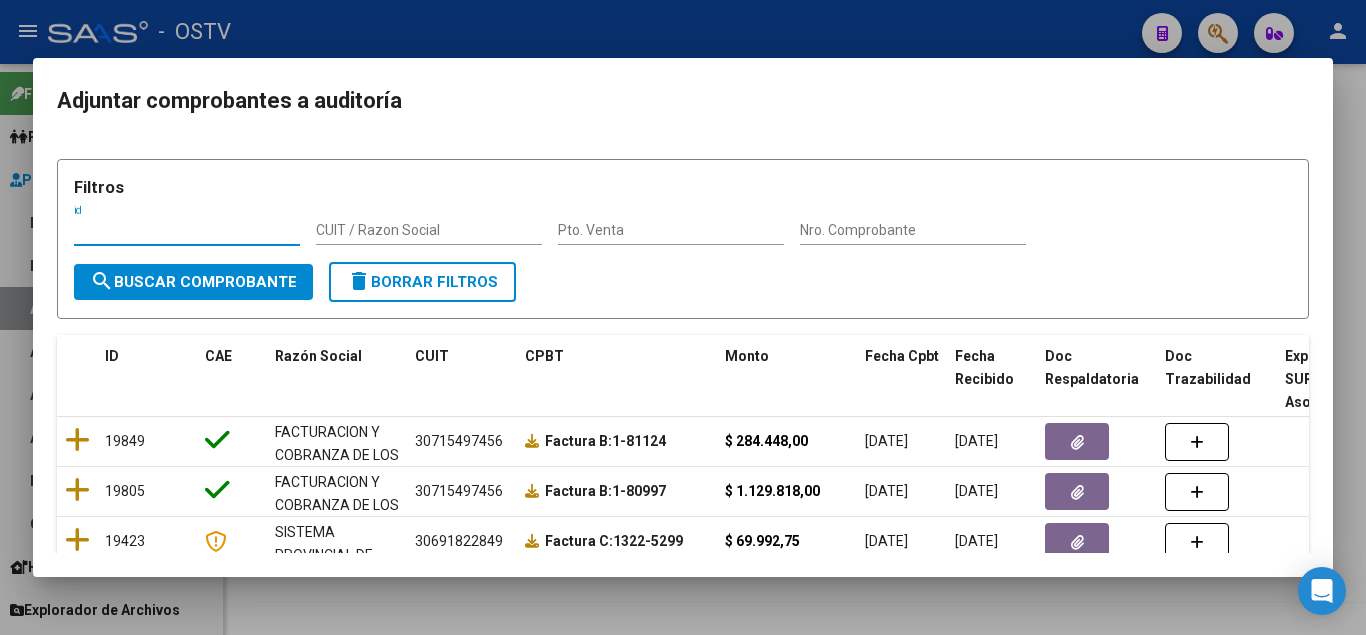 click on "Pto. Venta" at bounding box center [671, 230] 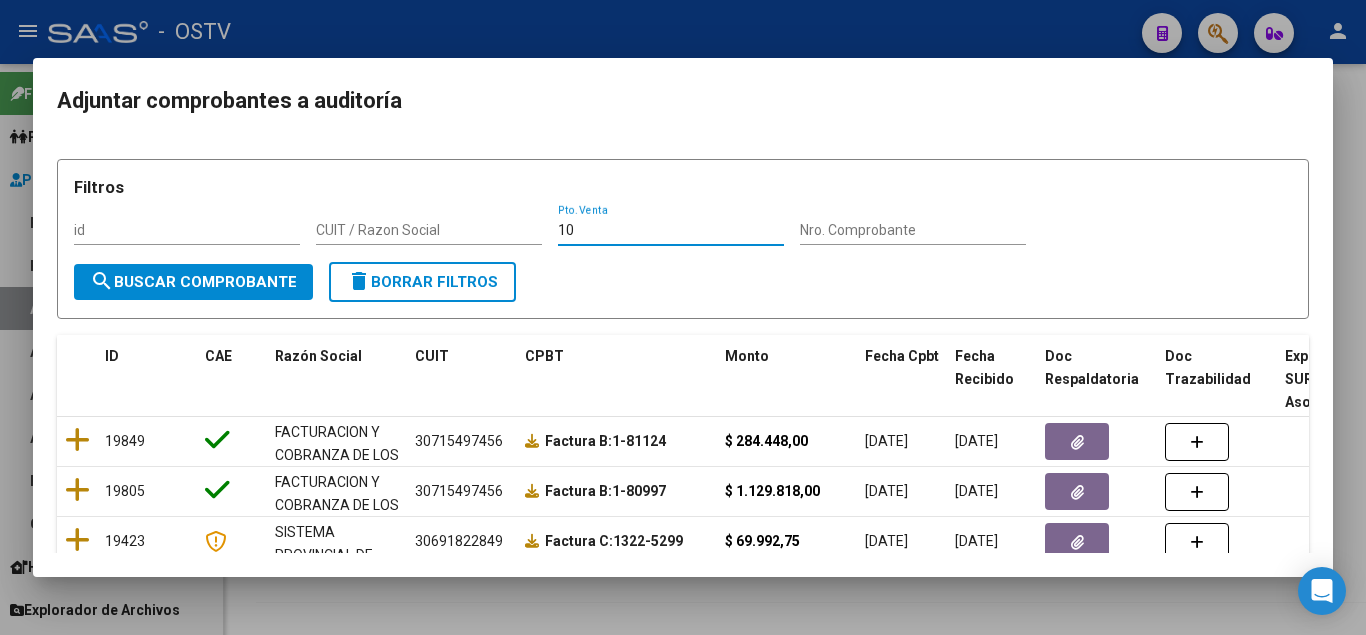 type on "10" 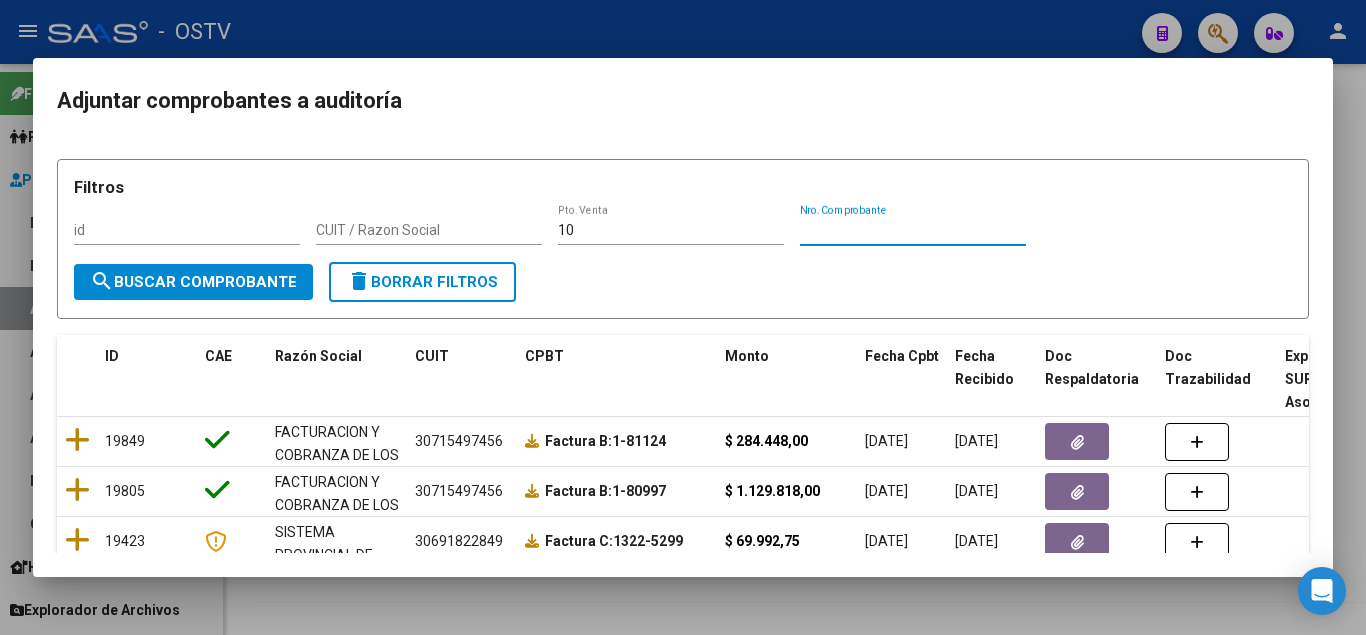 paste on "455" 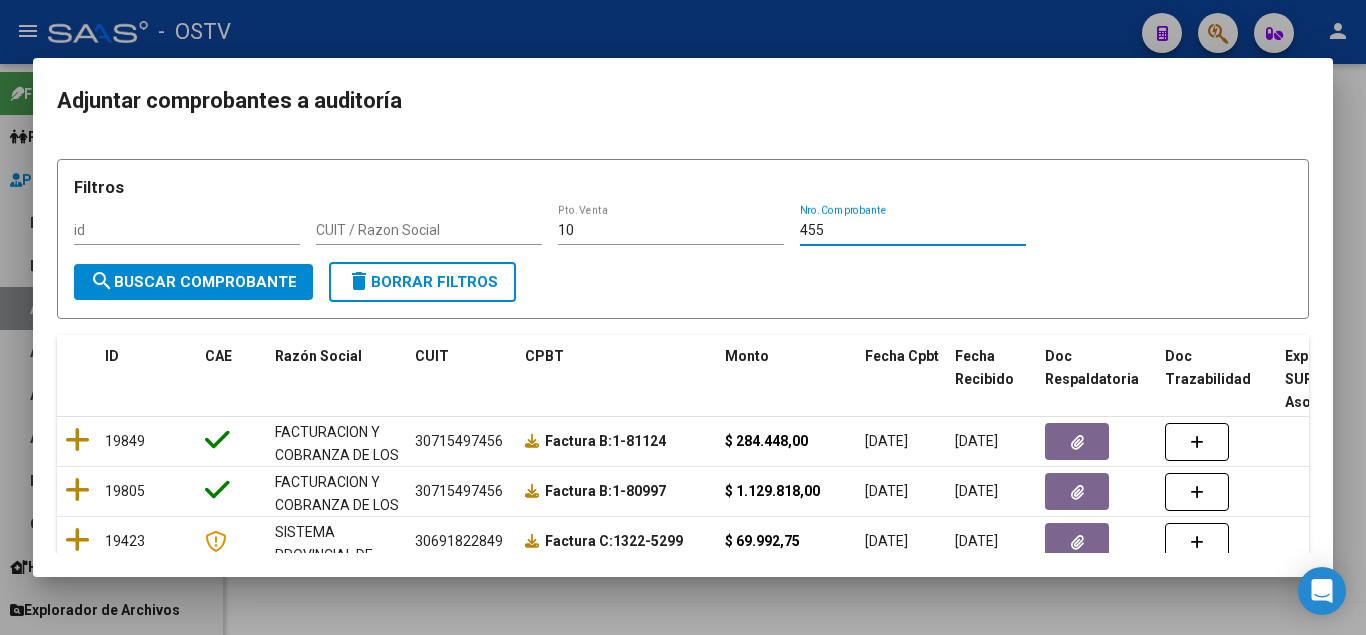 type on "455" 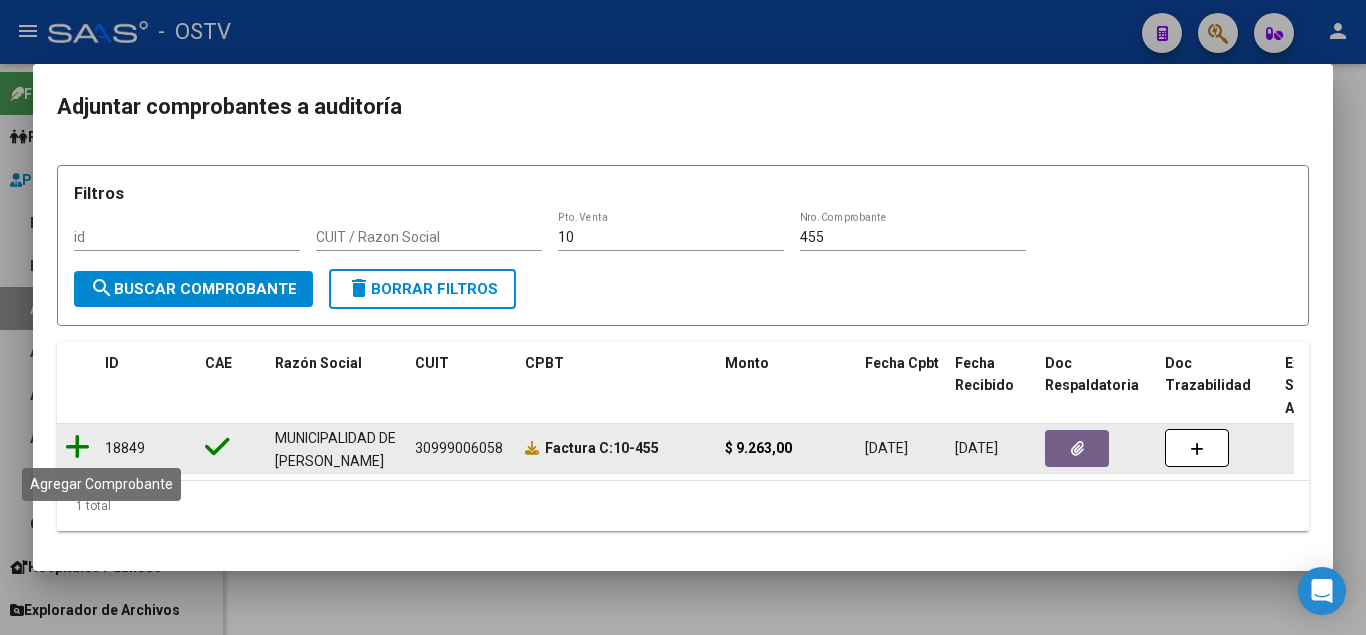 click 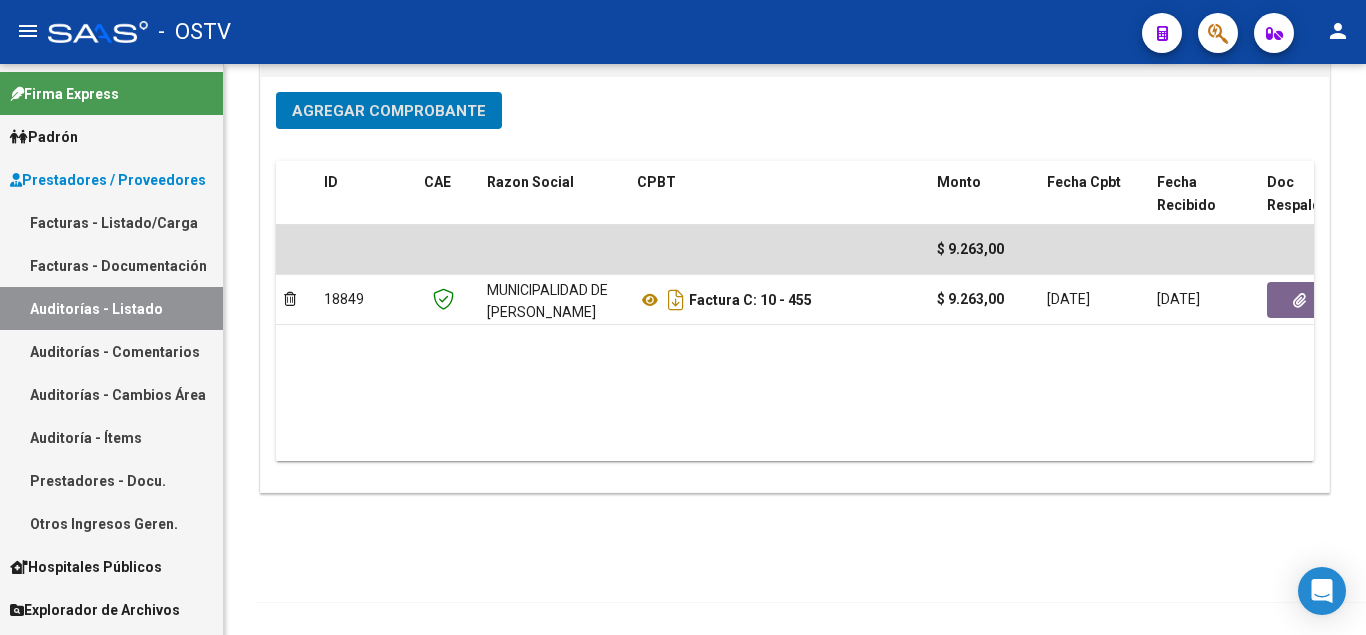 scroll, scrollTop: 0, scrollLeft: 0, axis: both 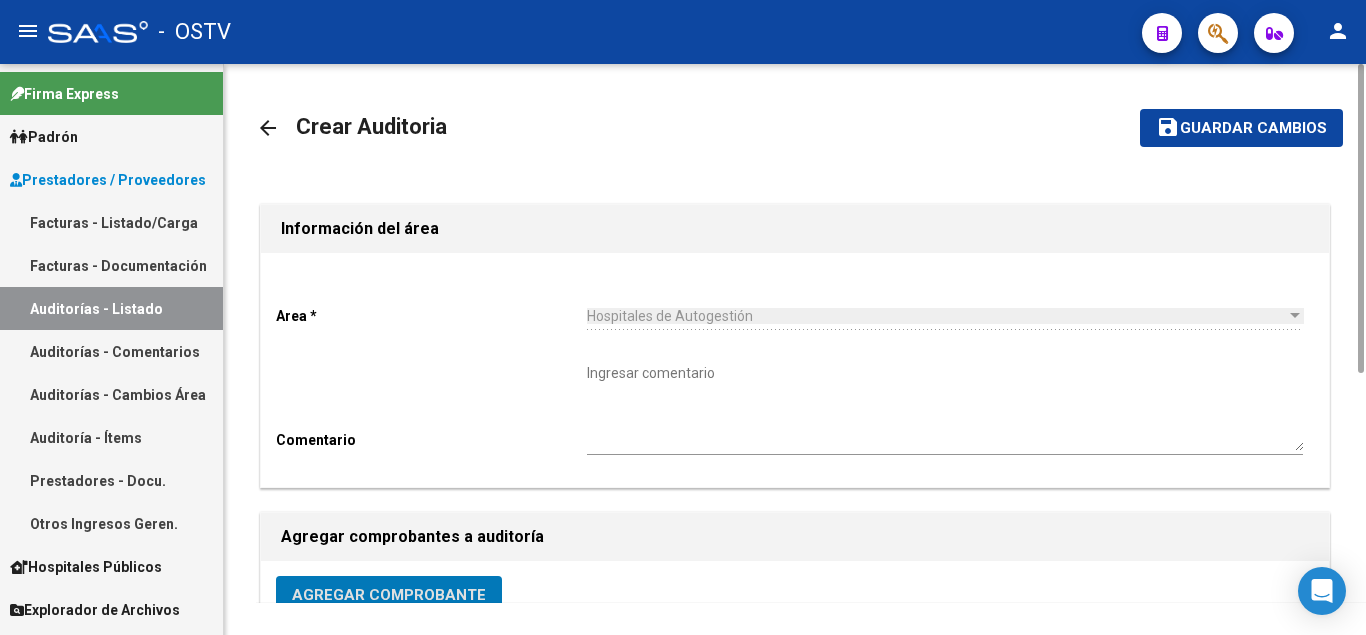 click on "Guardar cambios" 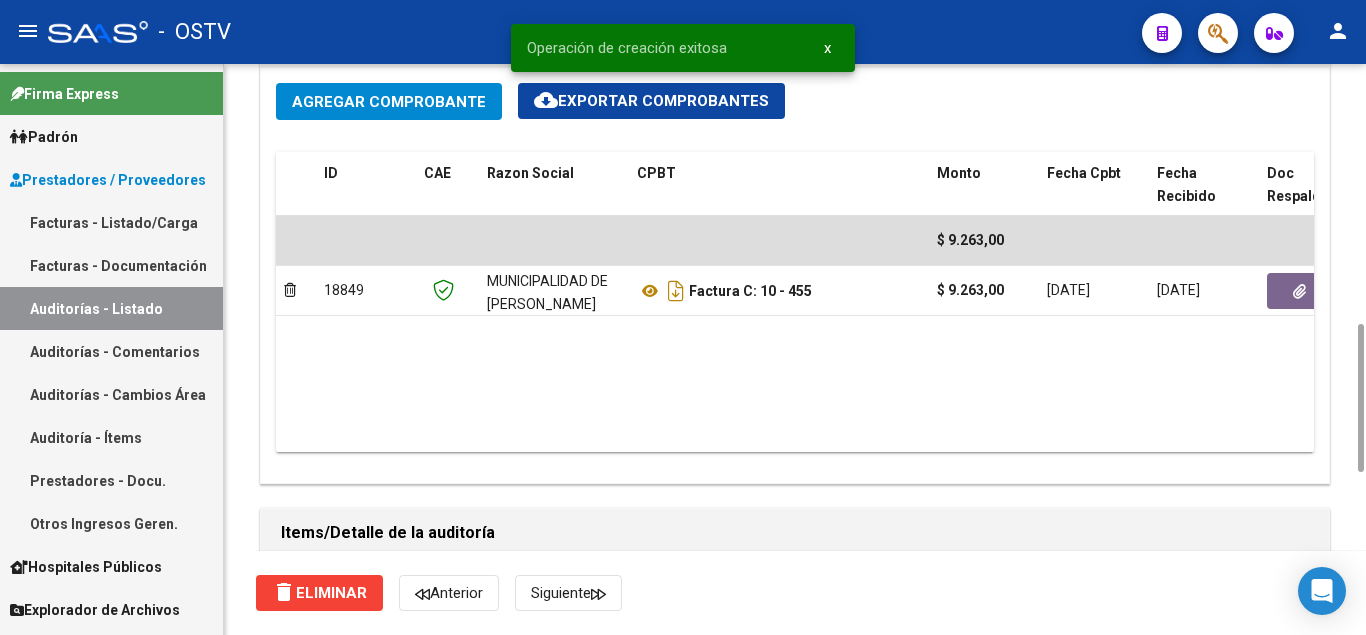 scroll, scrollTop: 1200, scrollLeft: 0, axis: vertical 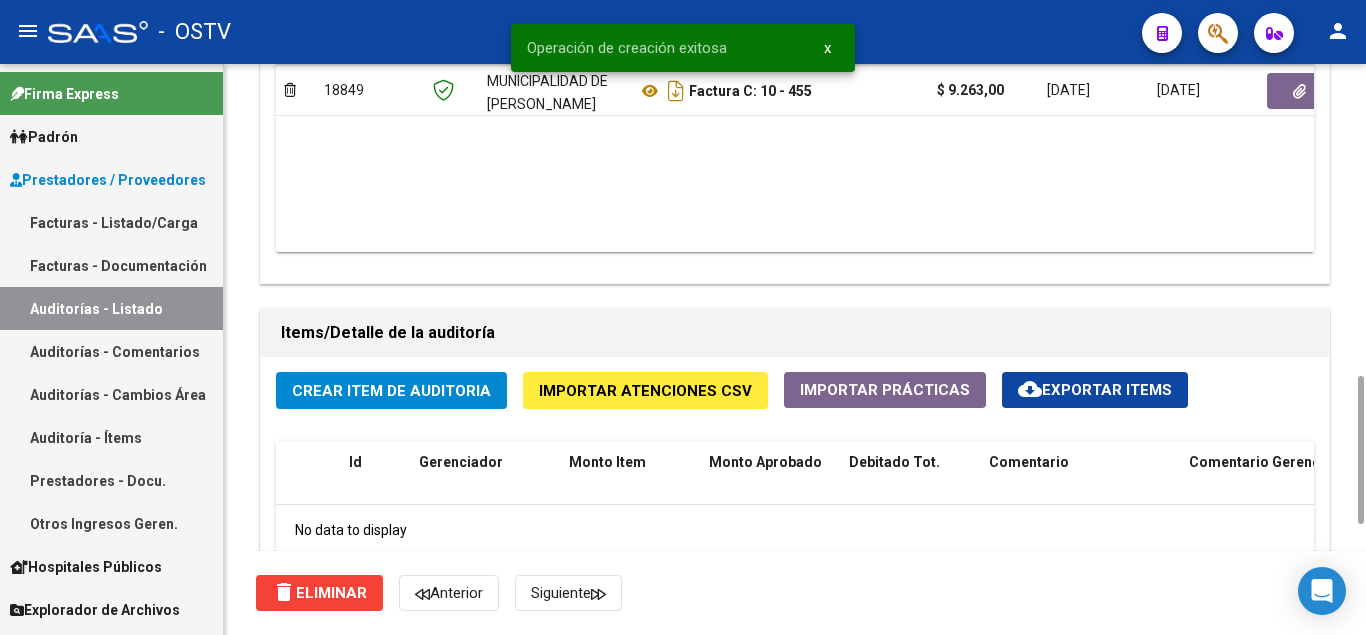 click on "Crear Item de Auditoria" 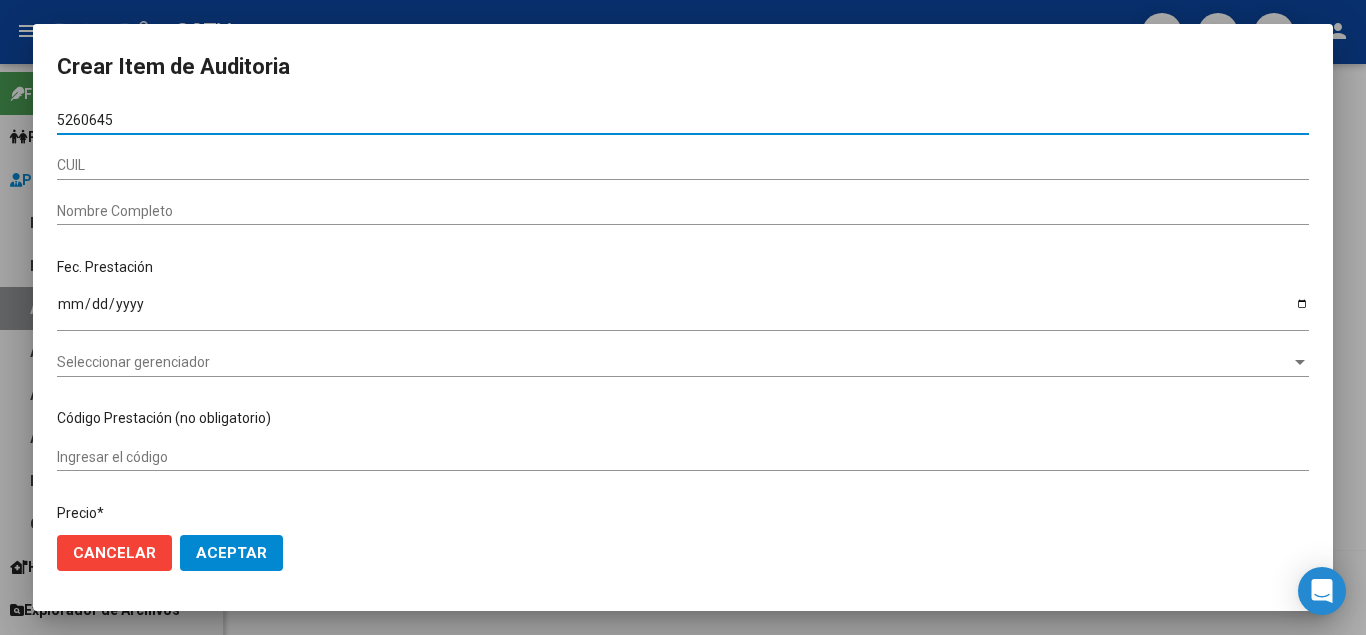 type on "52606455" 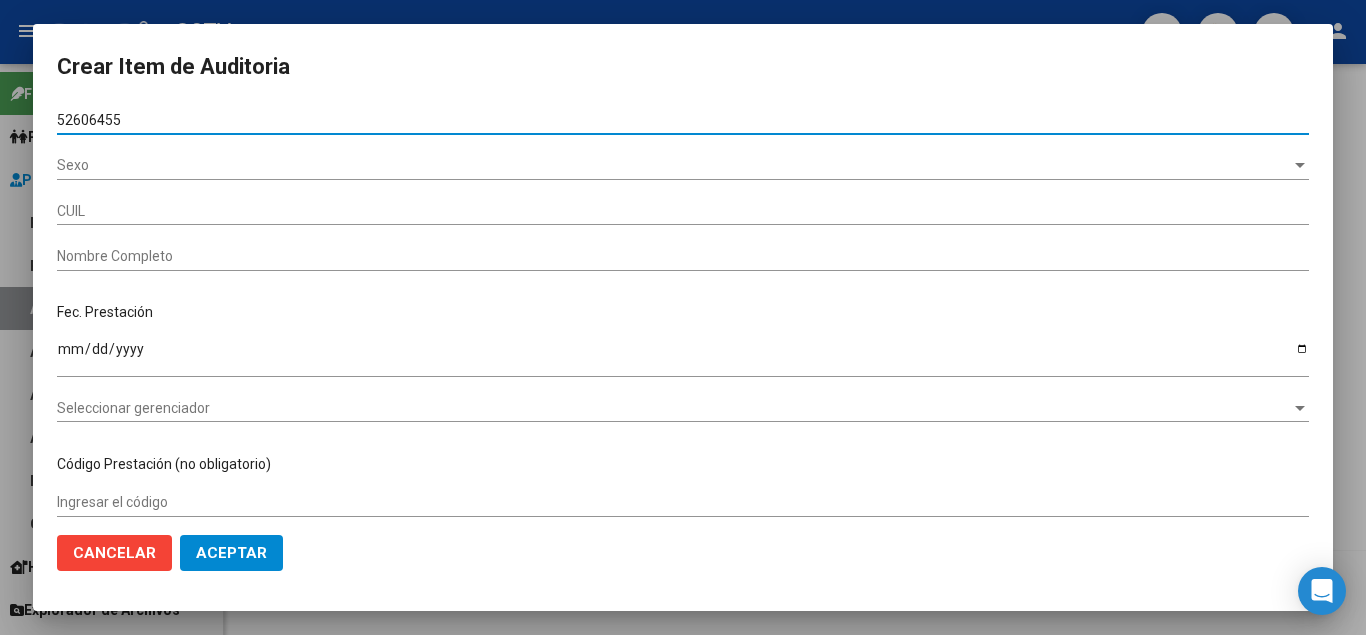 type on "27526064556" 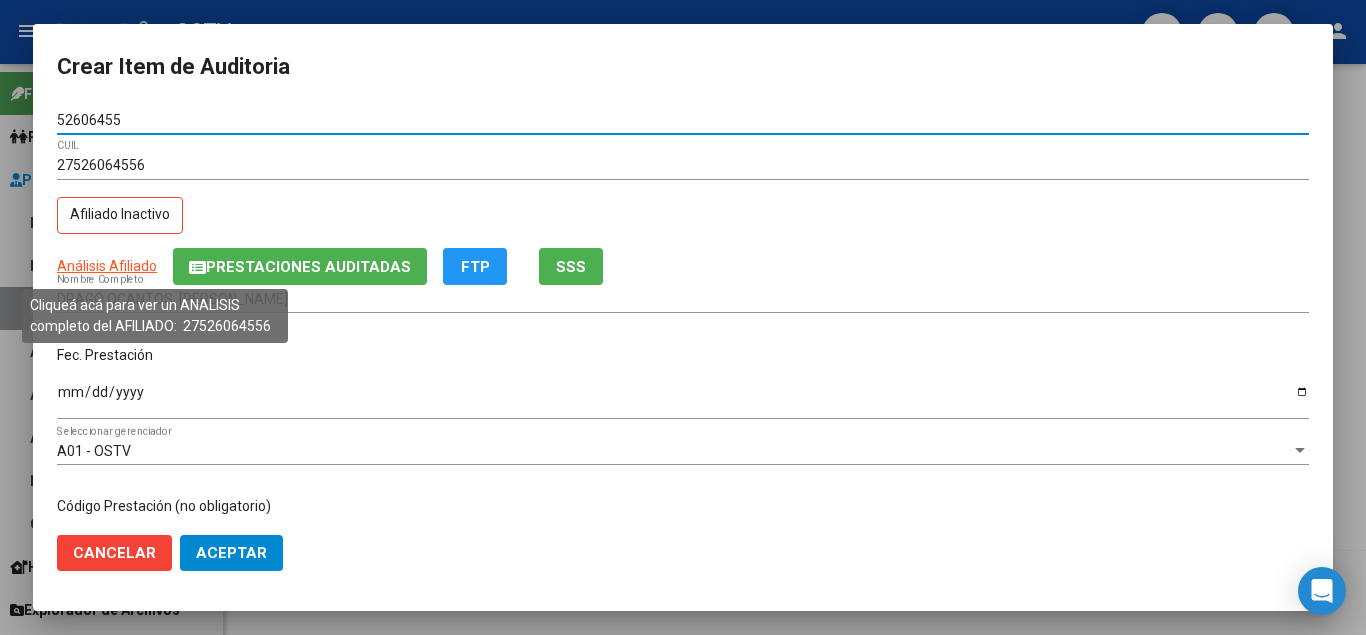 type on "52606455" 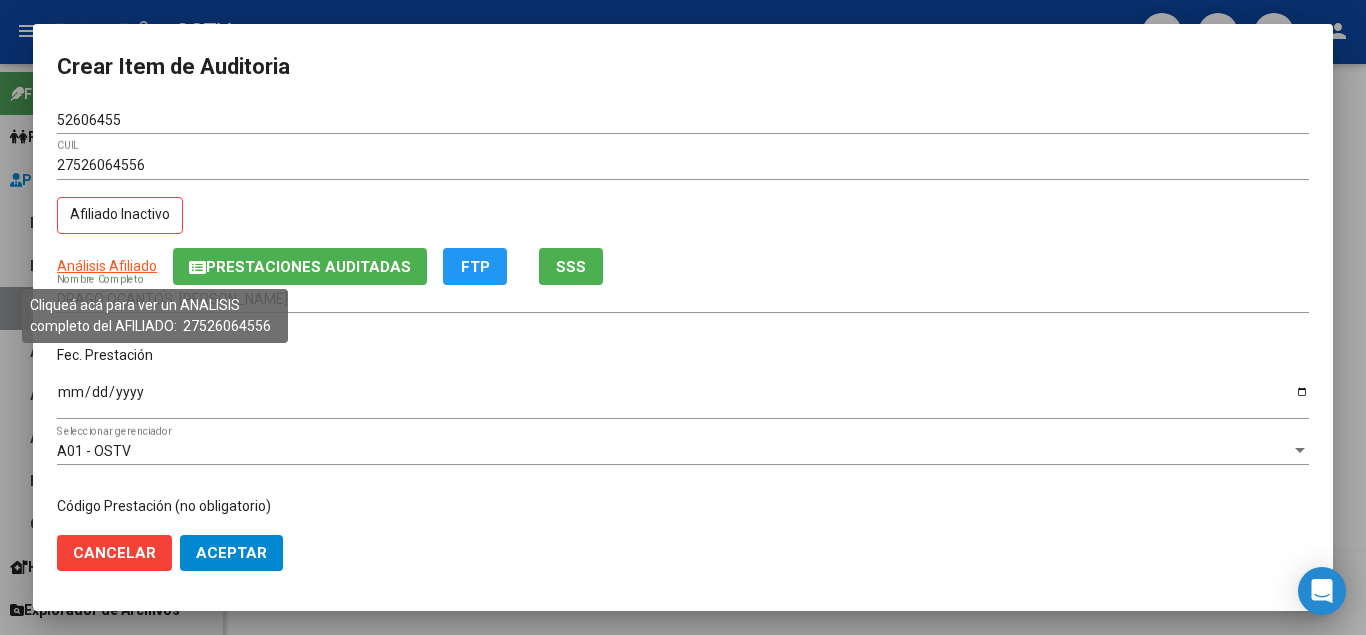 click on "Análisis Afiliado" at bounding box center [107, 266] 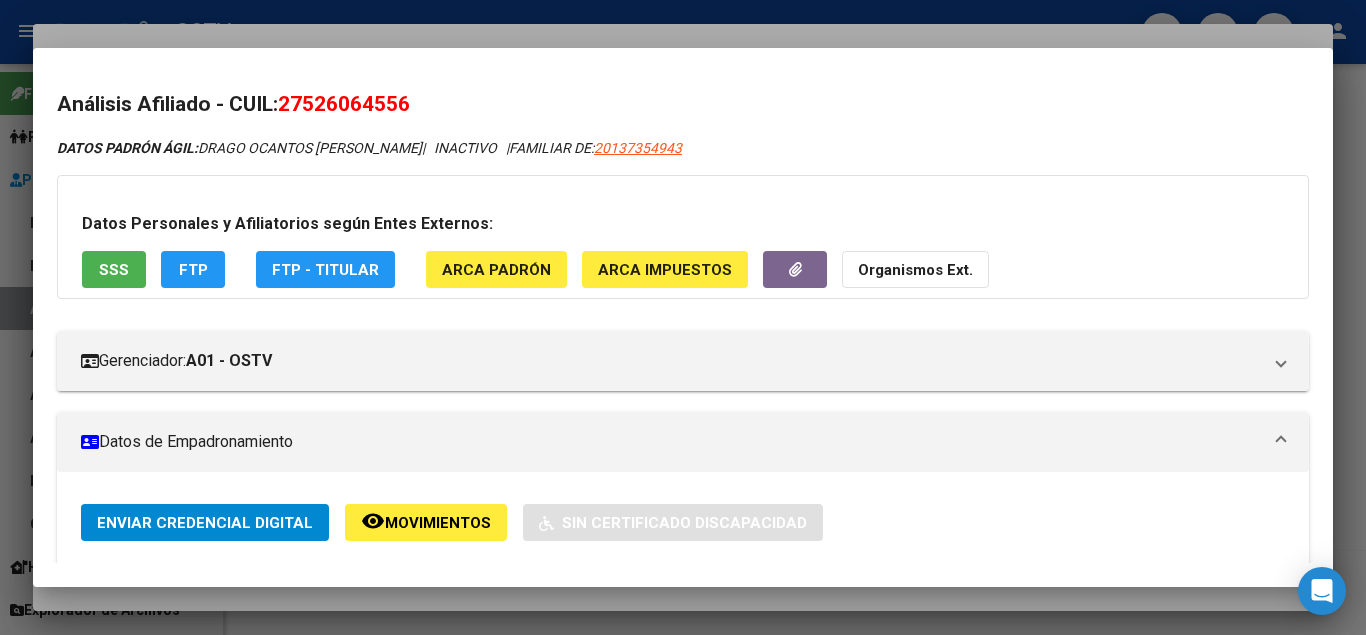 click on "SSS" at bounding box center [114, 270] 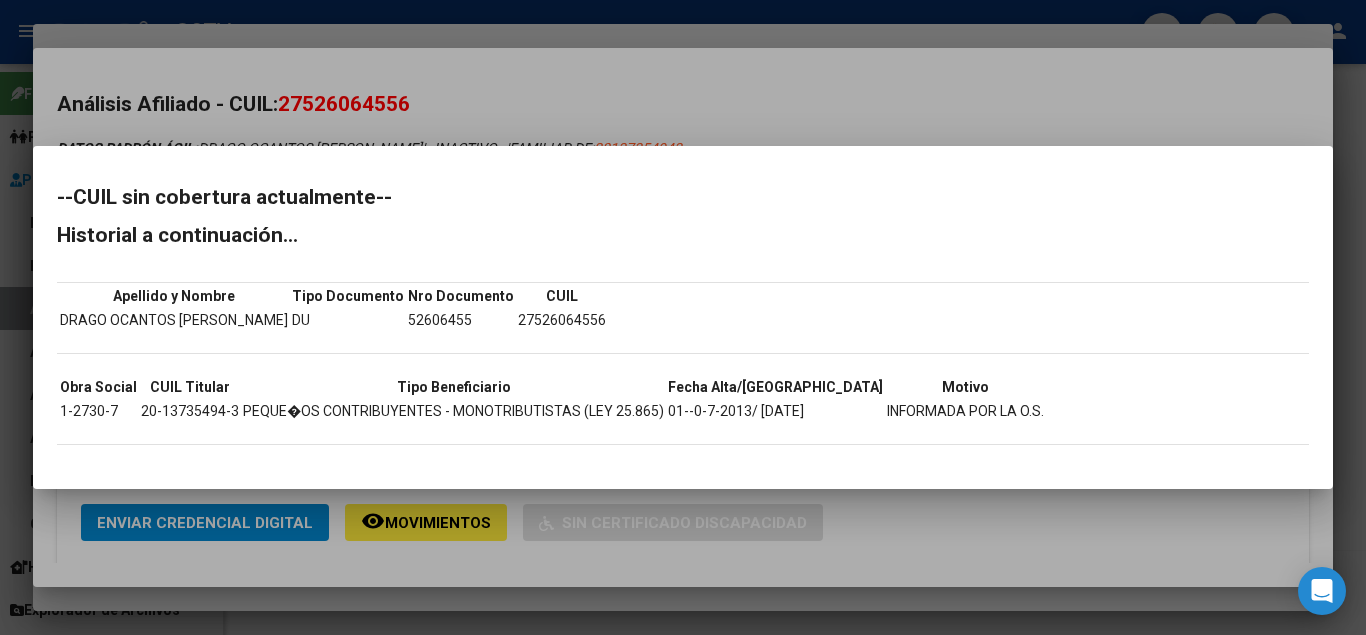 click at bounding box center (683, 317) 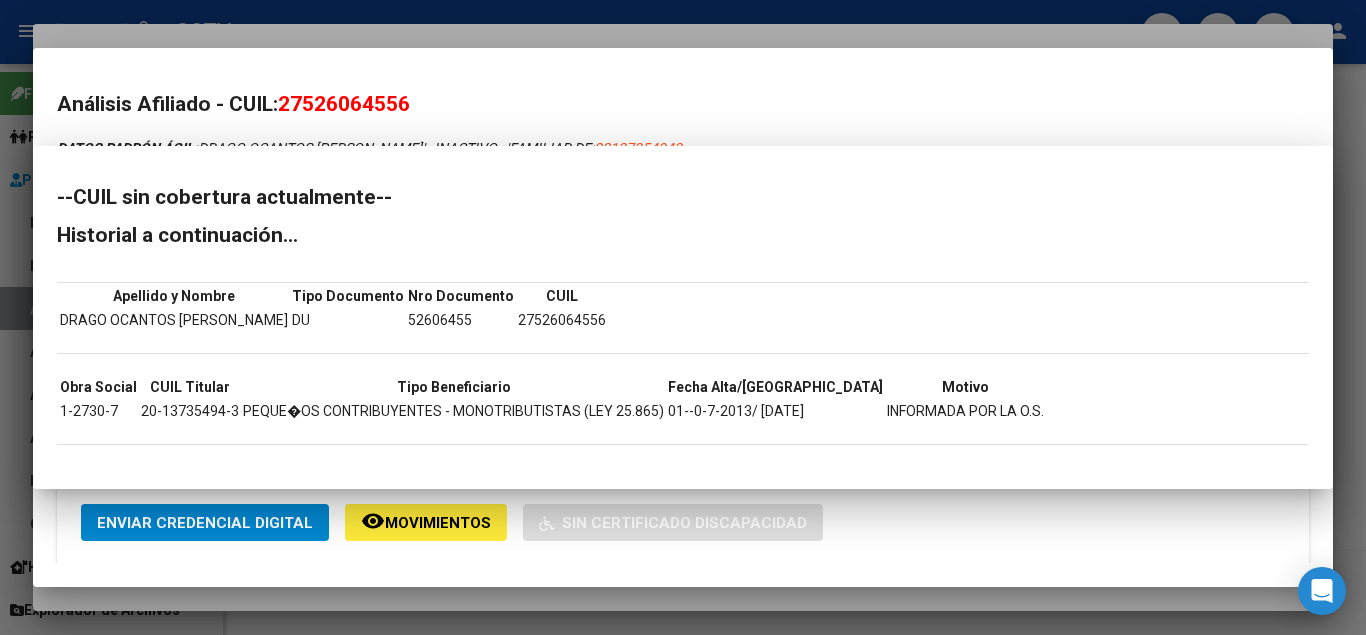 type 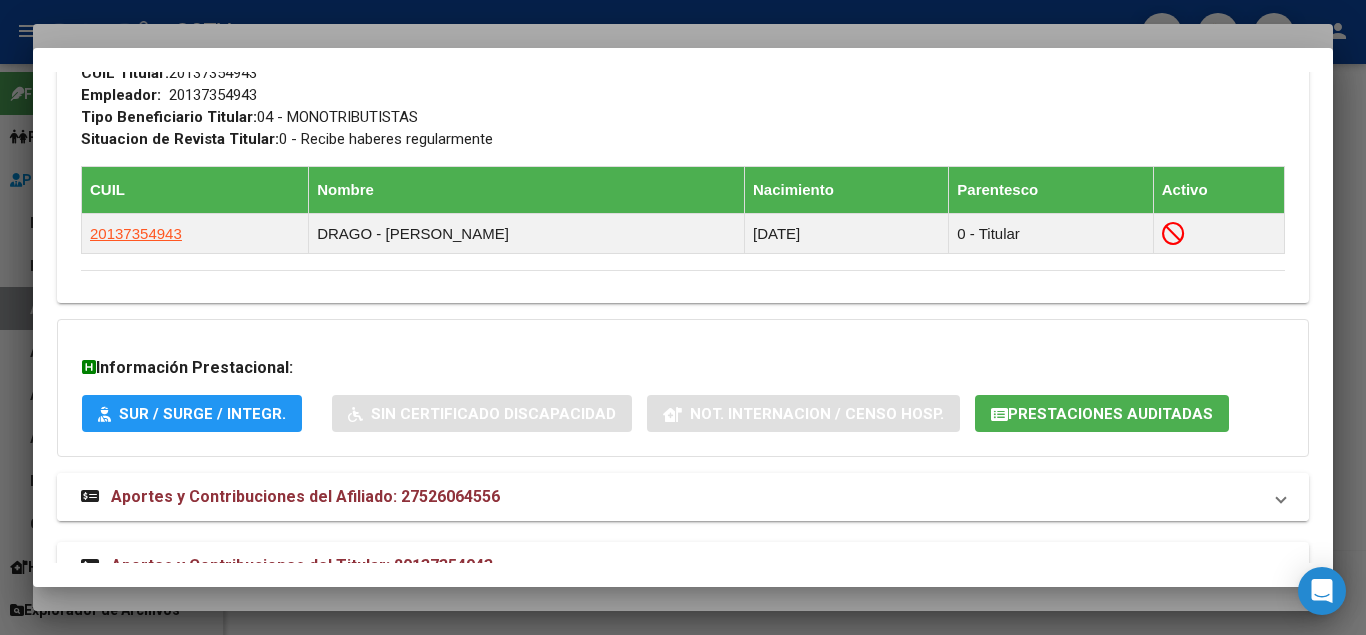 scroll, scrollTop: 1153, scrollLeft: 0, axis: vertical 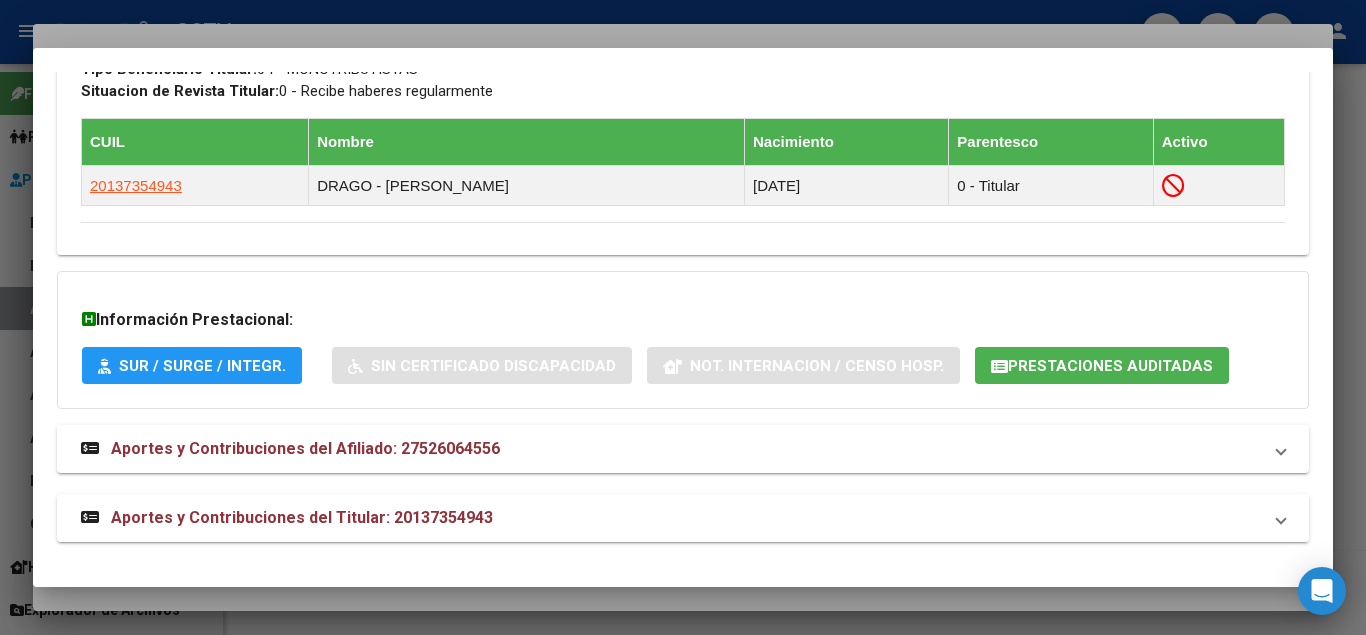 click on "Aportes y Contribuciones del Titular: 20137354943" at bounding box center [683, 518] 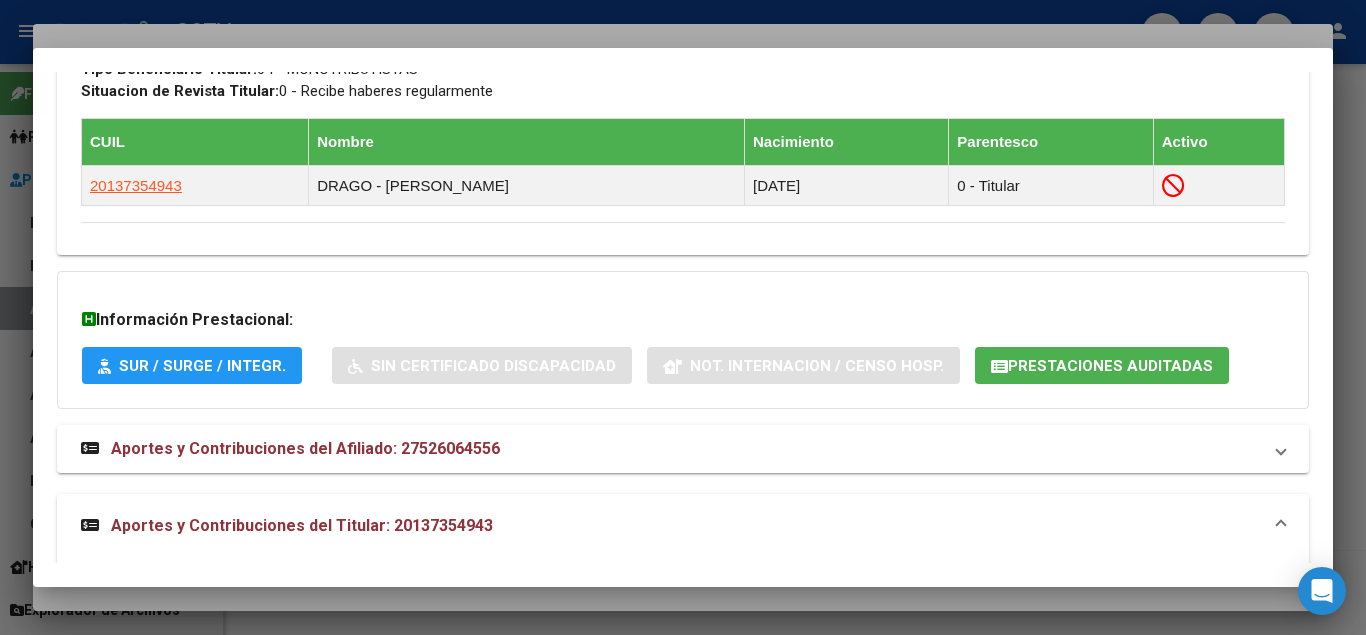 click on "Prestaciones Auditadas" 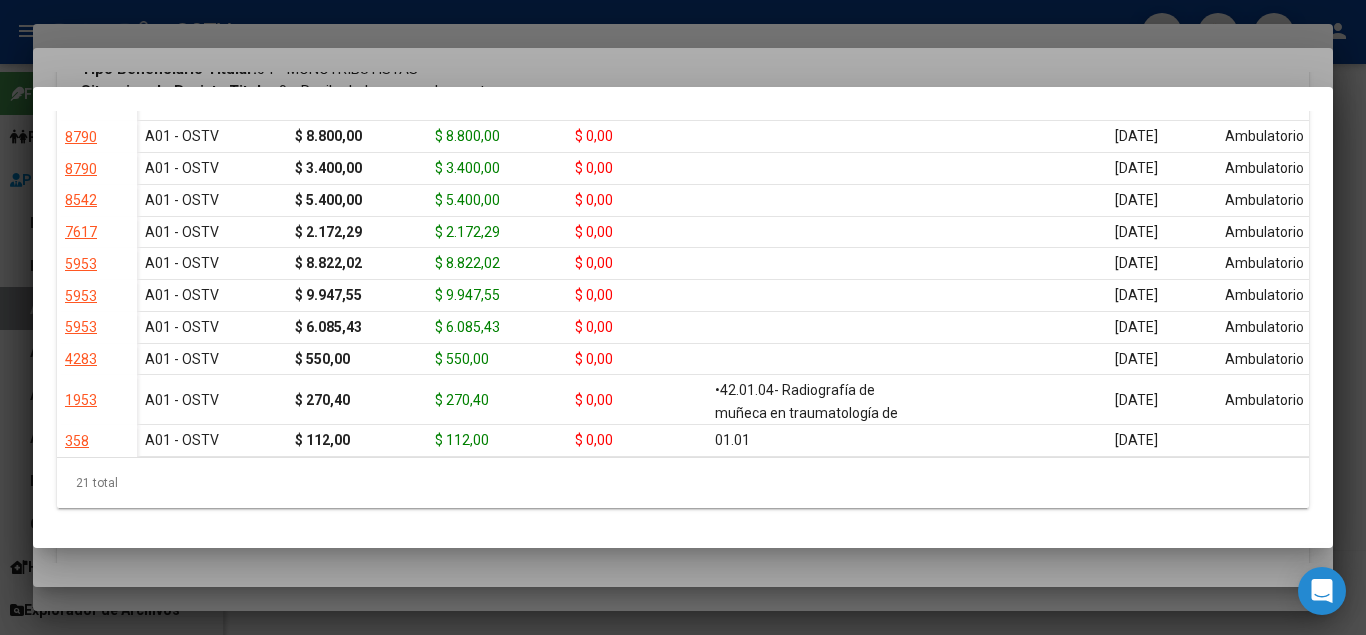 scroll, scrollTop: 809, scrollLeft: 0, axis: vertical 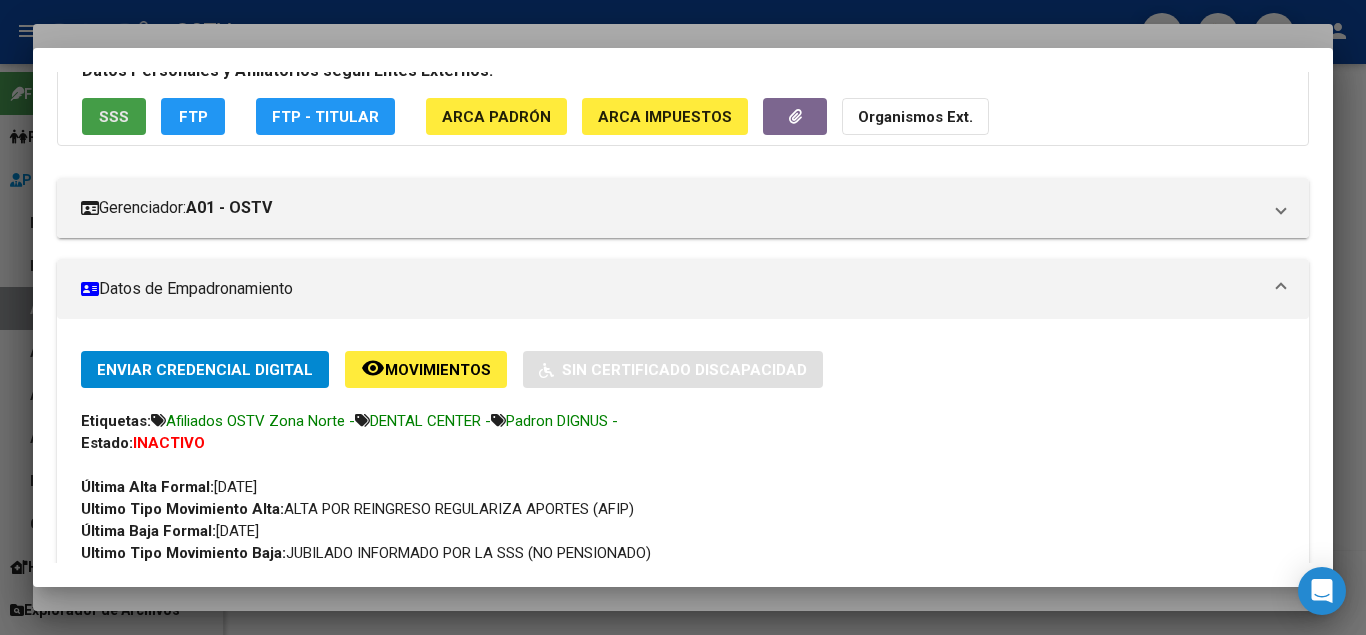 click on "SSS" at bounding box center (114, 116) 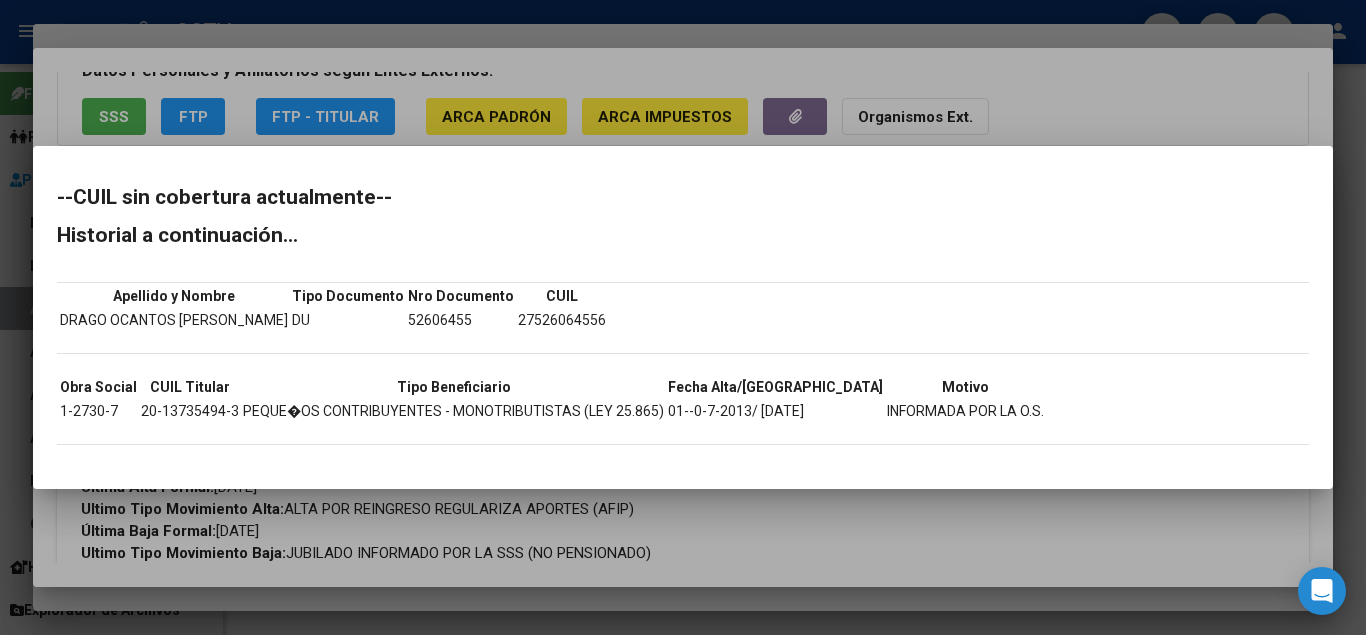 click at bounding box center (683, 317) 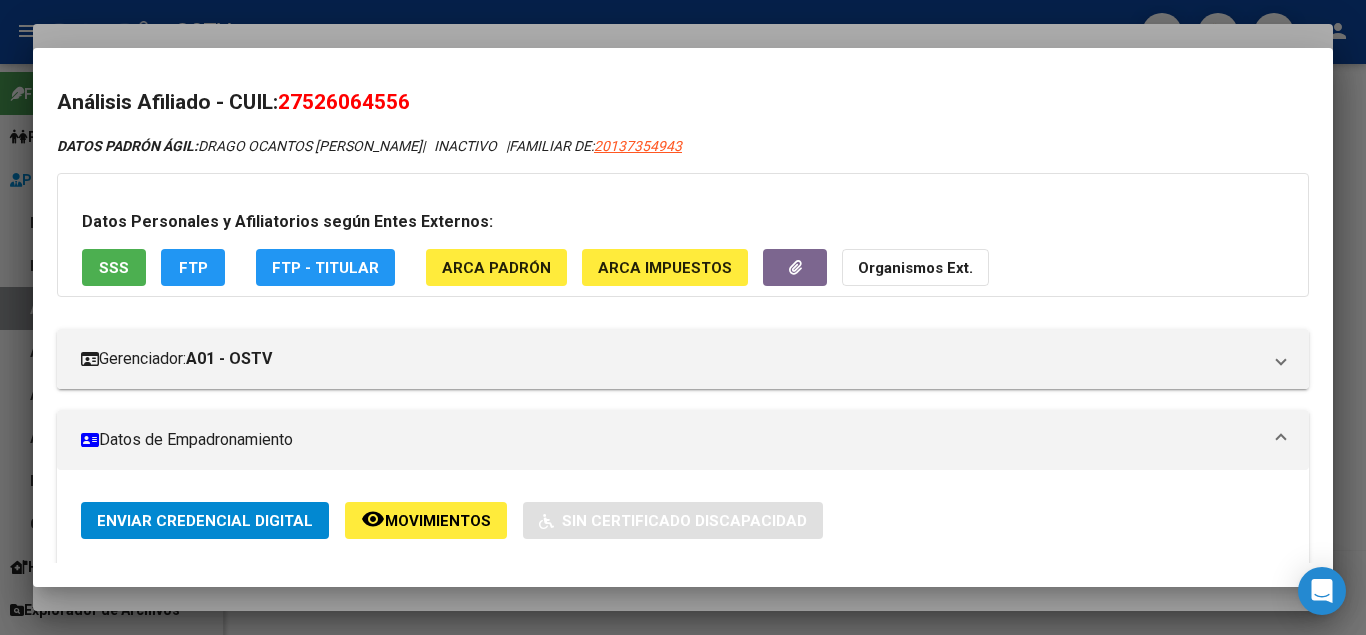 scroll, scrollTop: 0, scrollLeft: 0, axis: both 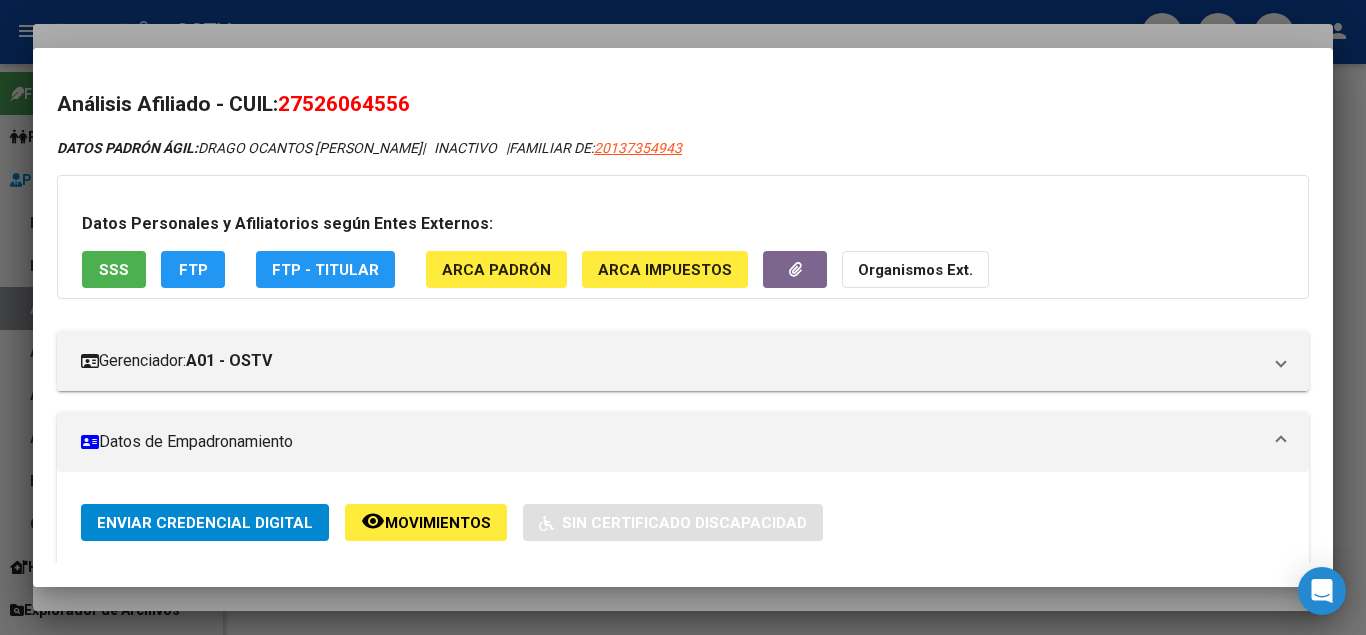 drag, startPoint x: 314, startPoint y: 99, endPoint x: 408, endPoint y: 99, distance: 94 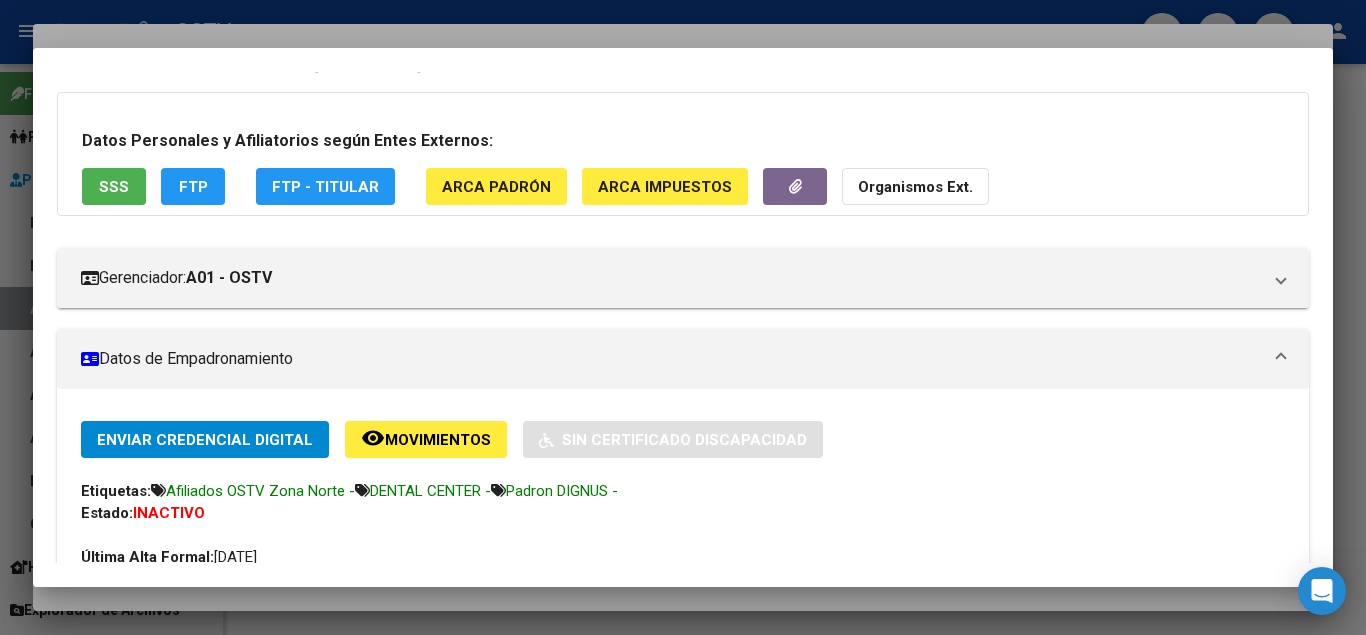 scroll, scrollTop: 0, scrollLeft: 0, axis: both 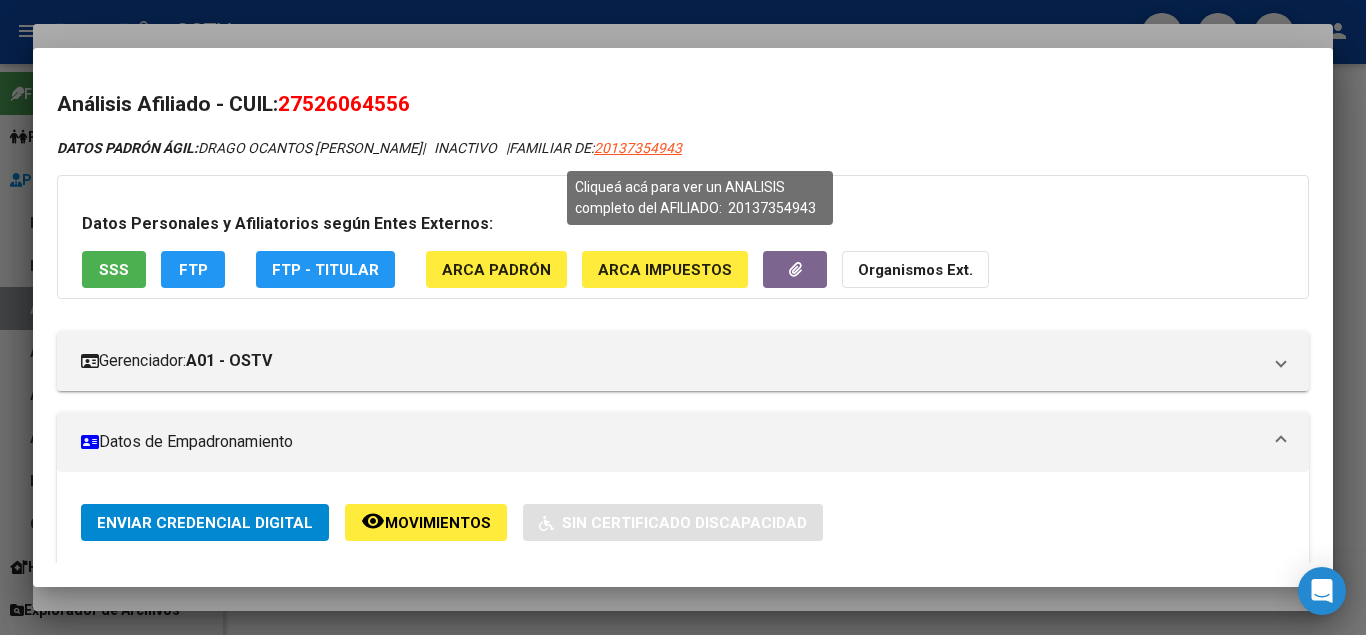 click on "20137354943" at bounding box center (638, 148) 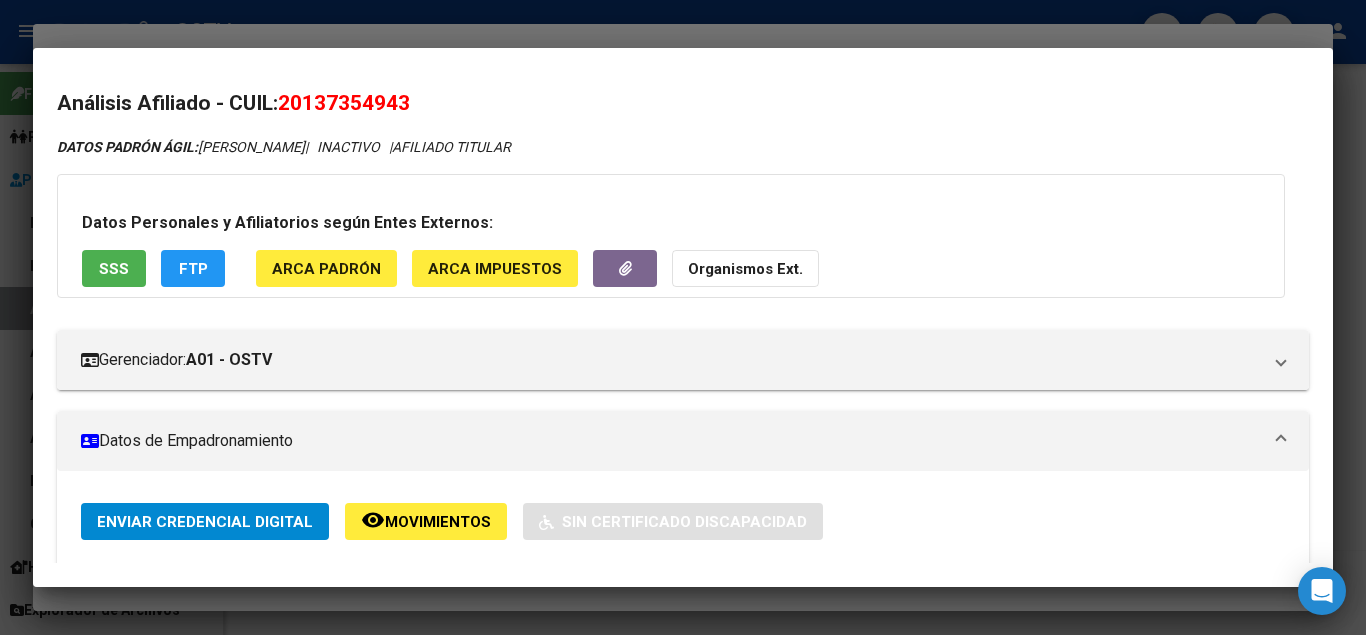 scroll, scrollTop: 0, scrollLeft: 0, axis: both 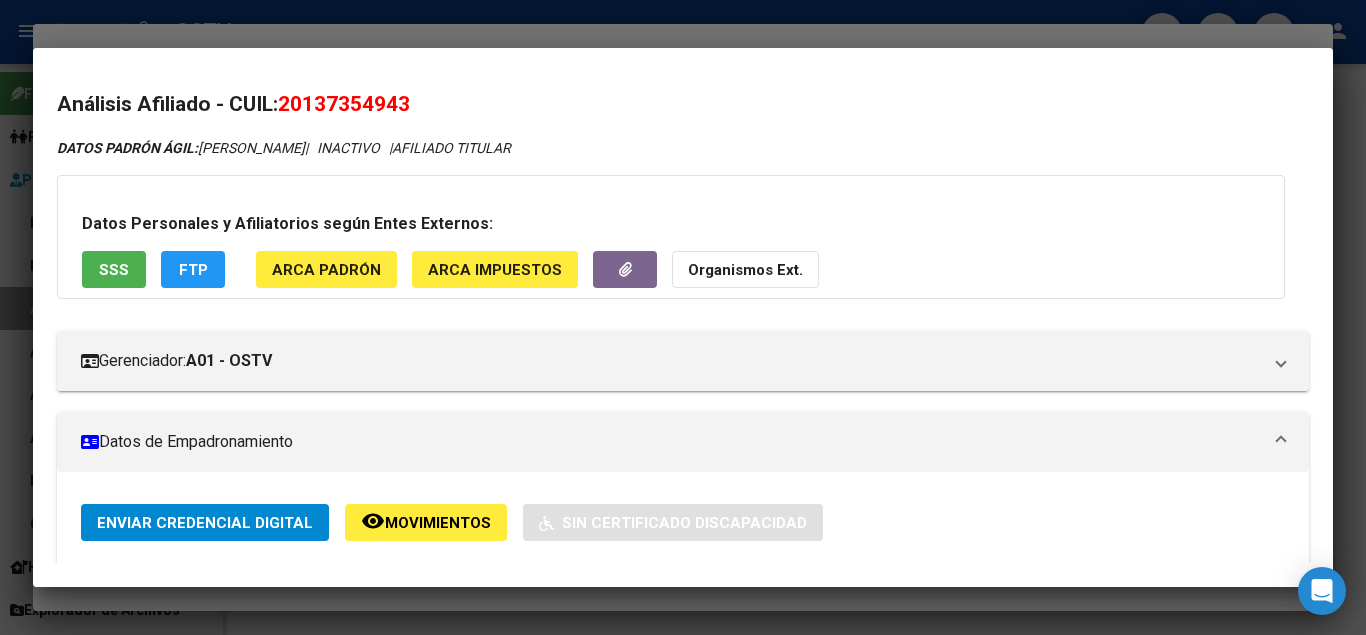 click on "SSS" at bounding box center (114, 270) 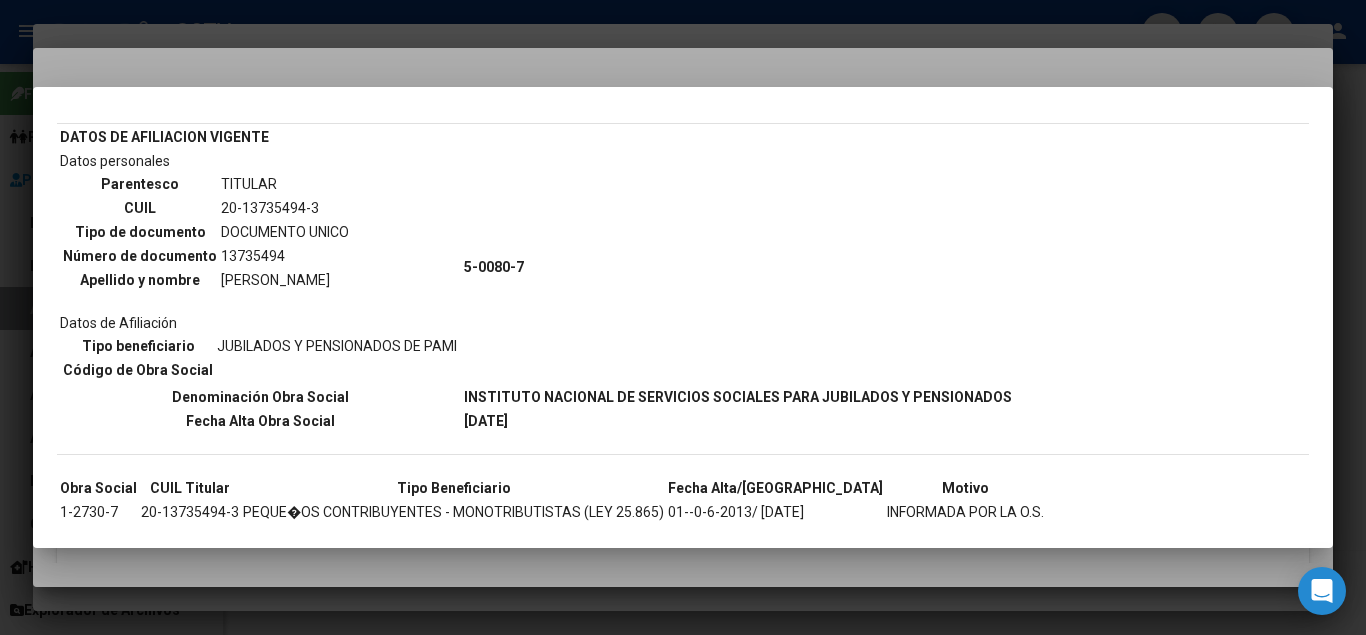 scroll, scrollTop: 190, scrollLeft: 0, axis: vertical 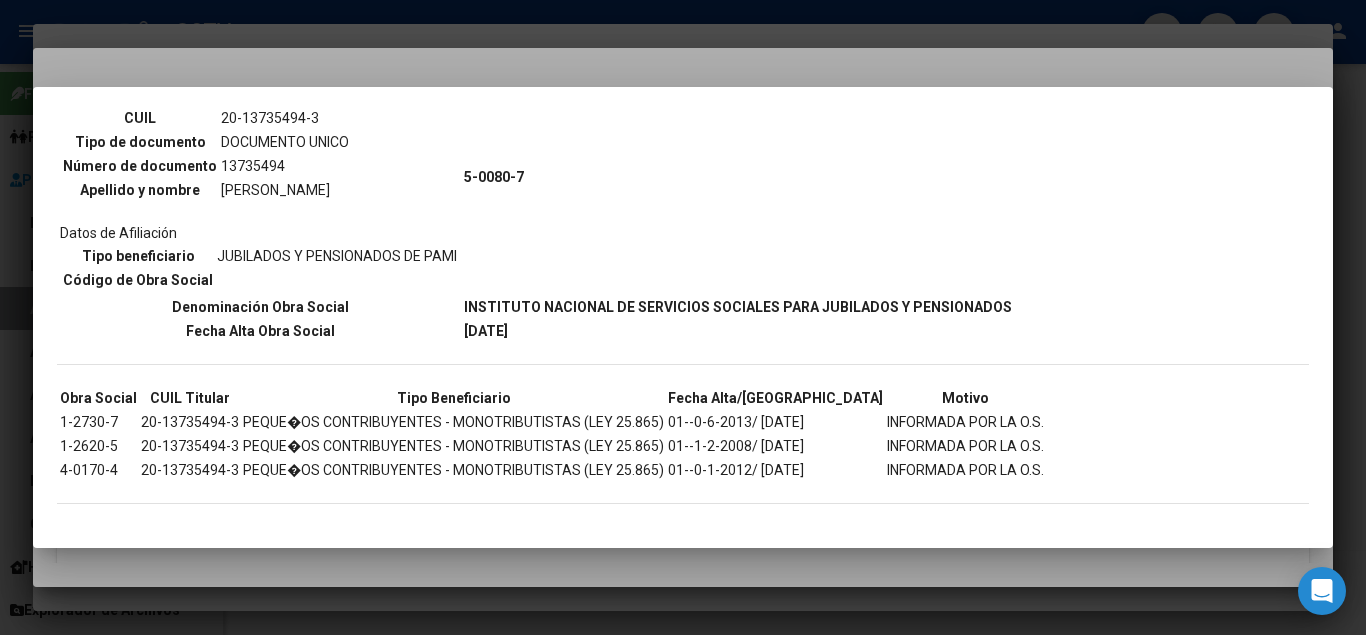 click at bounding box center [683, 317] 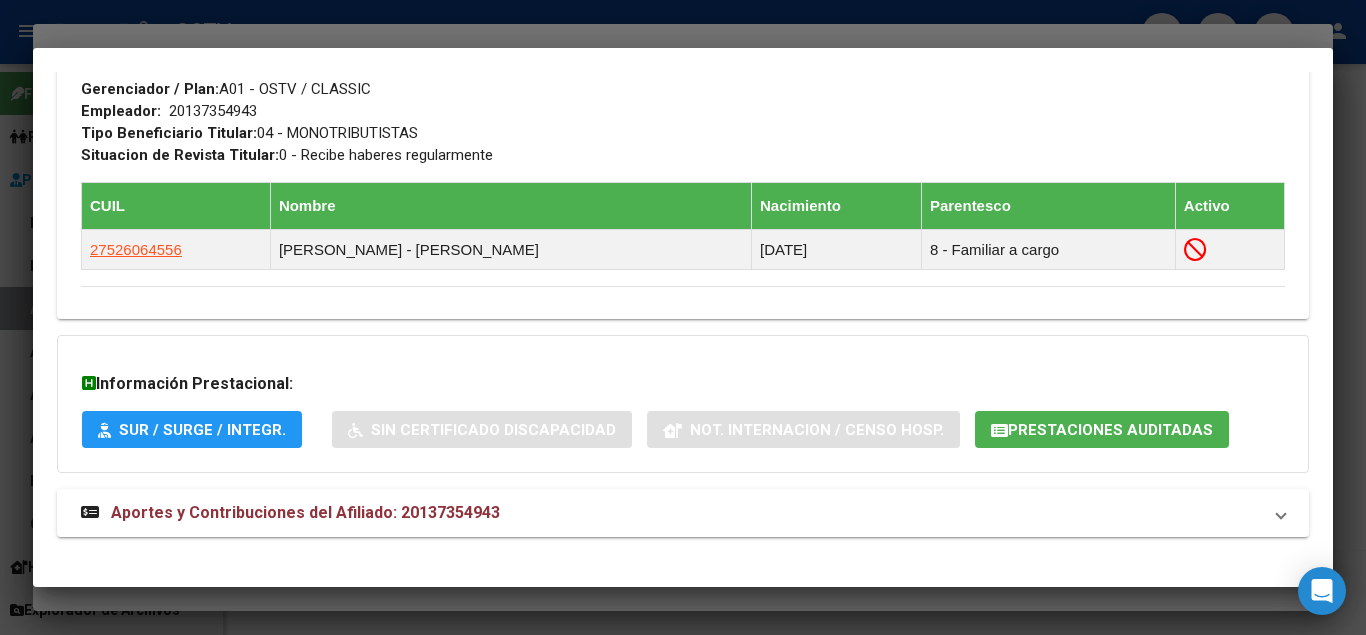 scroll, scrollTop: 1083, scrollLeft: 0, axis: vertical 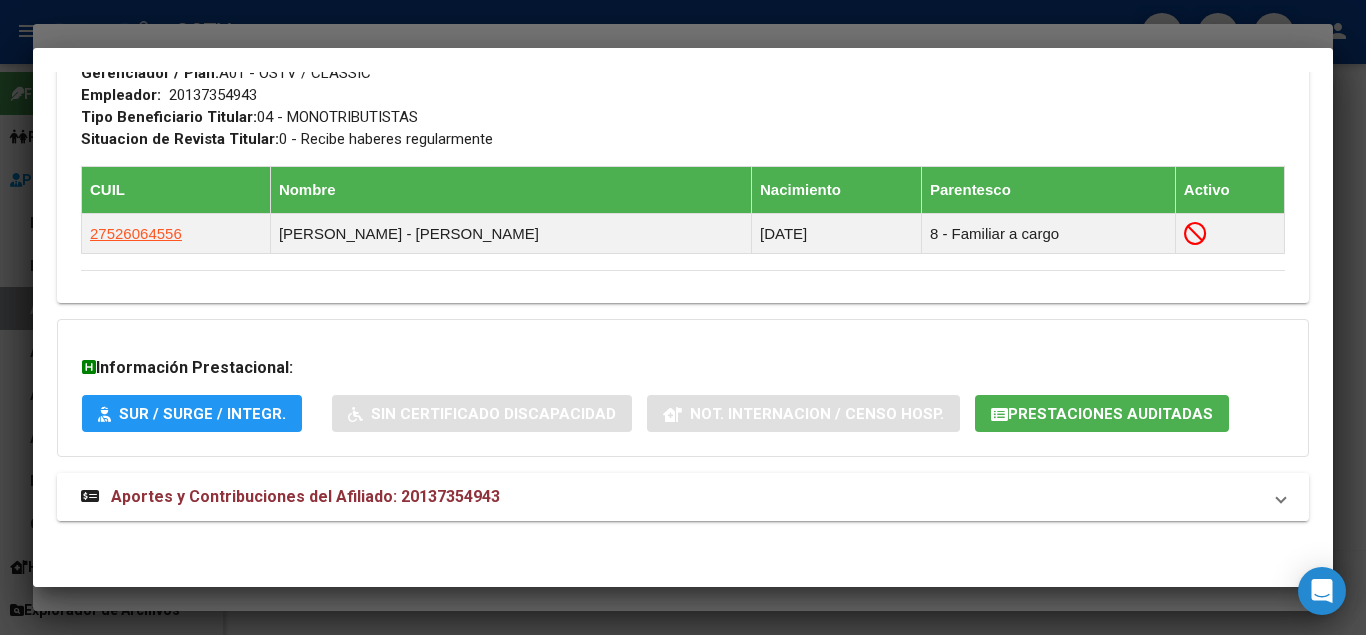 click on "Aportes y Contribuciones del Afiliado: 20137354943" at bounding box center [305, 496] 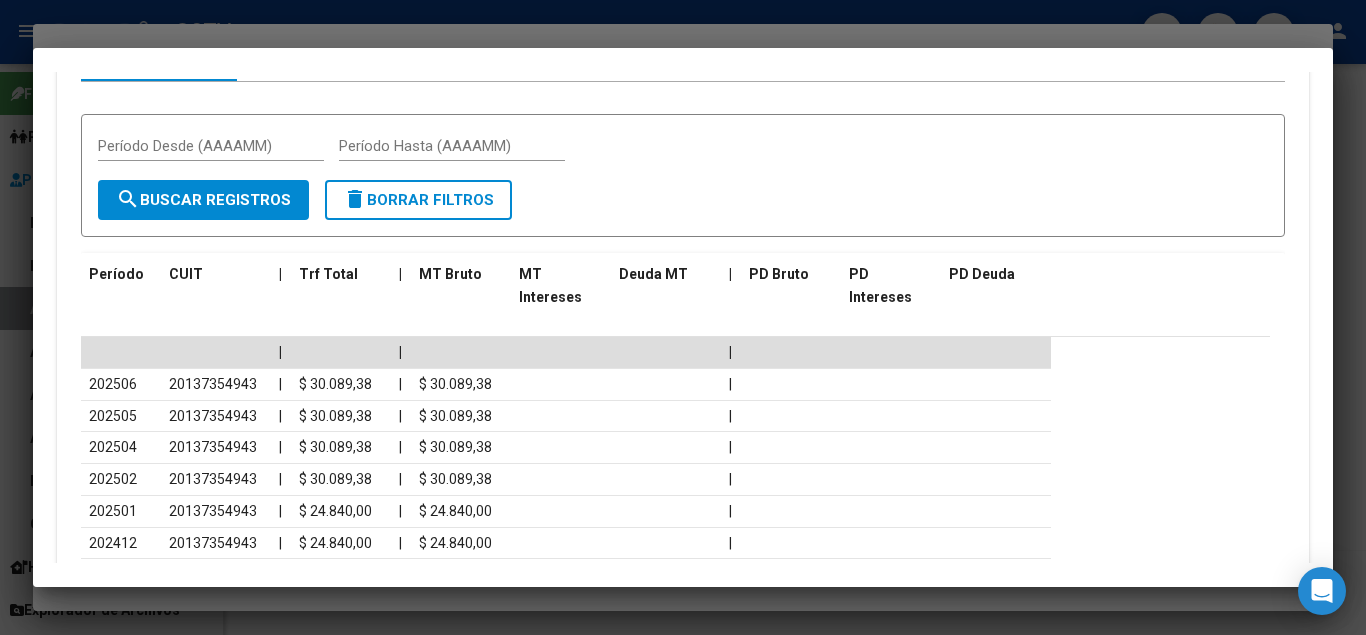 scroll, scrollTop: 1657, scrollLeft: 0, axis: vertical 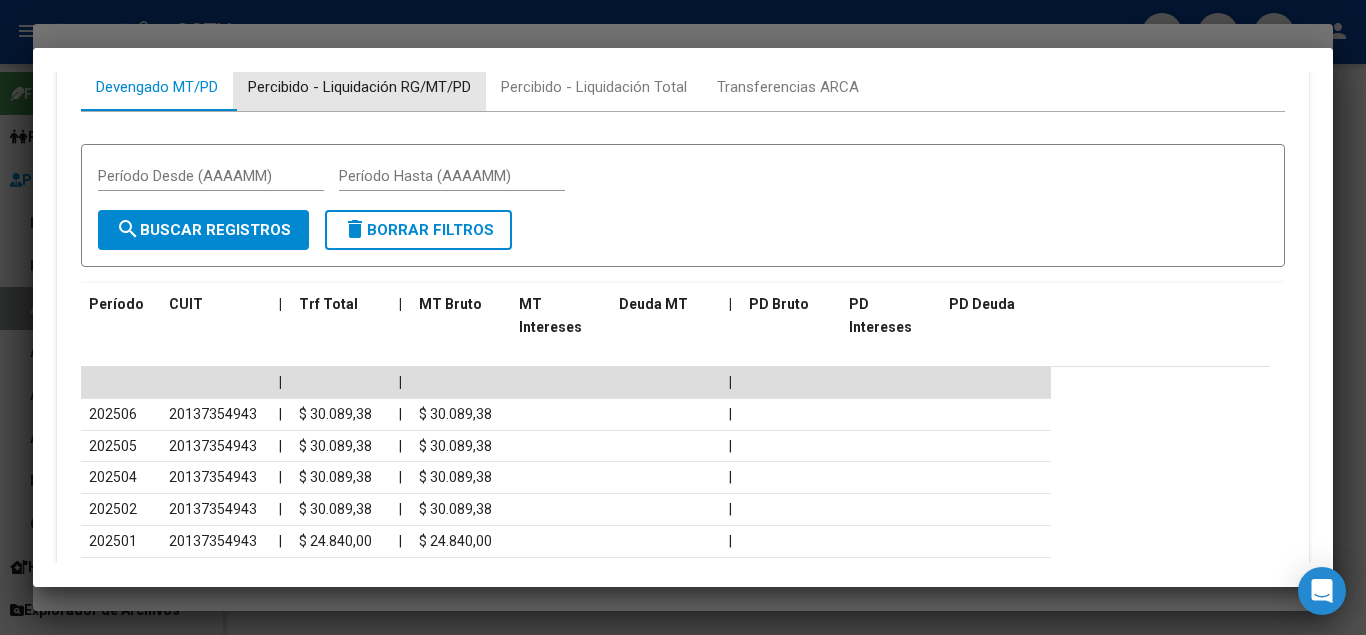 click on "Percibido - Liquidación RG/MT/PD" at bounding box center (359, 87) 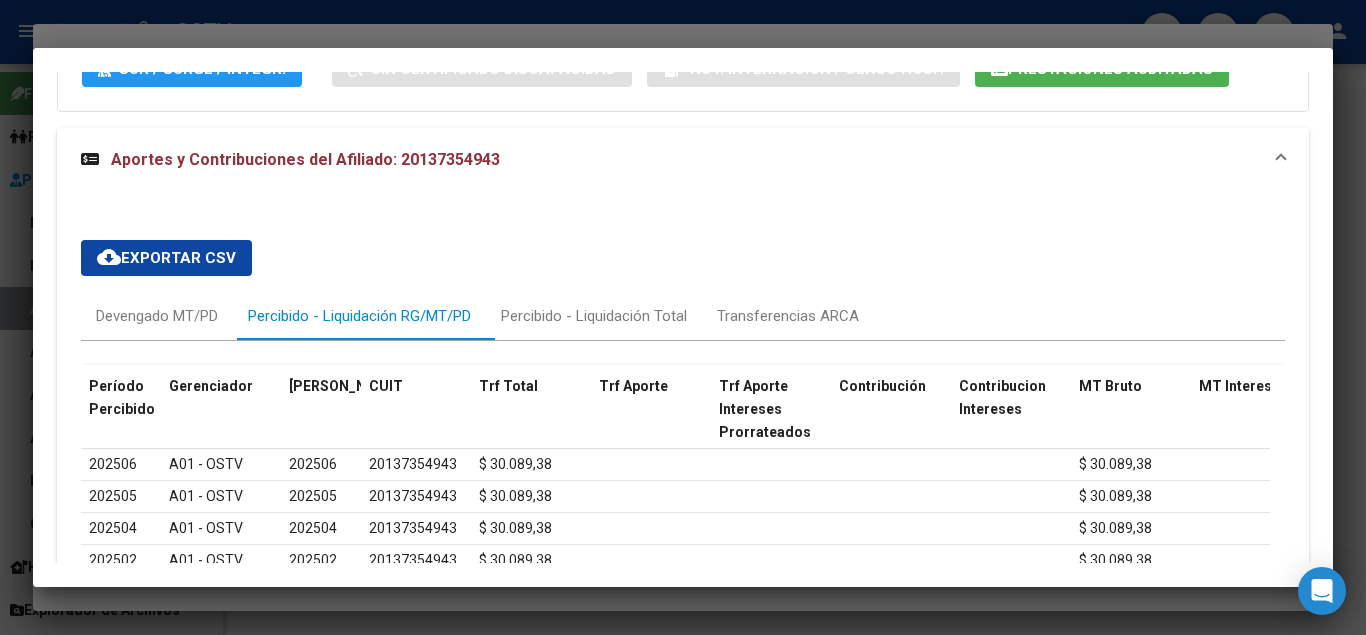 scroll, scrollTop: 1561, scrollLeft: 0, axis: vertical 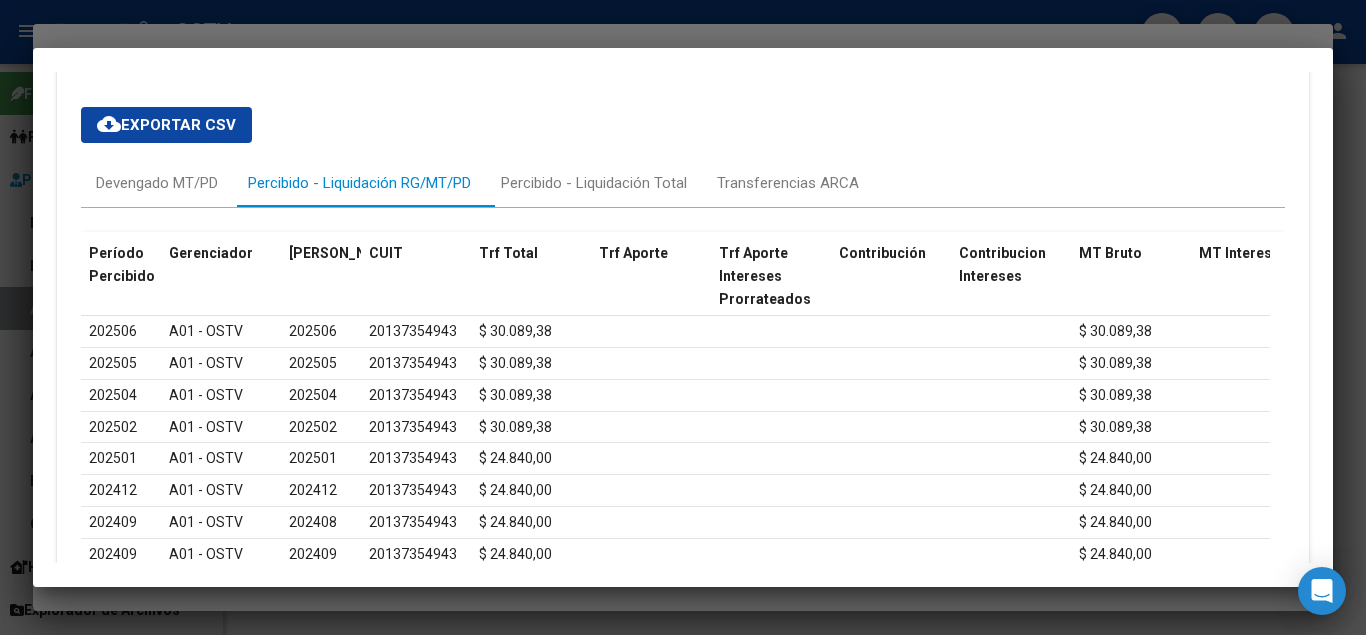 click at bounding box center [683, 317] 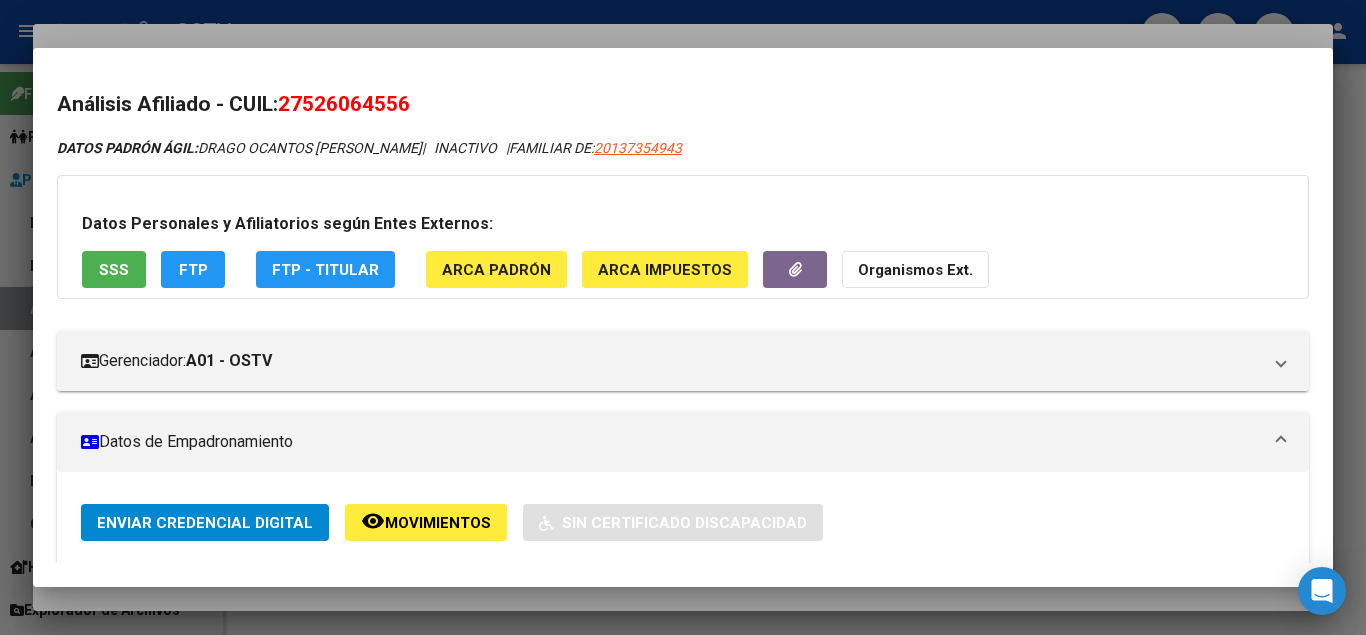 click at bounding box center [683, 317] 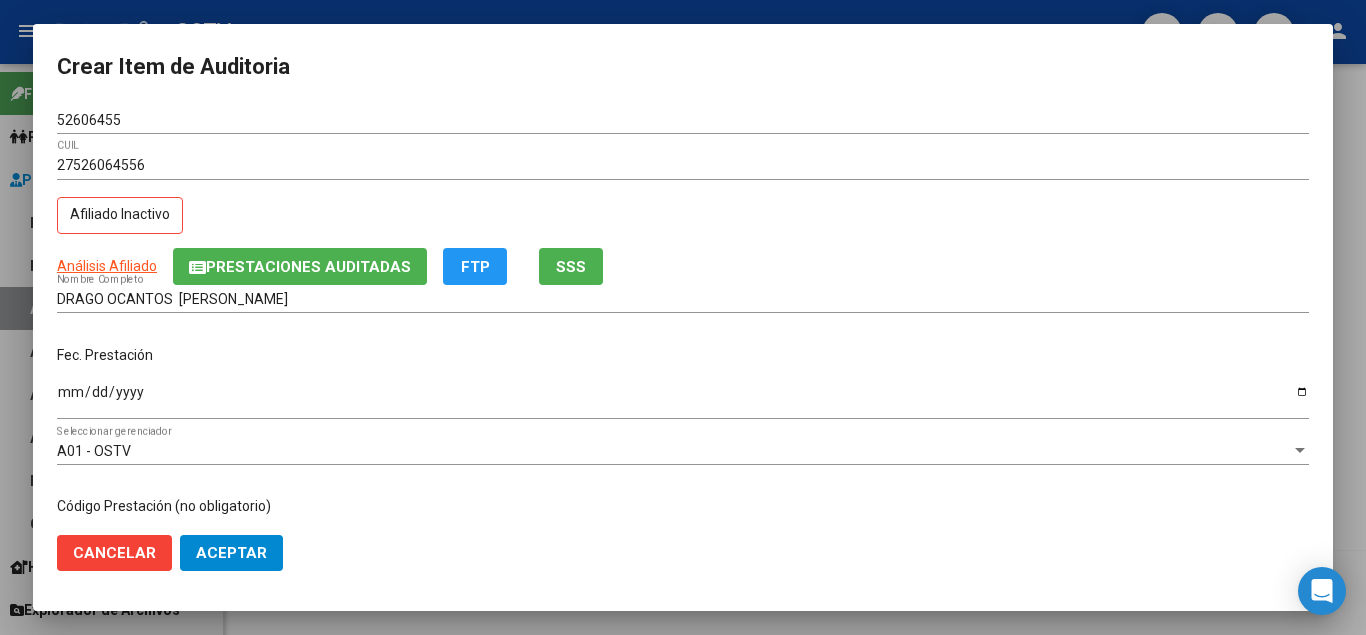 click on "FTP" 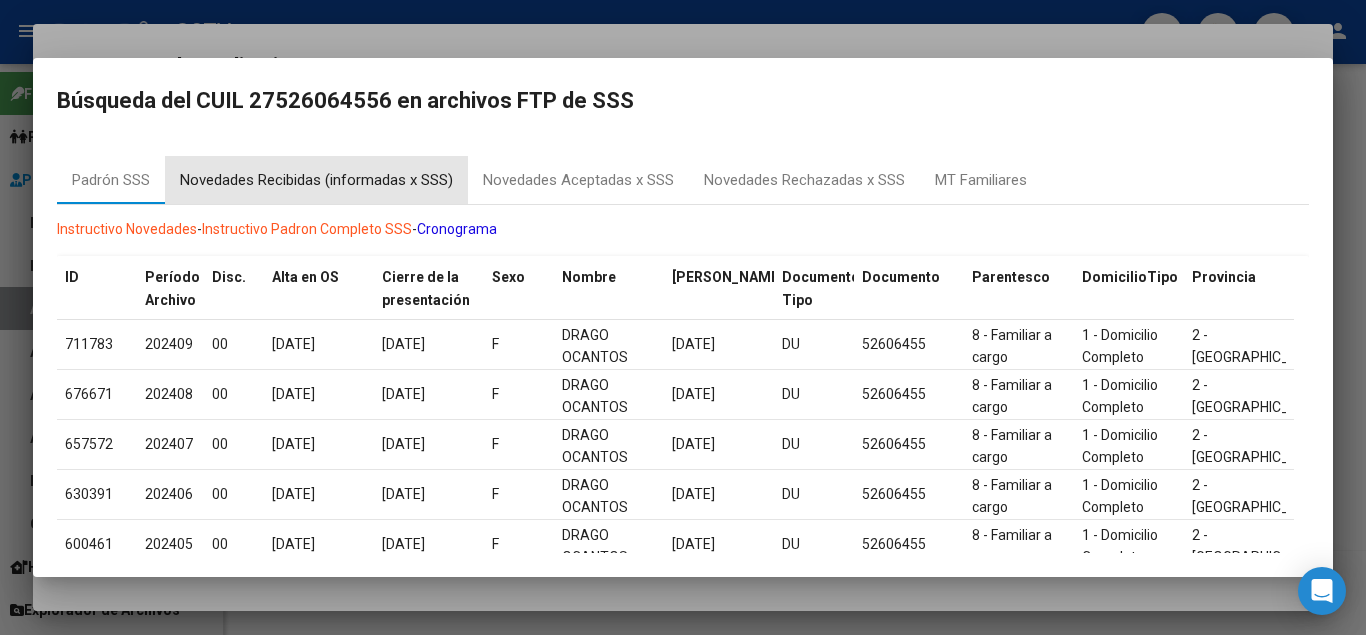 click on "Novedades Recibidas (informadas x SSS)" at bounding box center (316, 180) 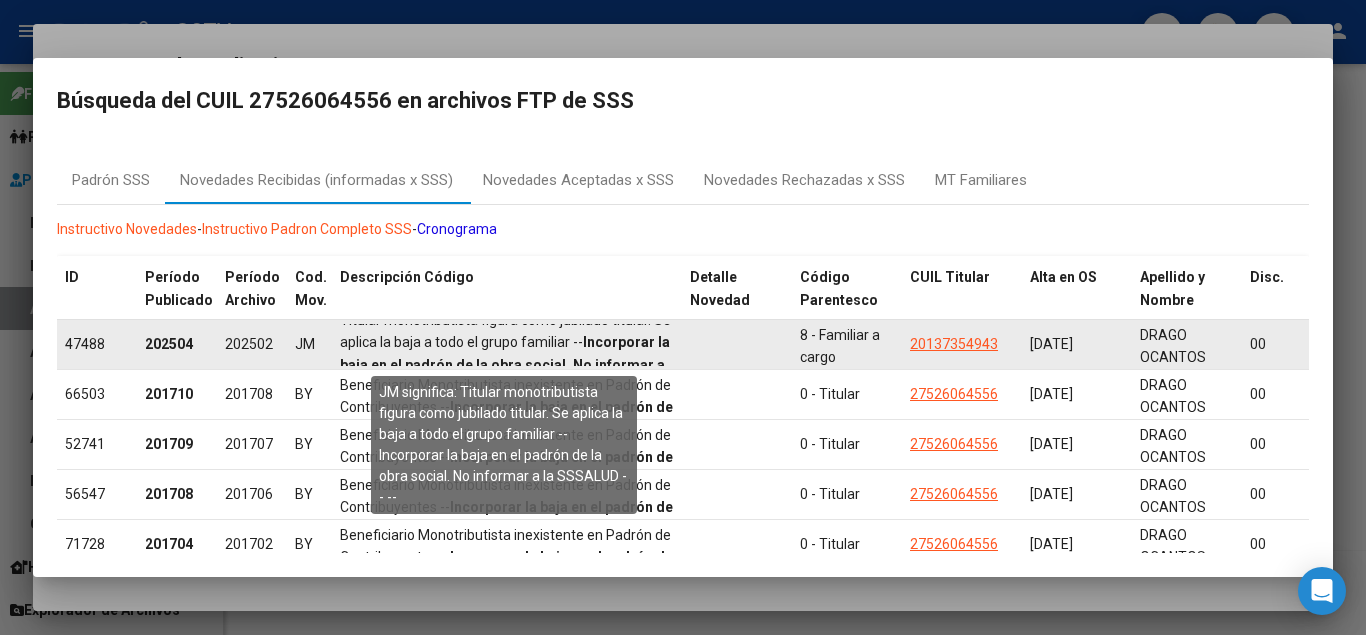 scroll, scrollTop: 0, scrollLeft: 0, axis: both 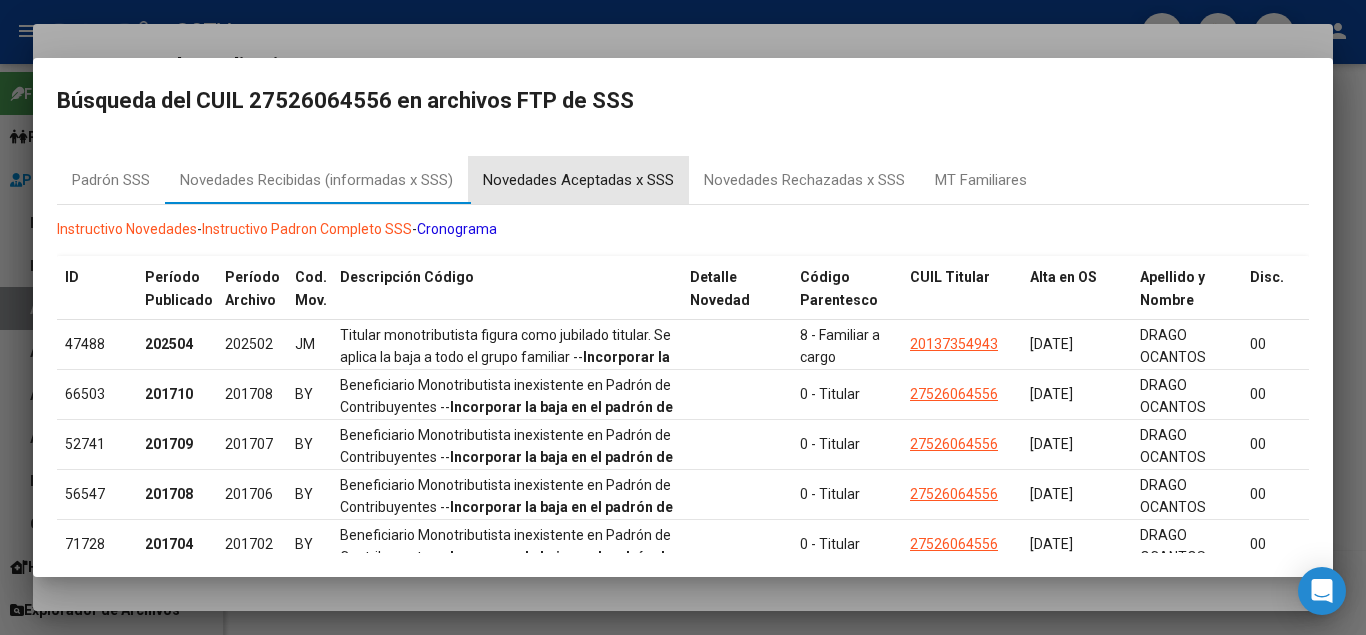 click on "Novedades Aceptadas x SSS" at bounding box center (578, 180) 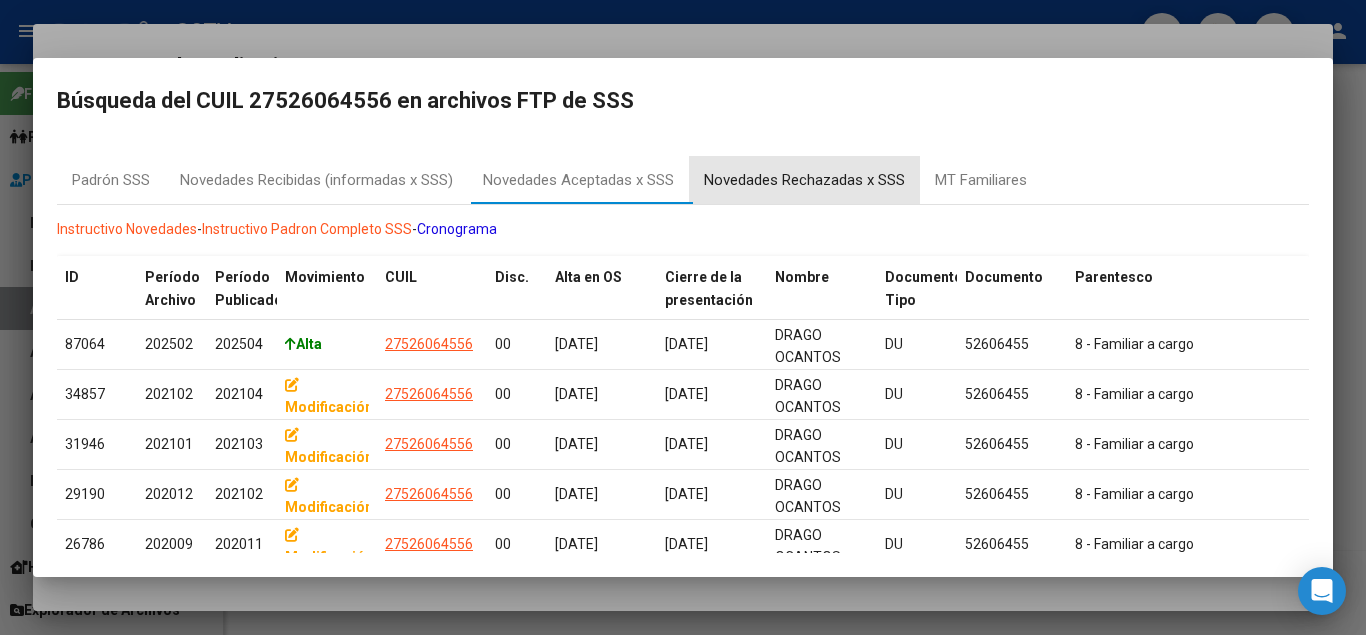 click on "Novedades Rechazadas x SSS" at bounding box center [804, 180] 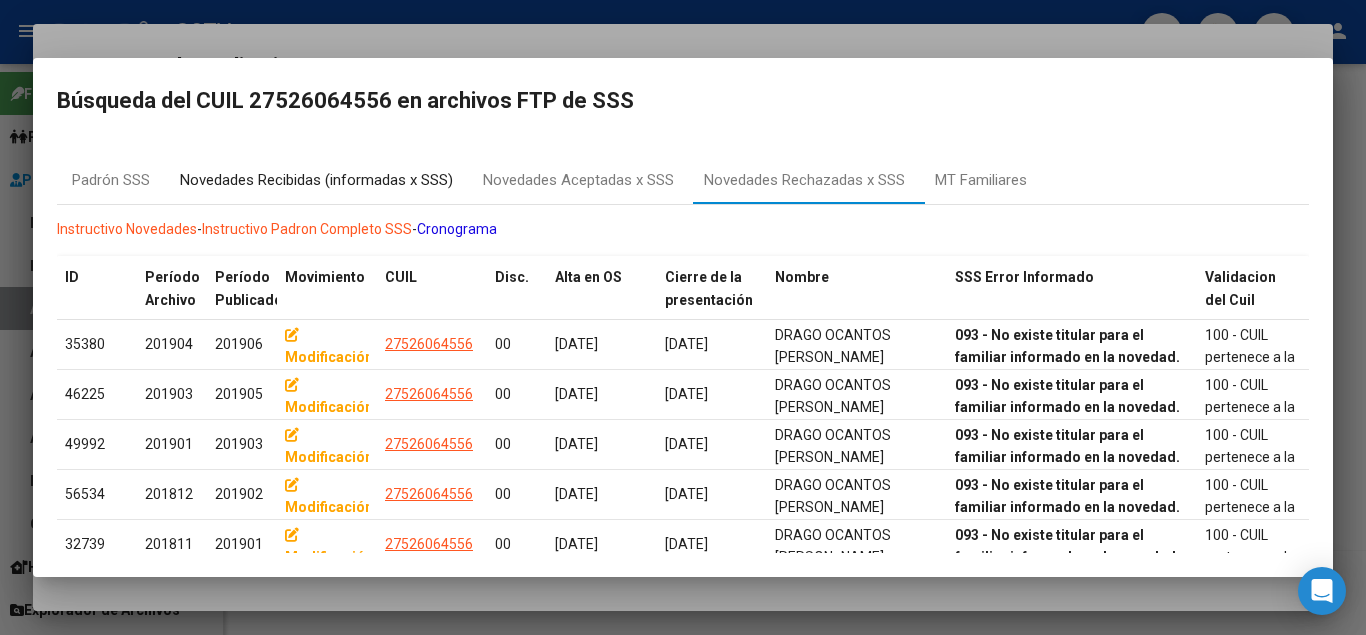 click on "Novedades Recibidas (informadas x SSS)" at bounding box center [316, 180] 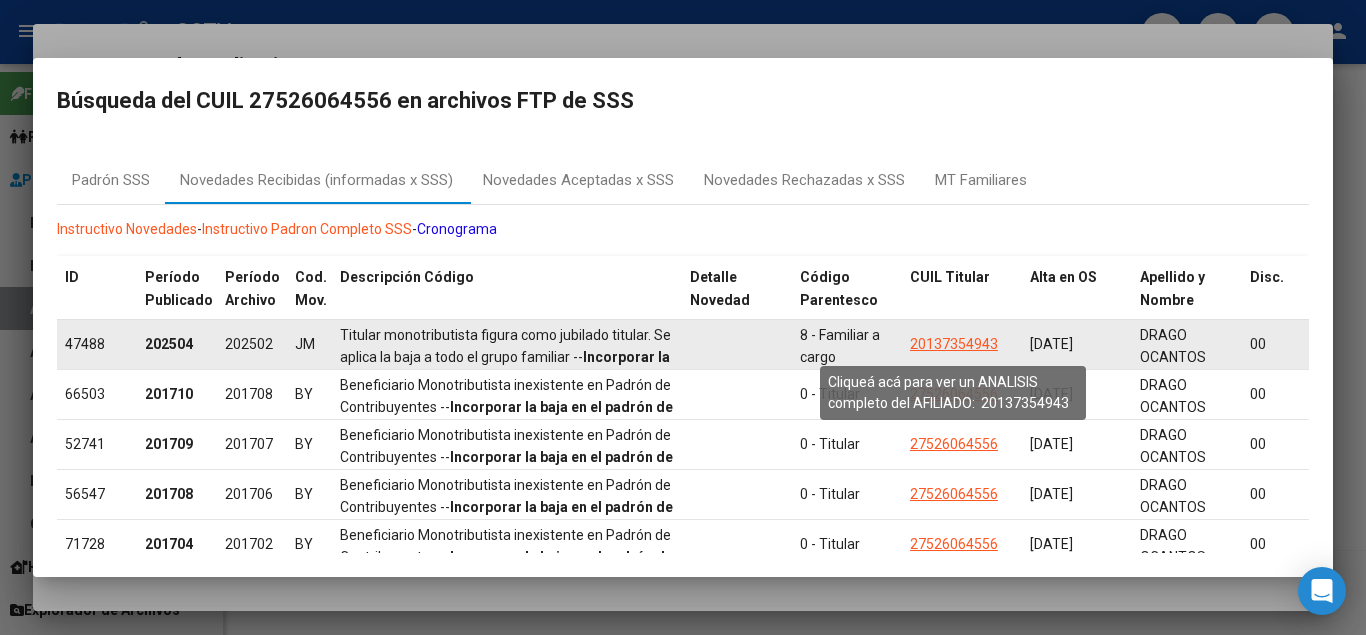 click on "20137354943" 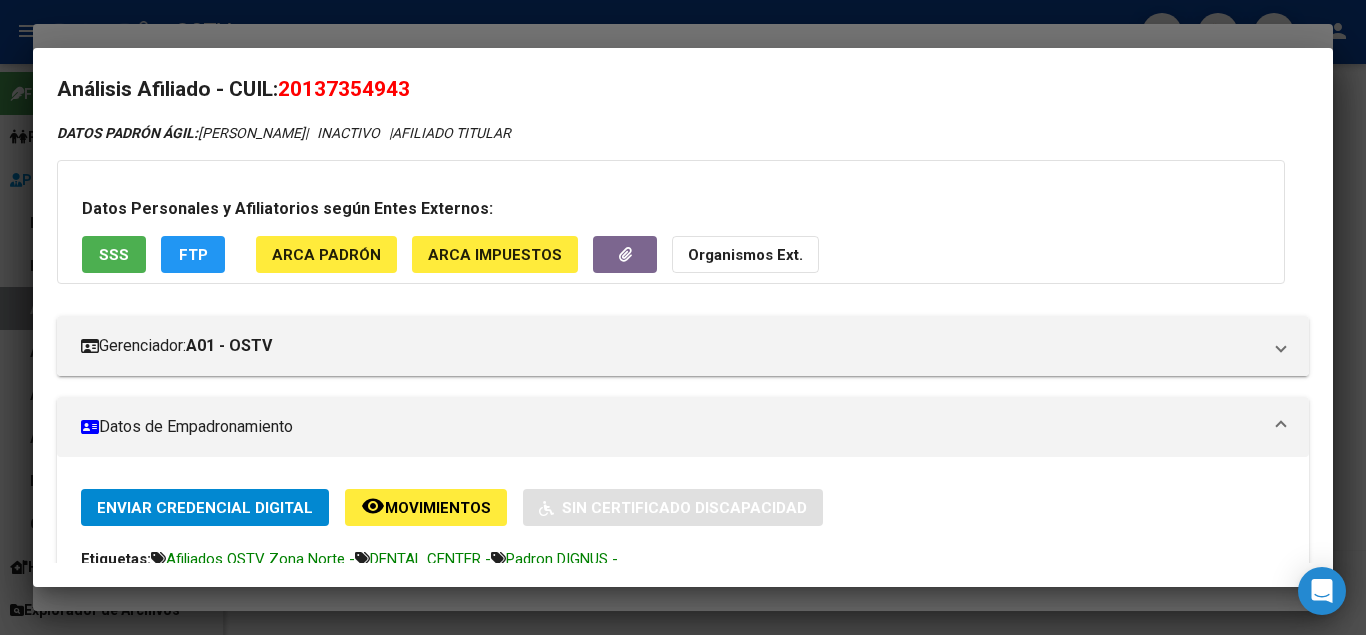 scroll, scrollTop: 0, scrollLeft: 0, axis: both 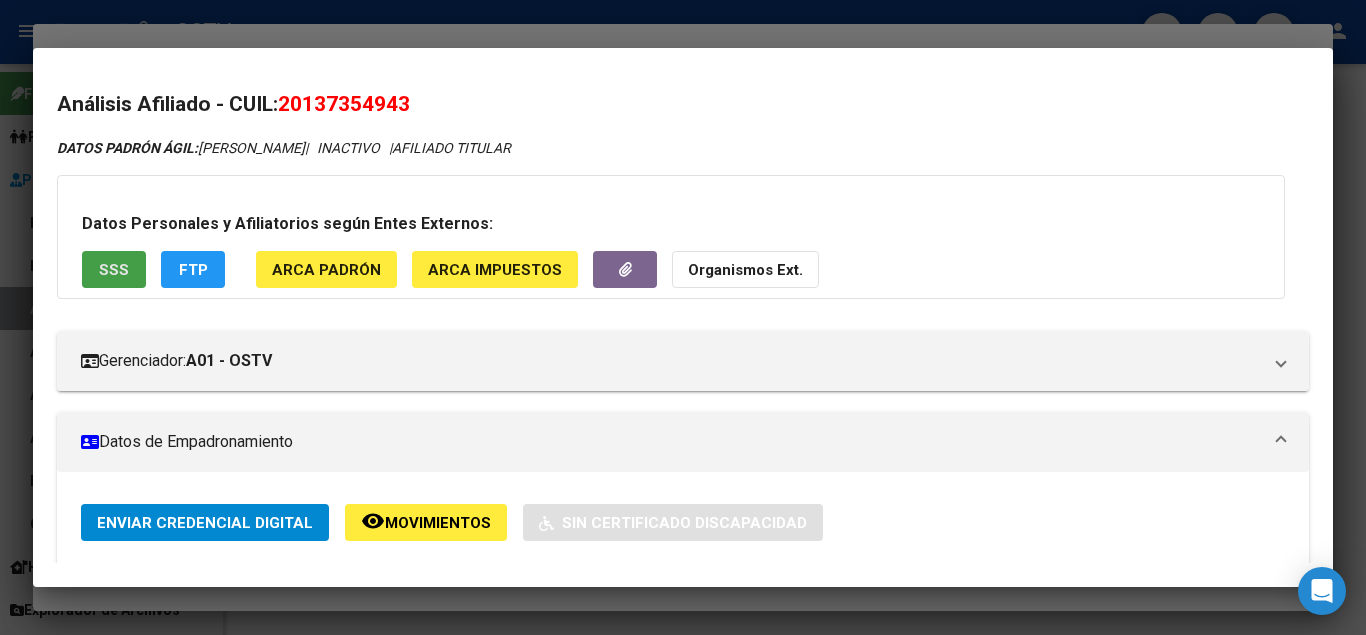 click on "SSS" at bounding box center (114, 269) 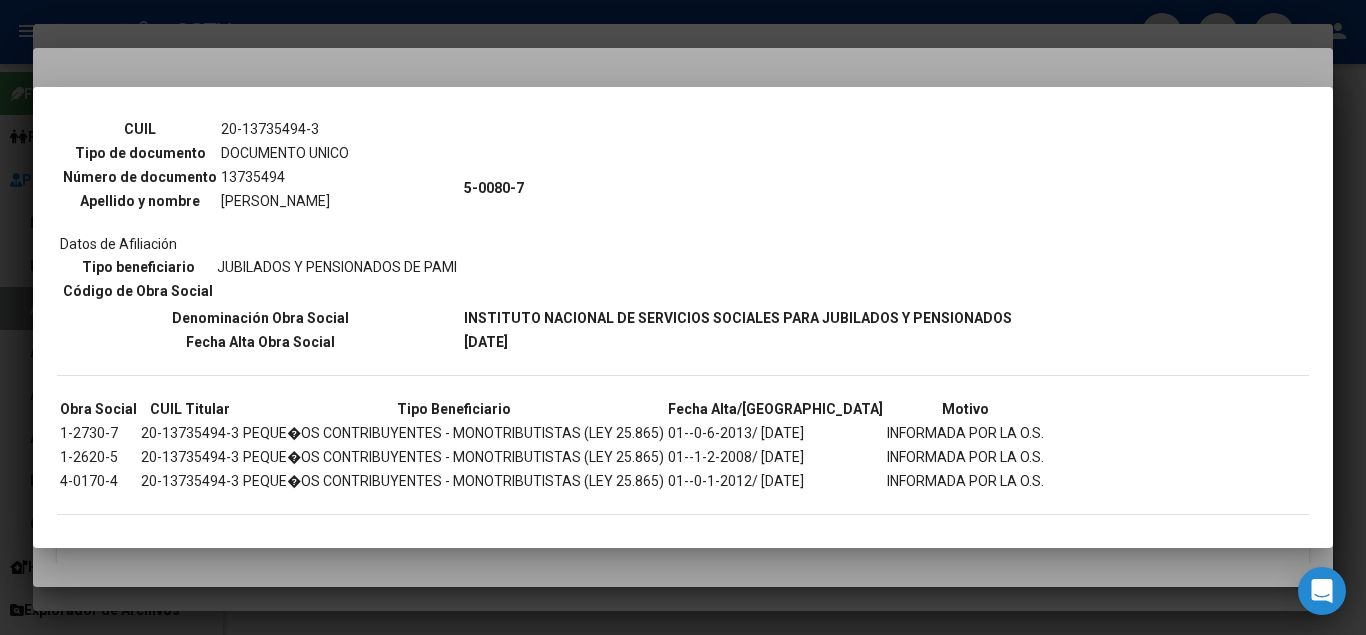 scroll, scrollTop: 190, scrollLeft: 0, axis: vertical 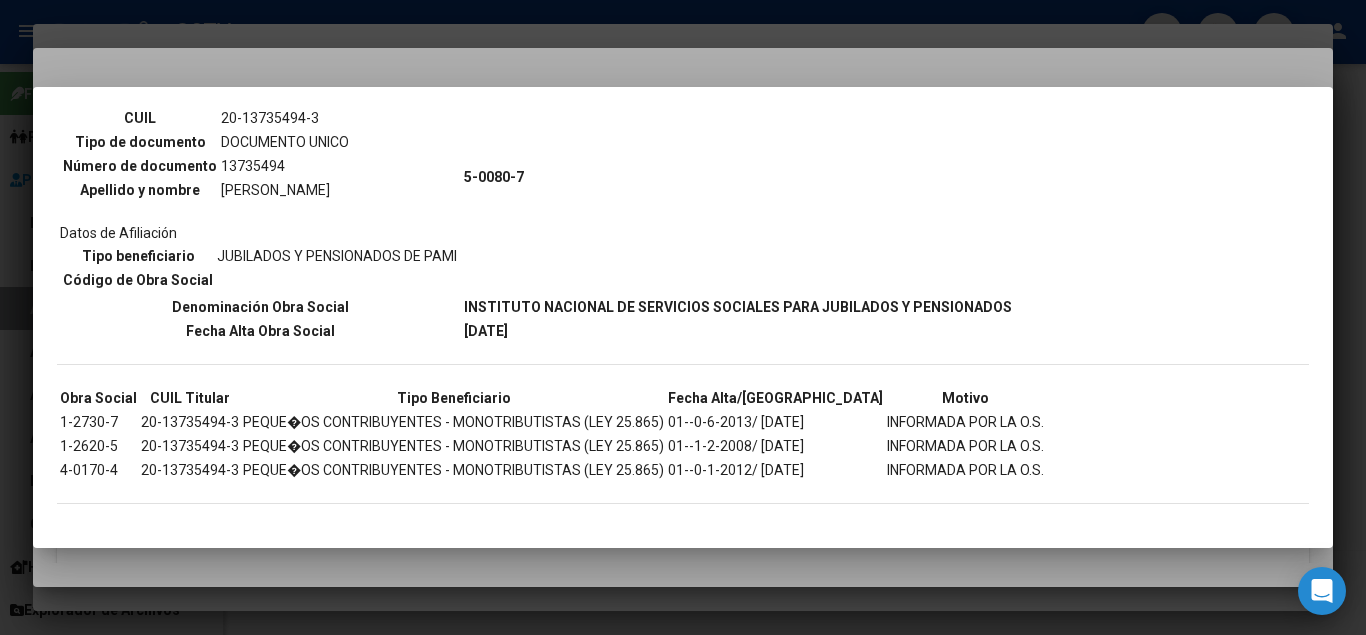 click at bounding box center [683, 317] 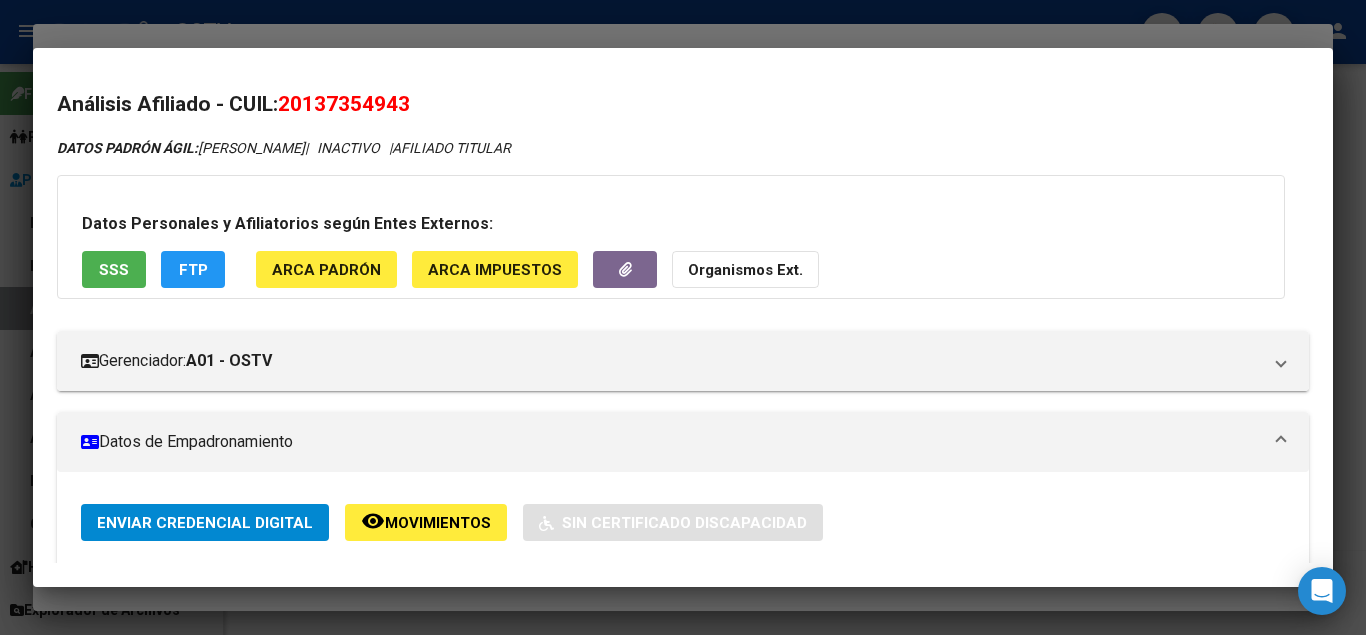 click at bounding box center (683, 317) 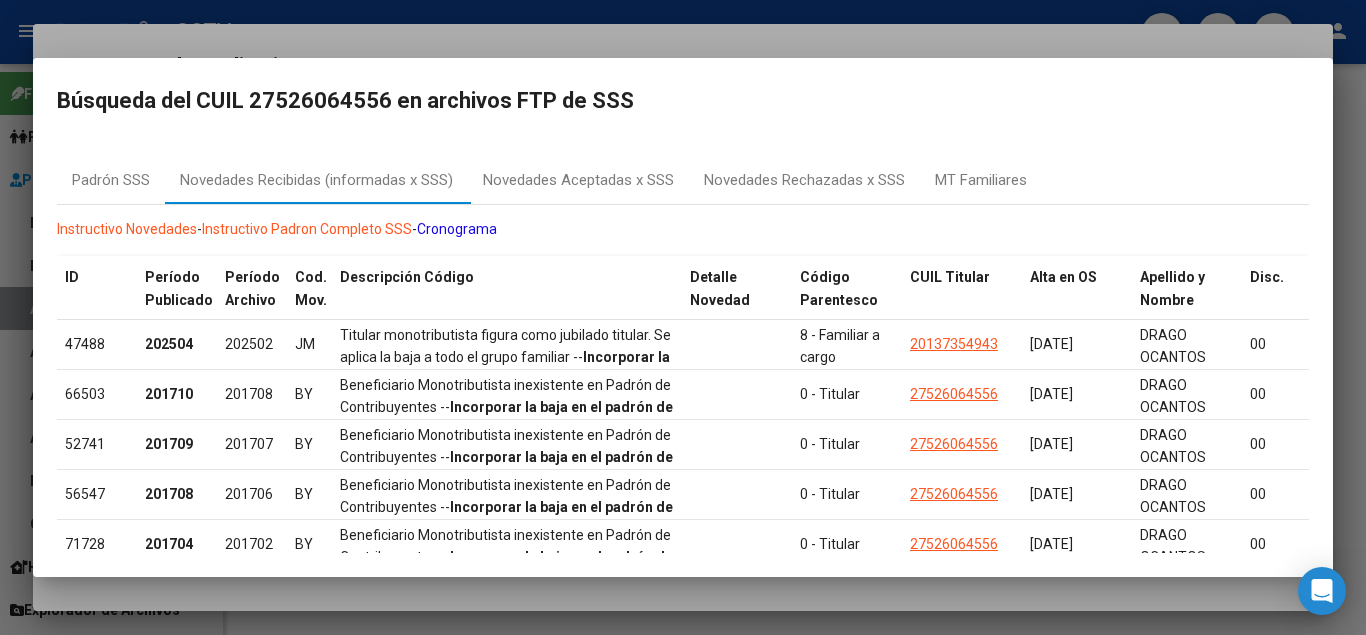click at bounding box center (683, 317) 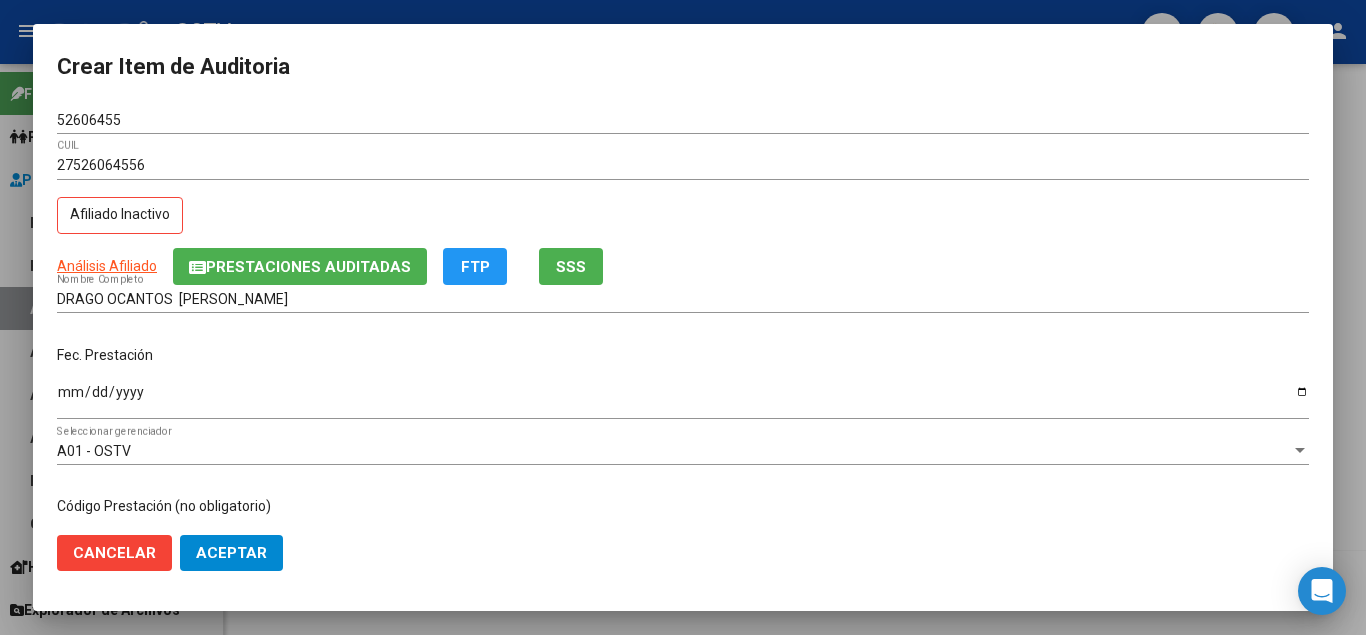 click on "52606455" at bounding box center [683, 120] 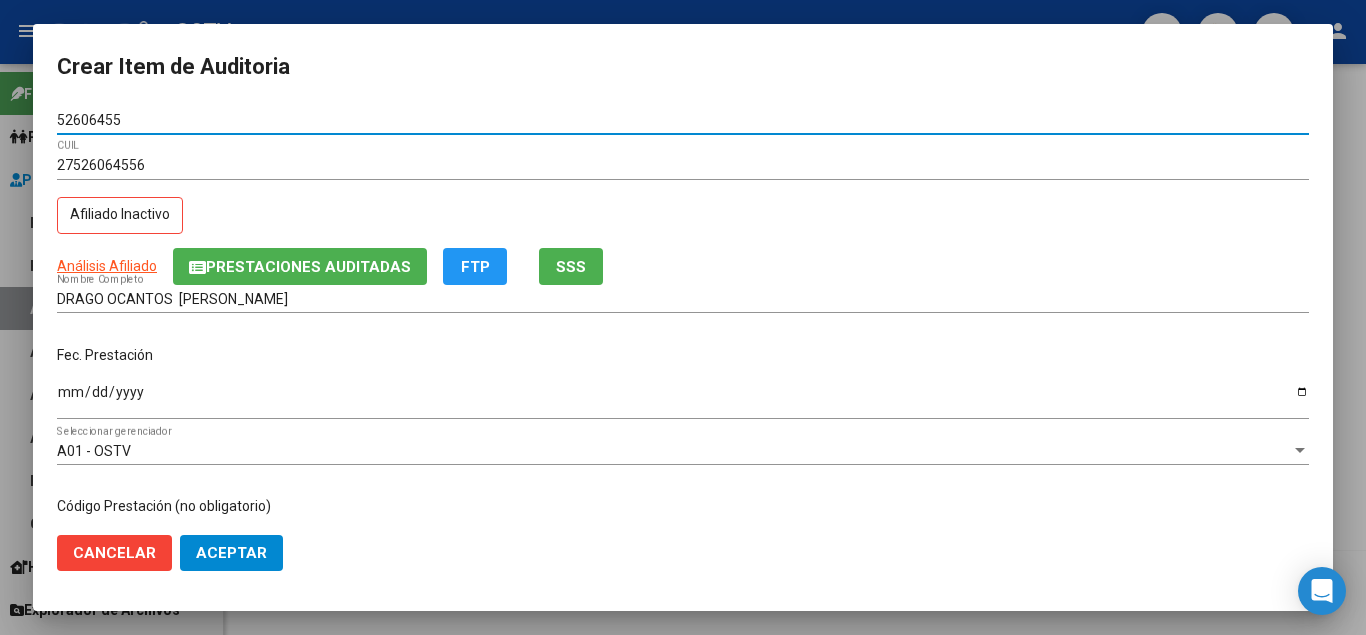 click on "52606455" at bounding box center [683, 120] 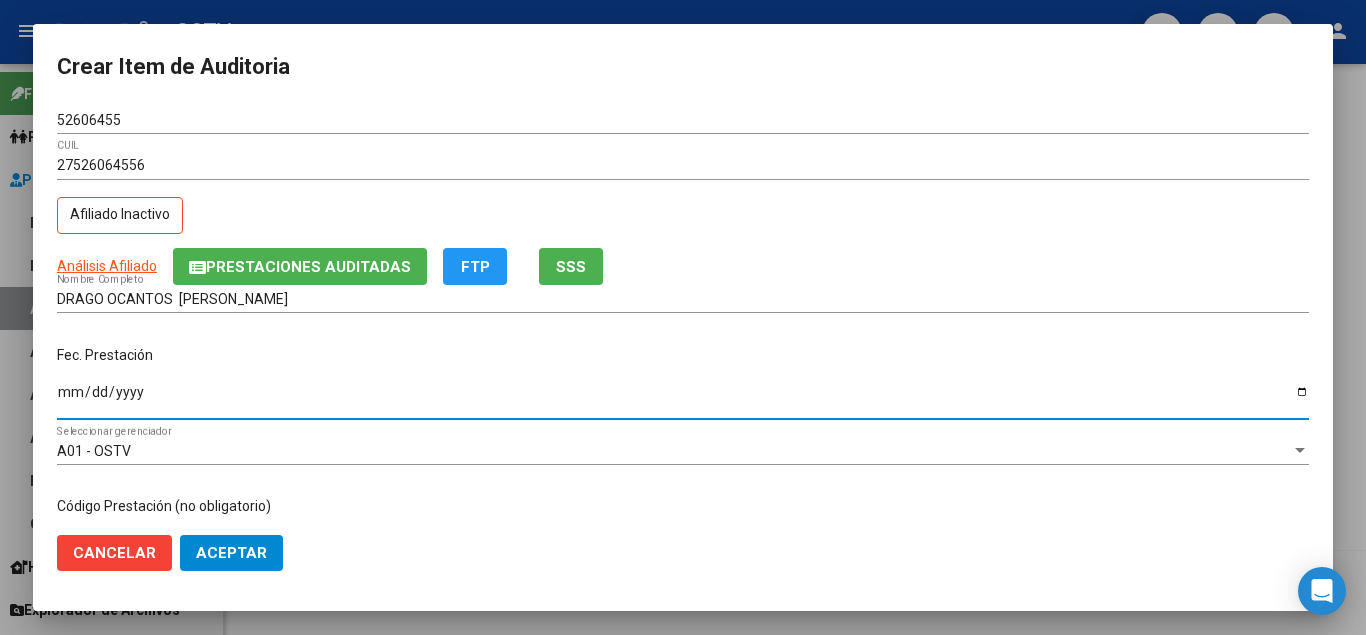 click on "Ingresar la fecha" at bounding box center (683, 399) 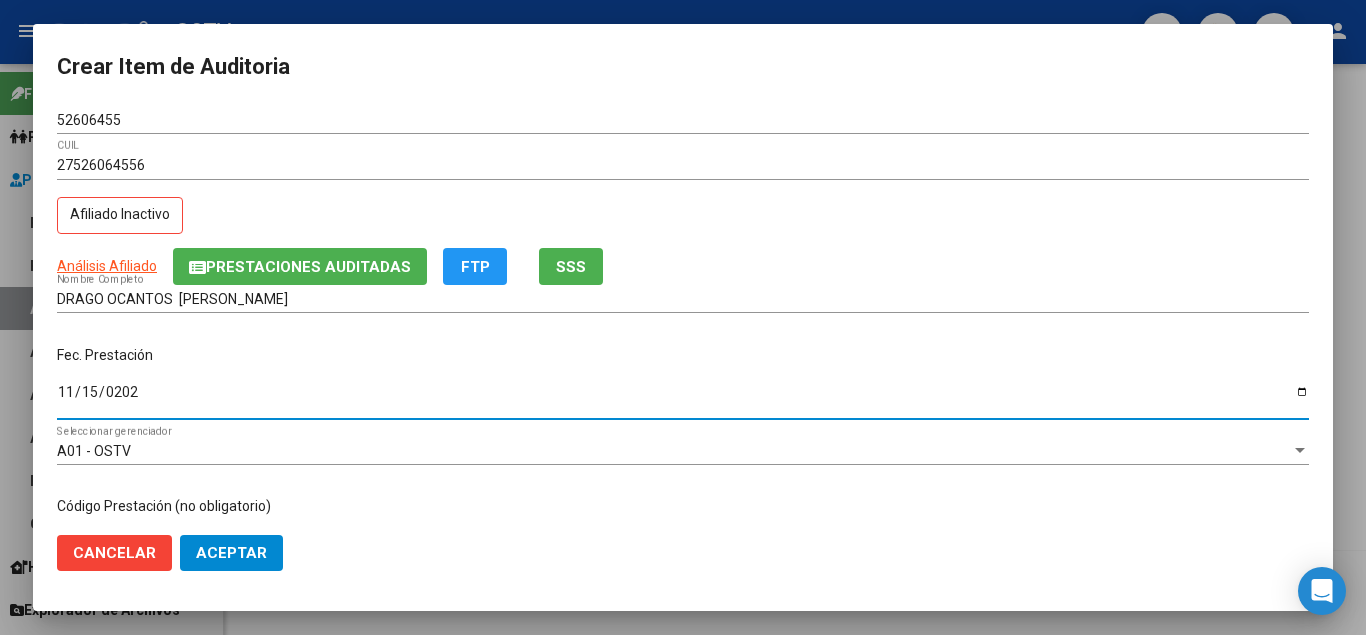 type on "[DATE]" 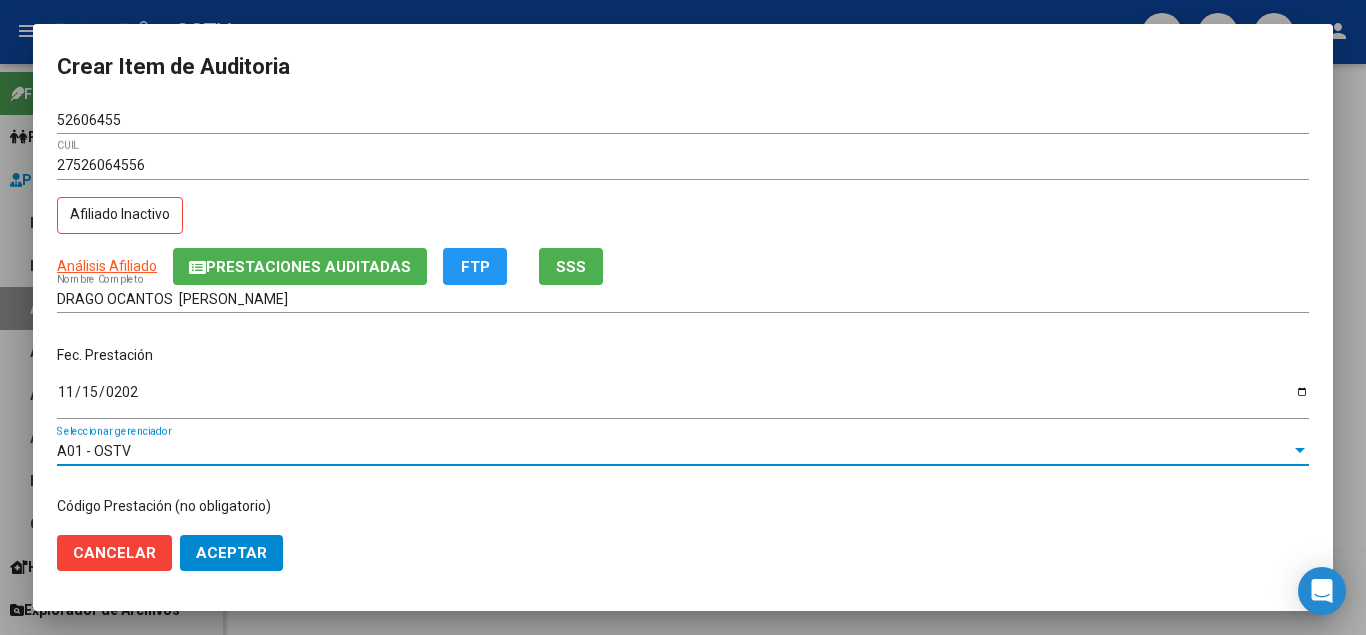 scroll, scrollTop: 233, scrollLeft: 0, axis: vertical 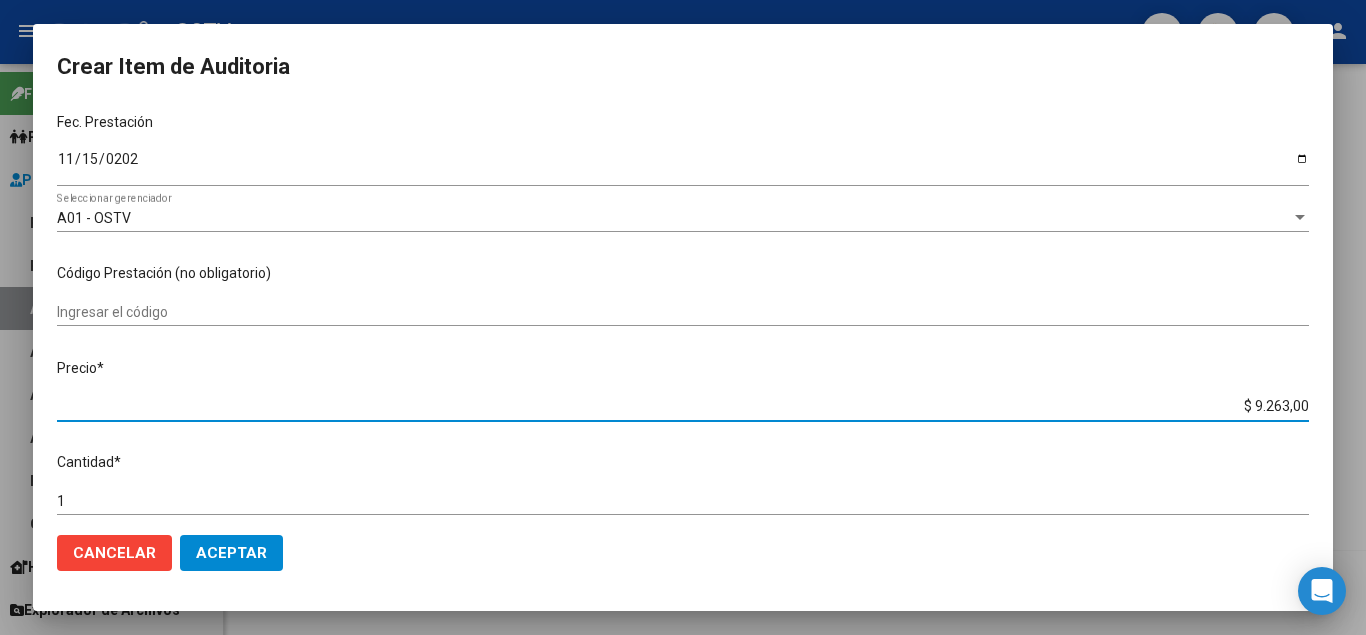 click on "$ 9.263,00" at bounding box center (683, 406) 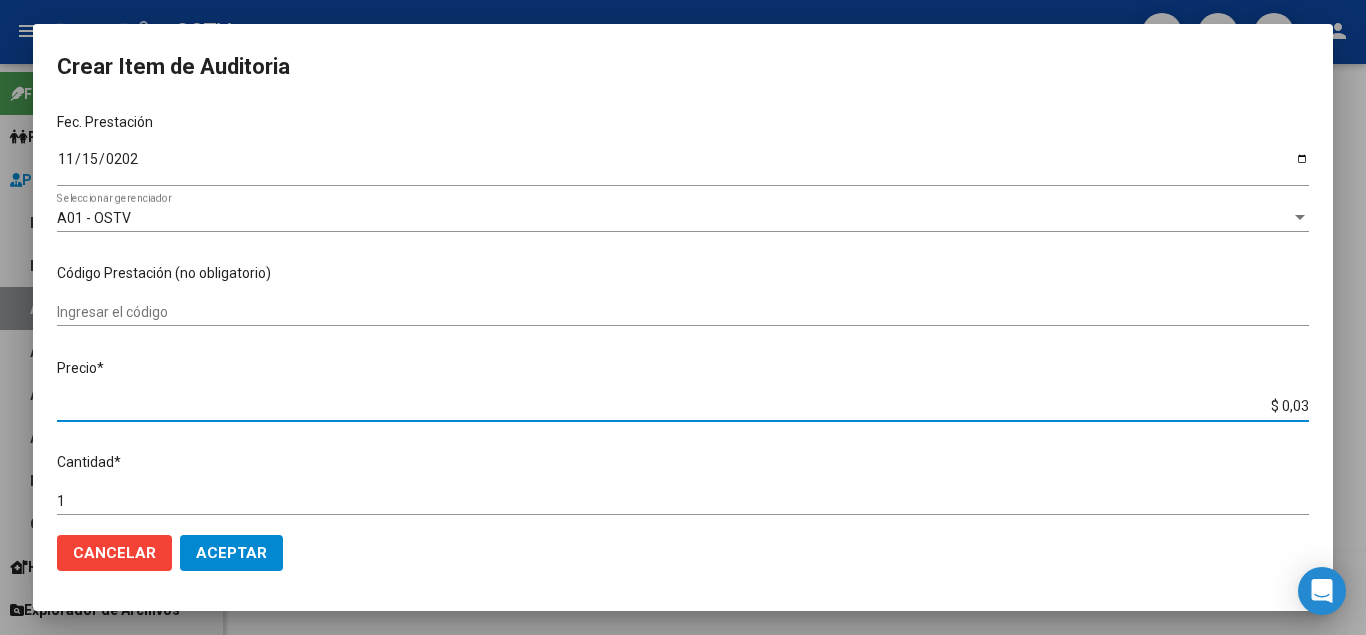 type on "$ 0,39" 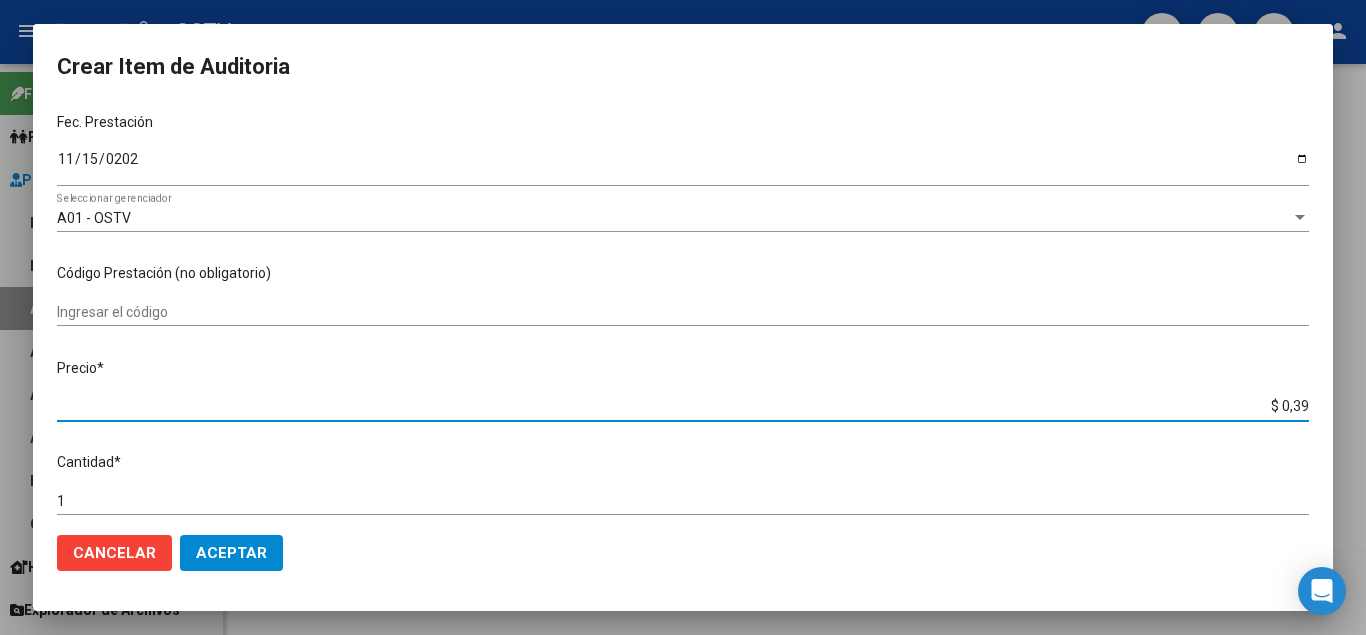 type on "$ 3,99" 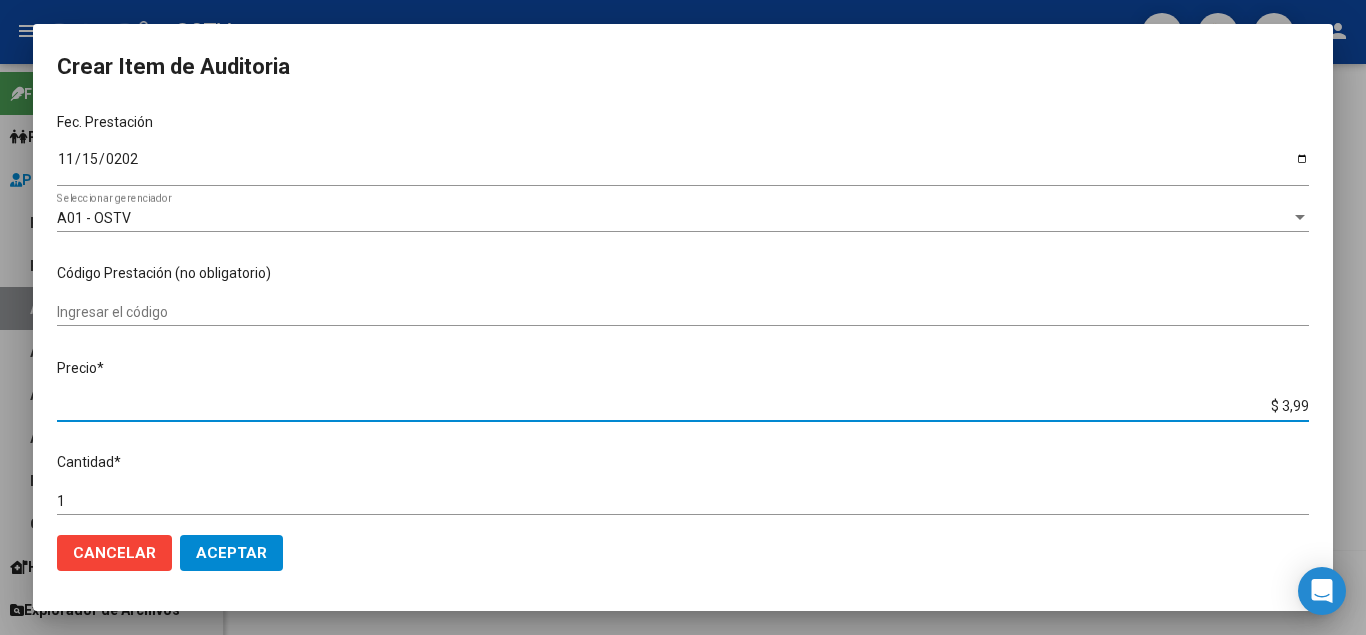 type on "$ 3,99" 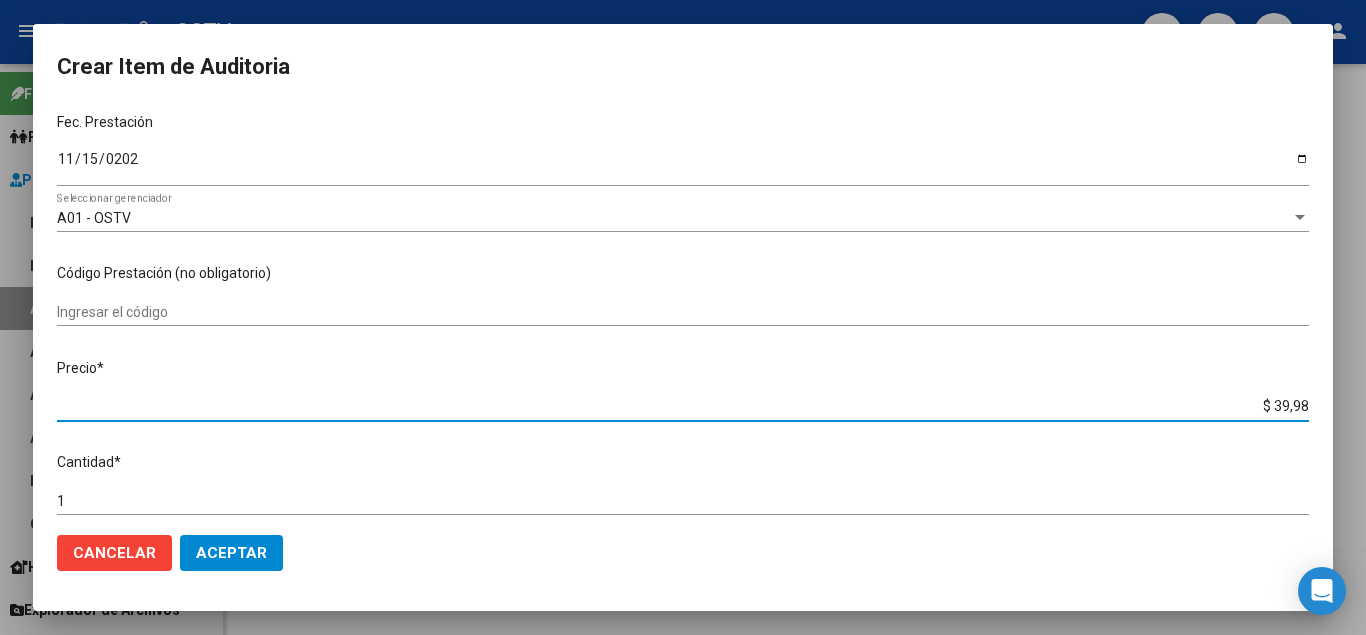 type on "$ 399,80" 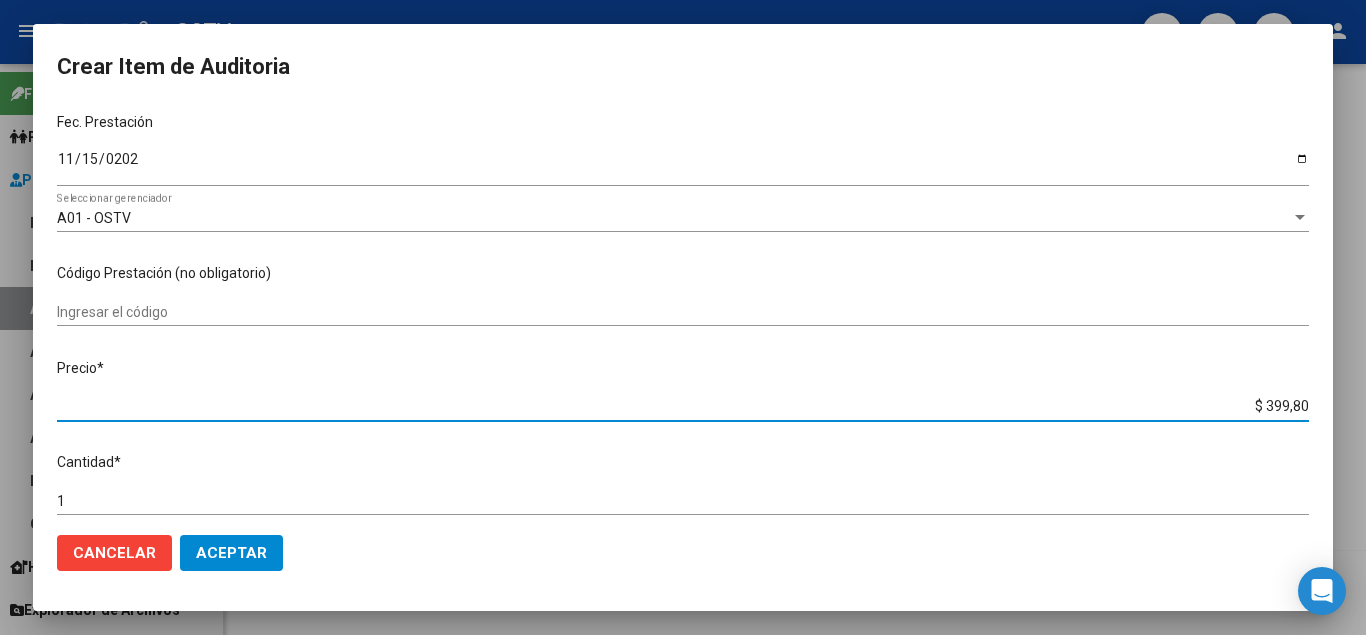 type on "$ 399,80" 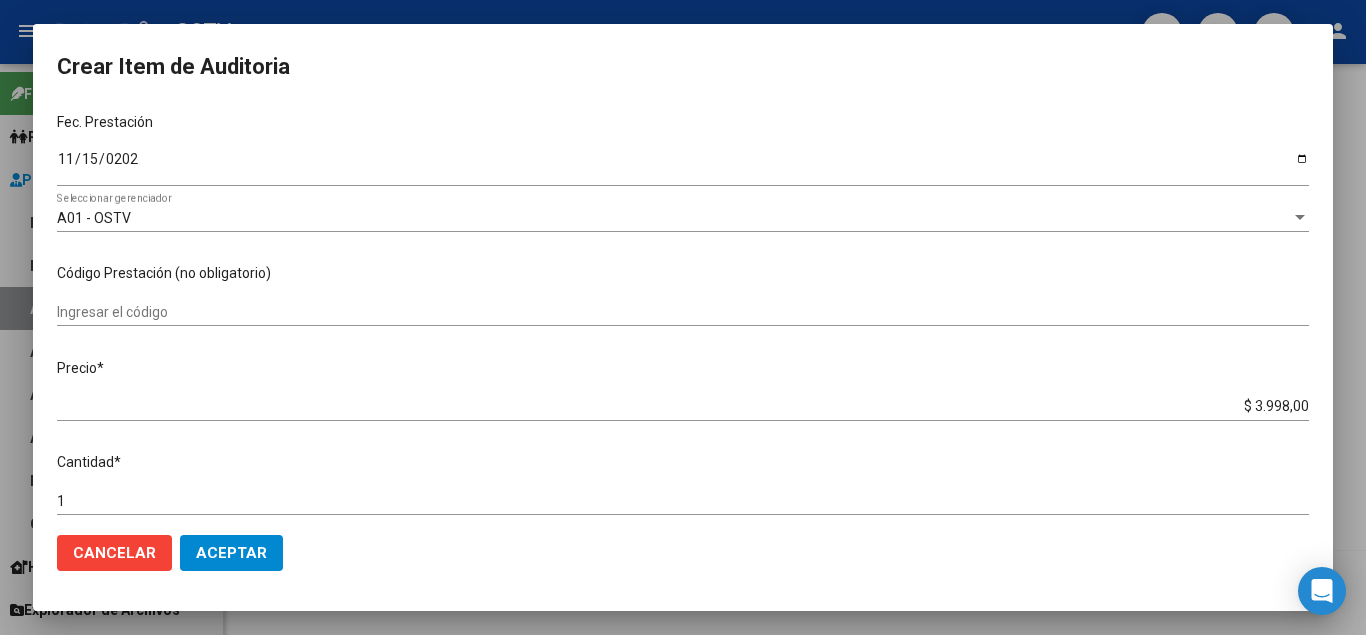 scroll, scrollTop: 611, scrollLeft: 0, axis: vertical 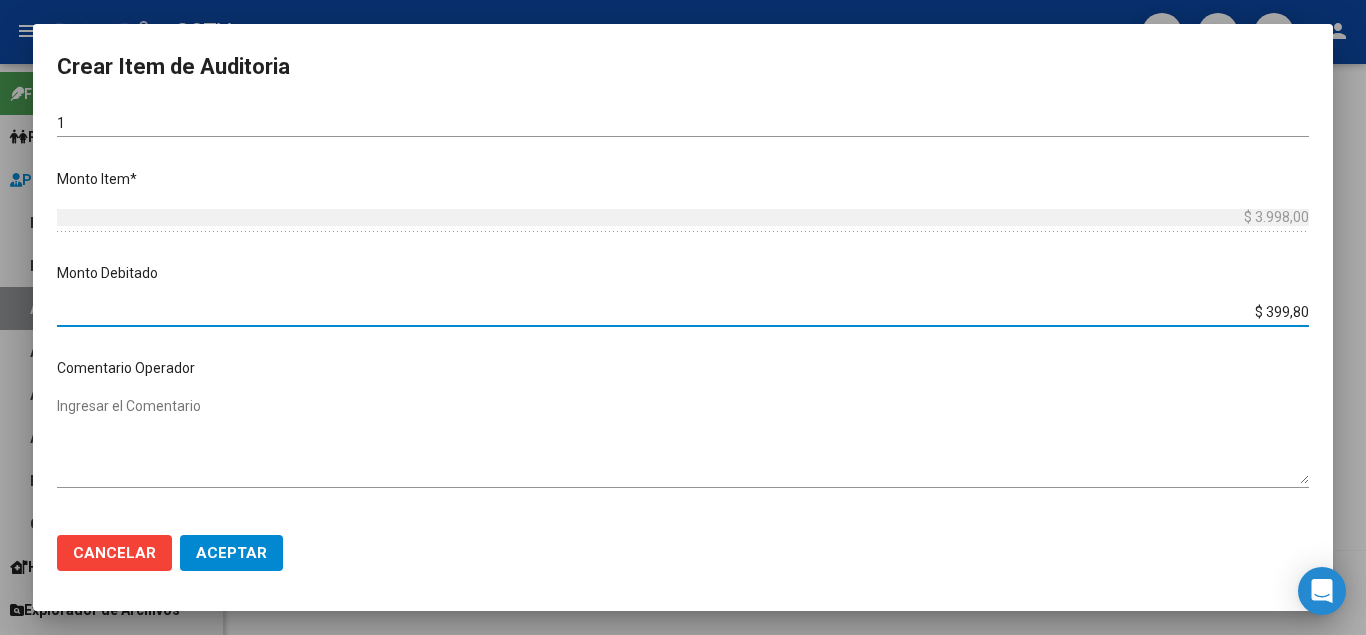 type on "$ 3.998,00" 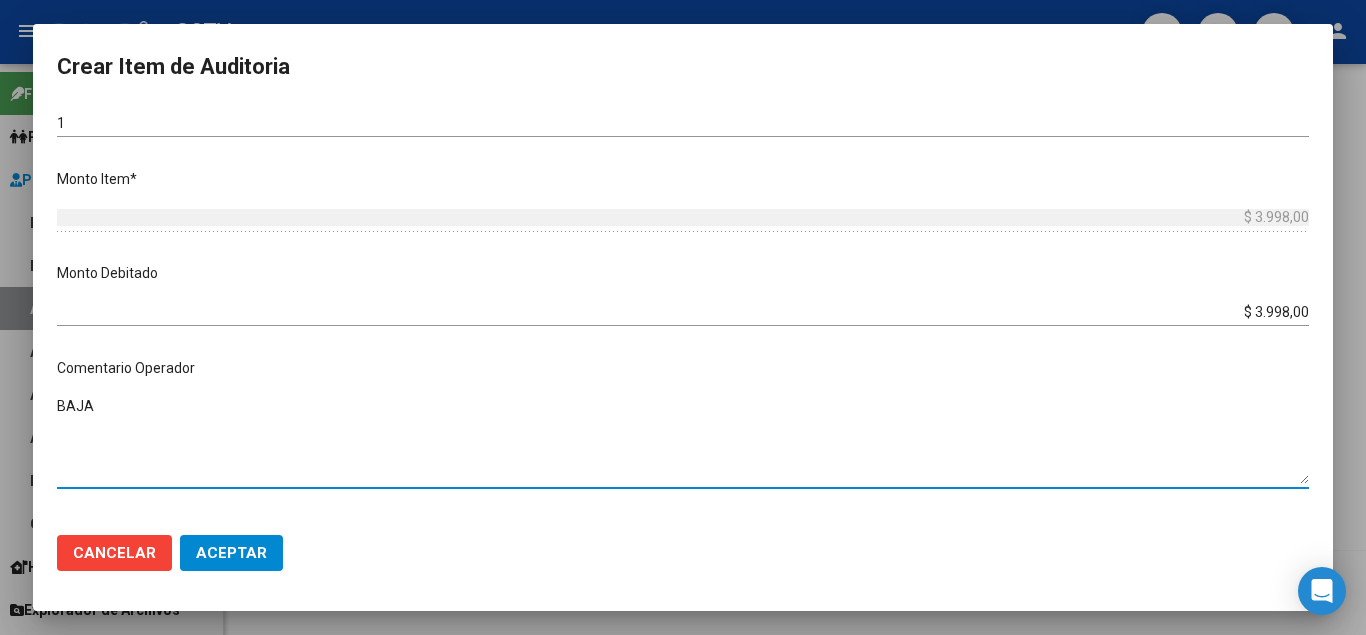 paste on "[DATE]" 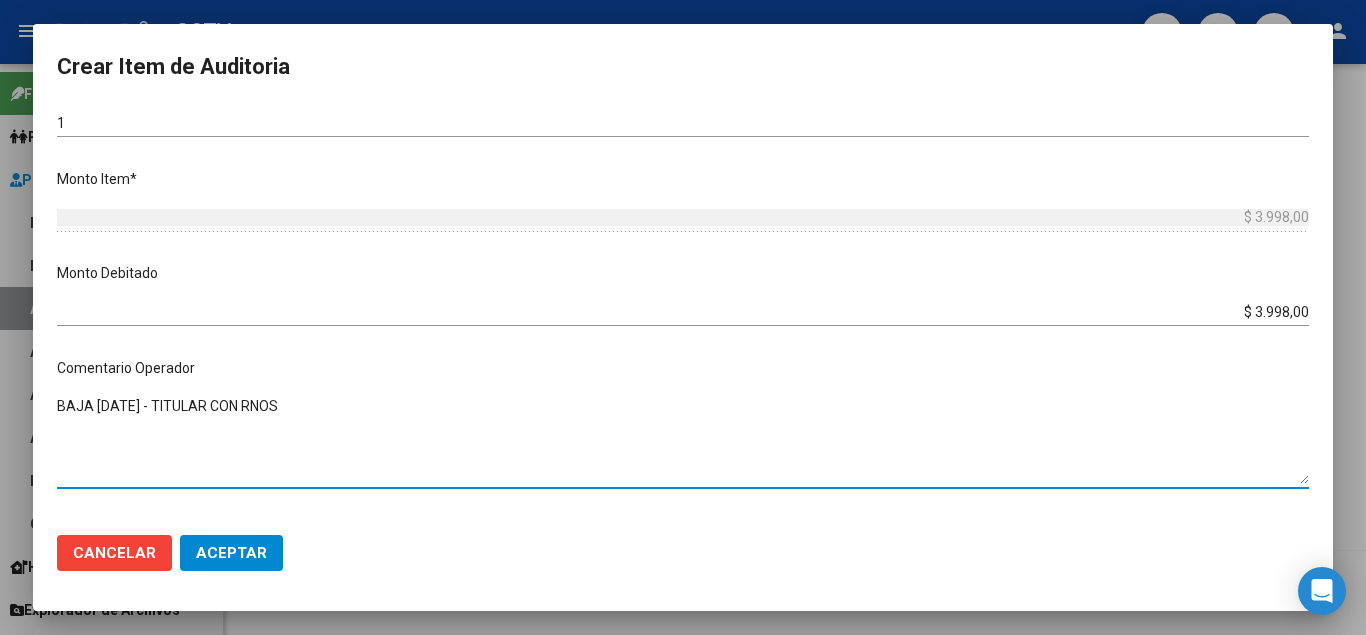 paste on "5-0080-7" 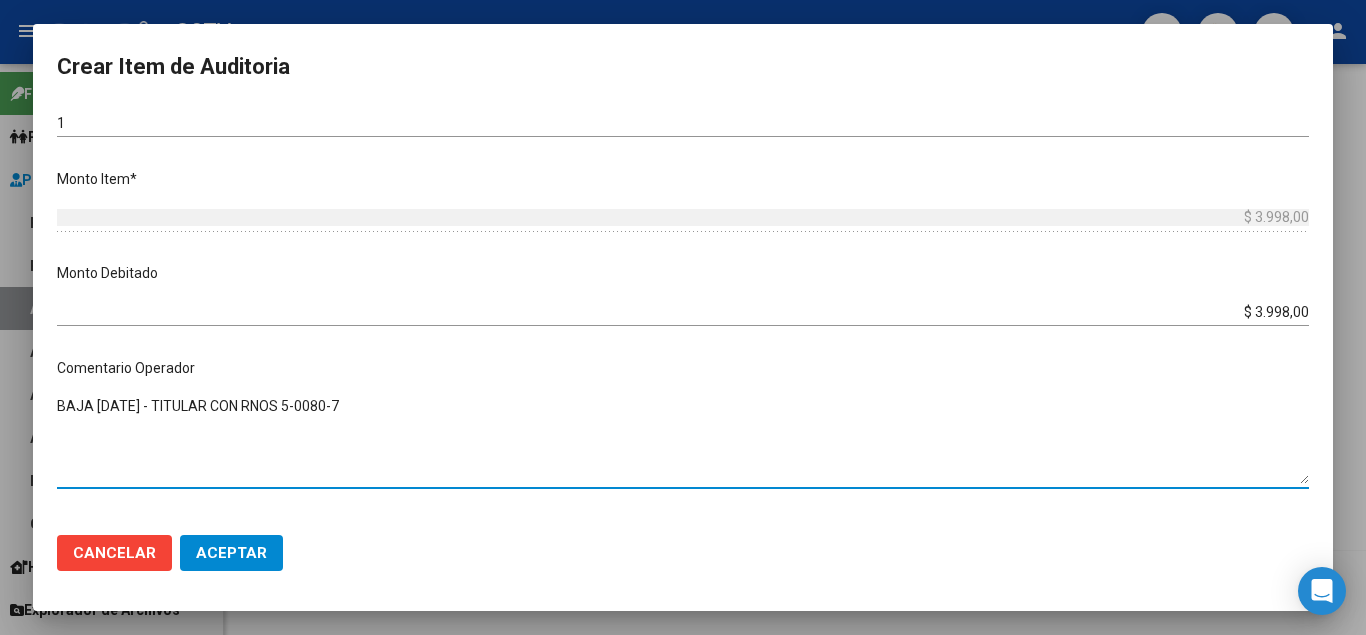 click on "BAJA [DATE] - TITULAR CON RNOS 5-0080-7" at bounding box center [683, 440] 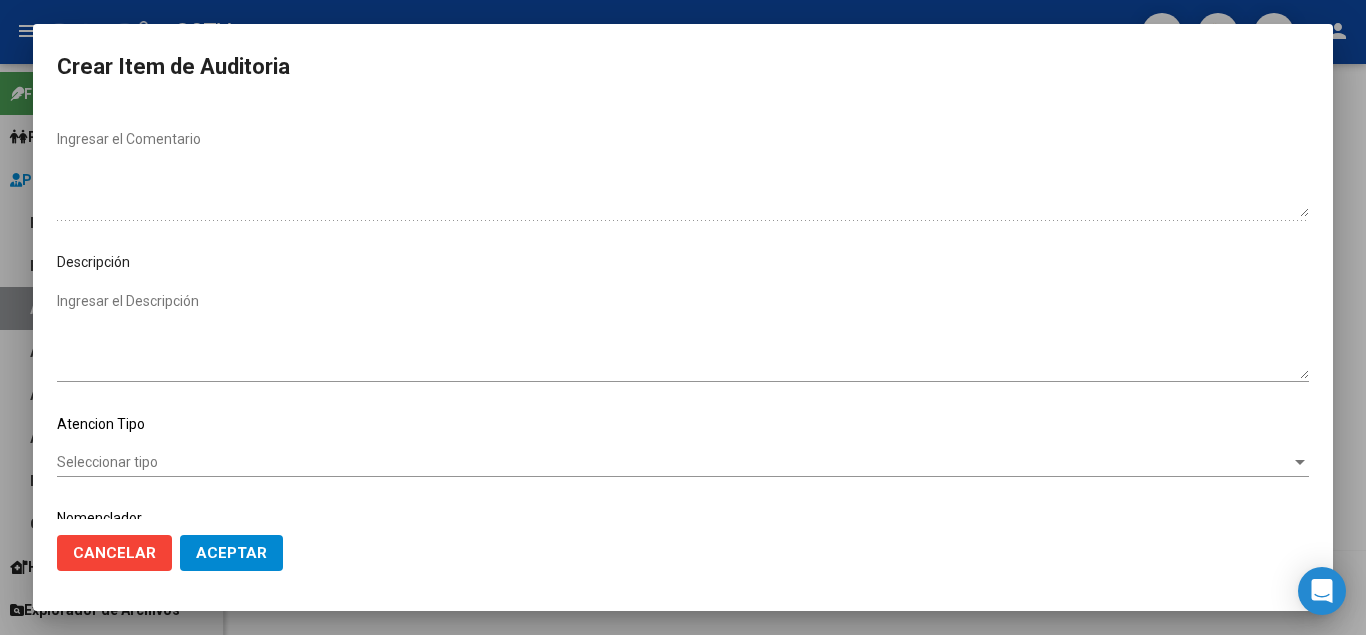 scroll, scrollTop: 1100, scrollLeft: 0, axis: vertical 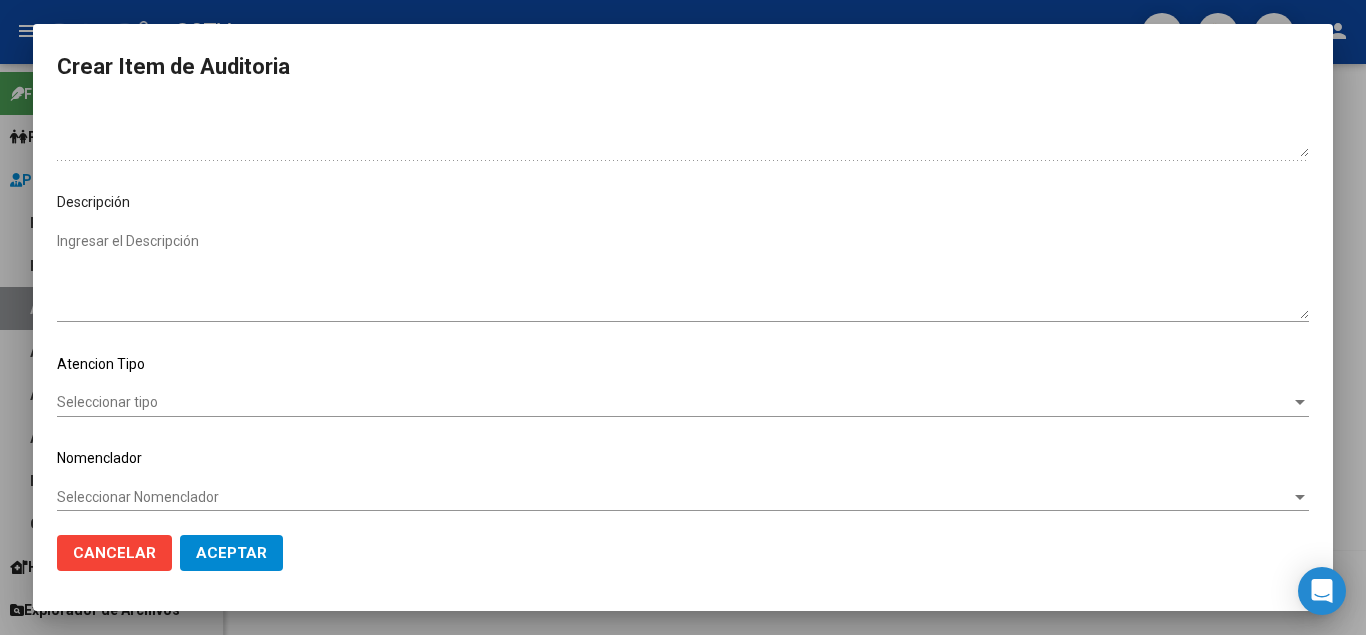 type on "BAJA [DATE] - TITULAR JUBILADO RNOS 5-0080-7" 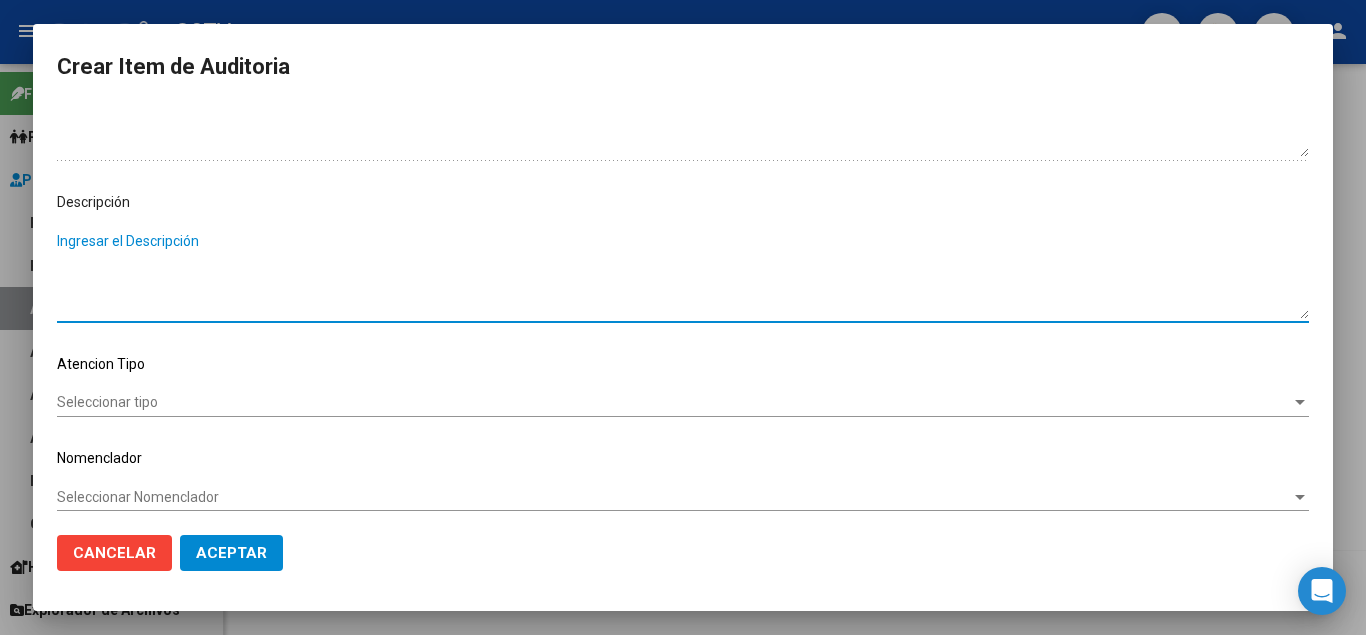 click on "Ingresar el Descripción" at bounding box center (683, 275) 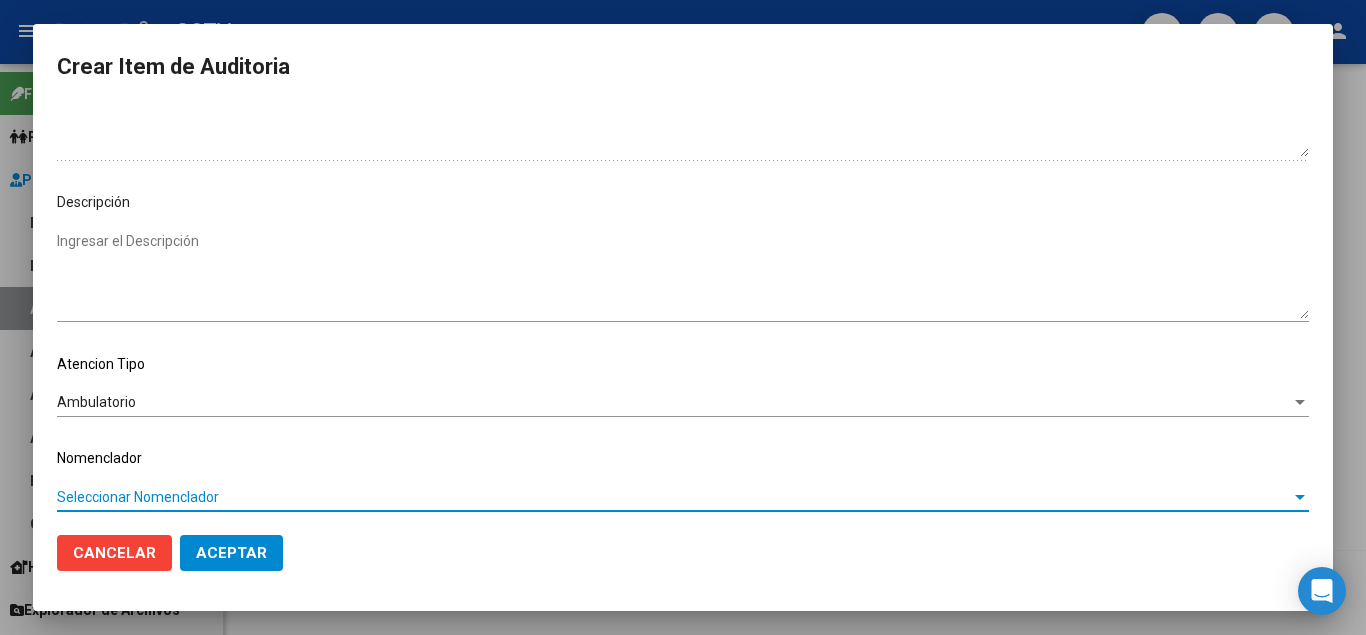 type 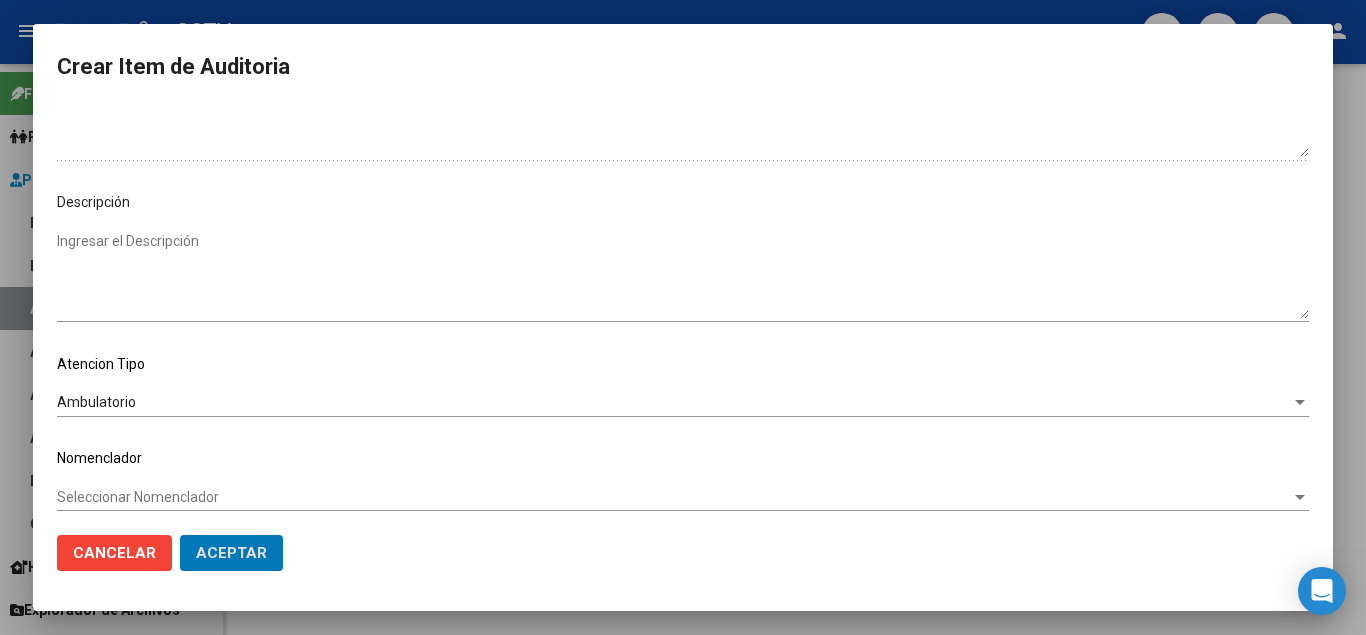type 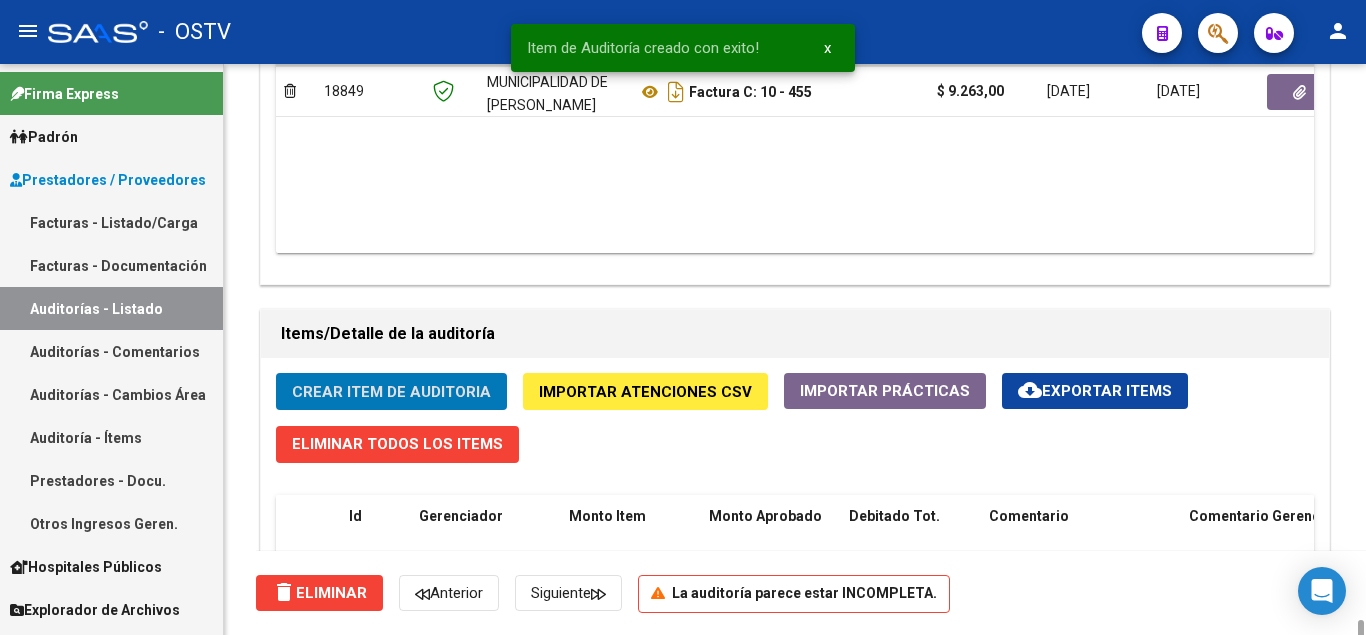 scroll, scrollTop: 1400, scrollLeft: 0, axis: vertical 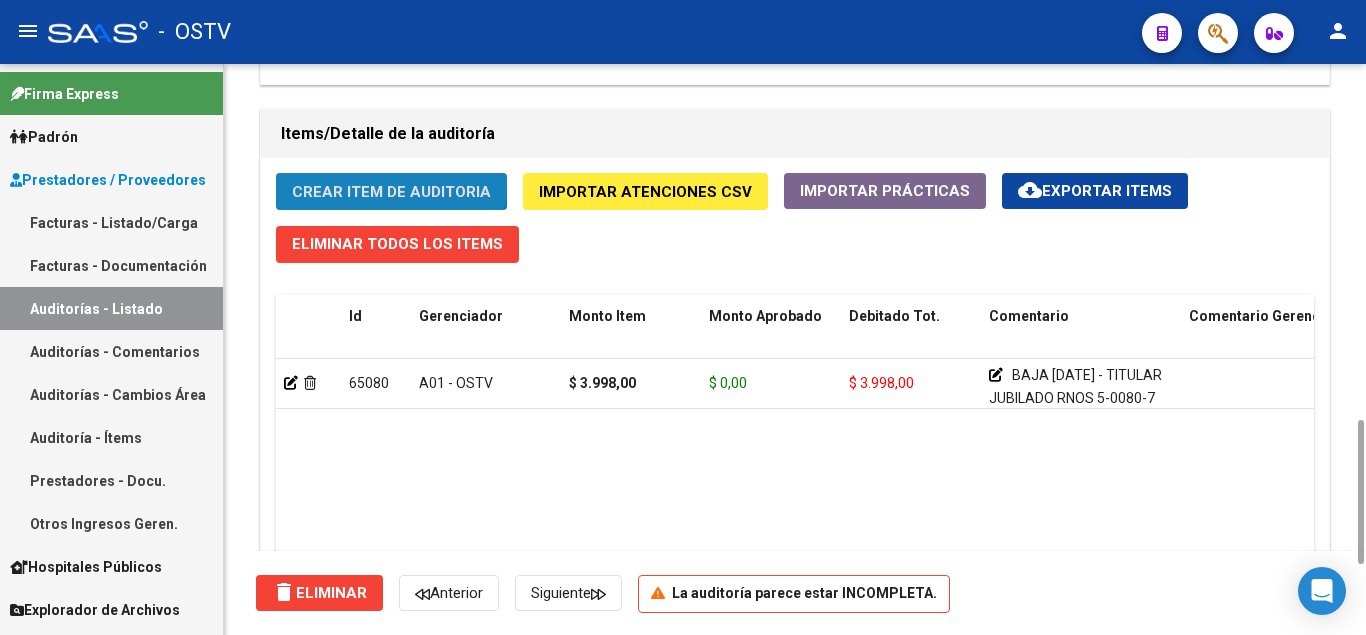 click on "Crear Item de Auditoria" 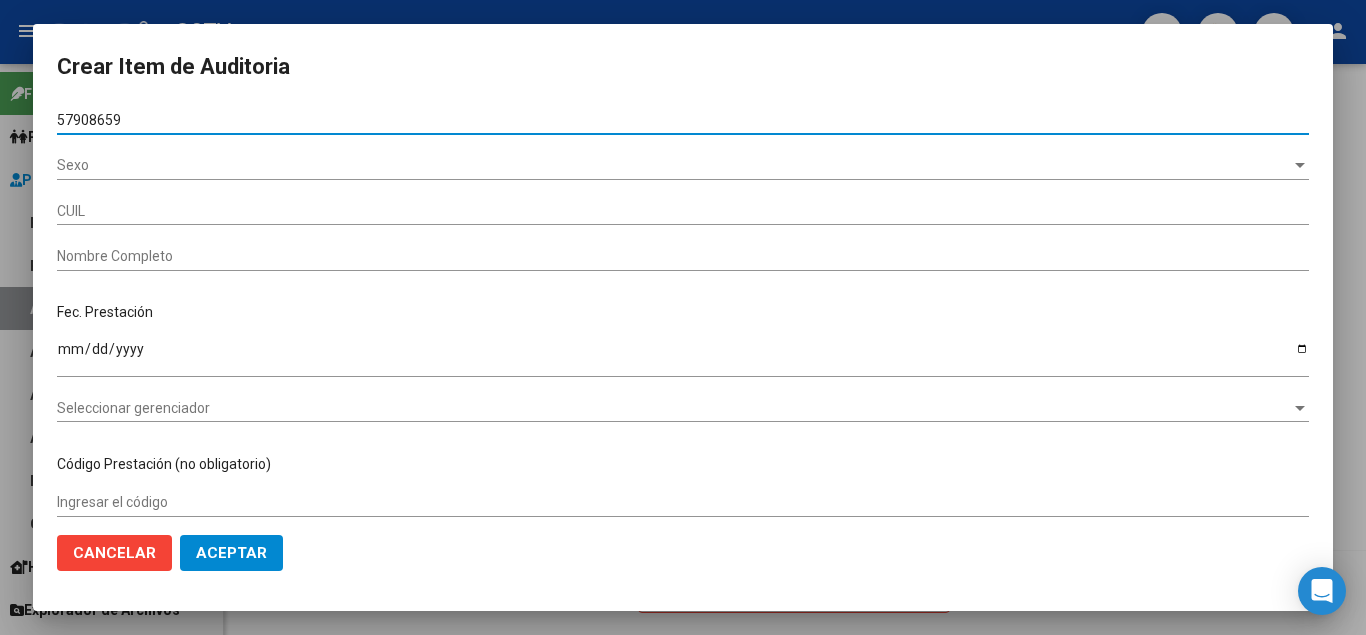type on "57908659" 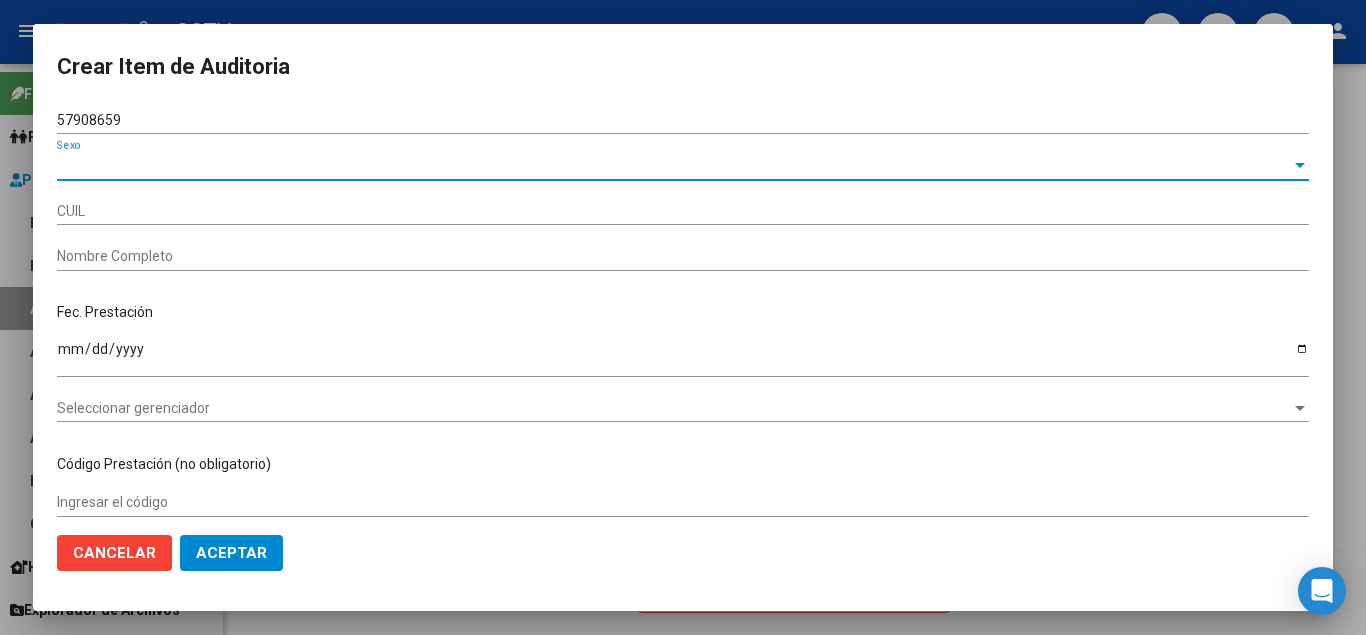 type on "27579086594" 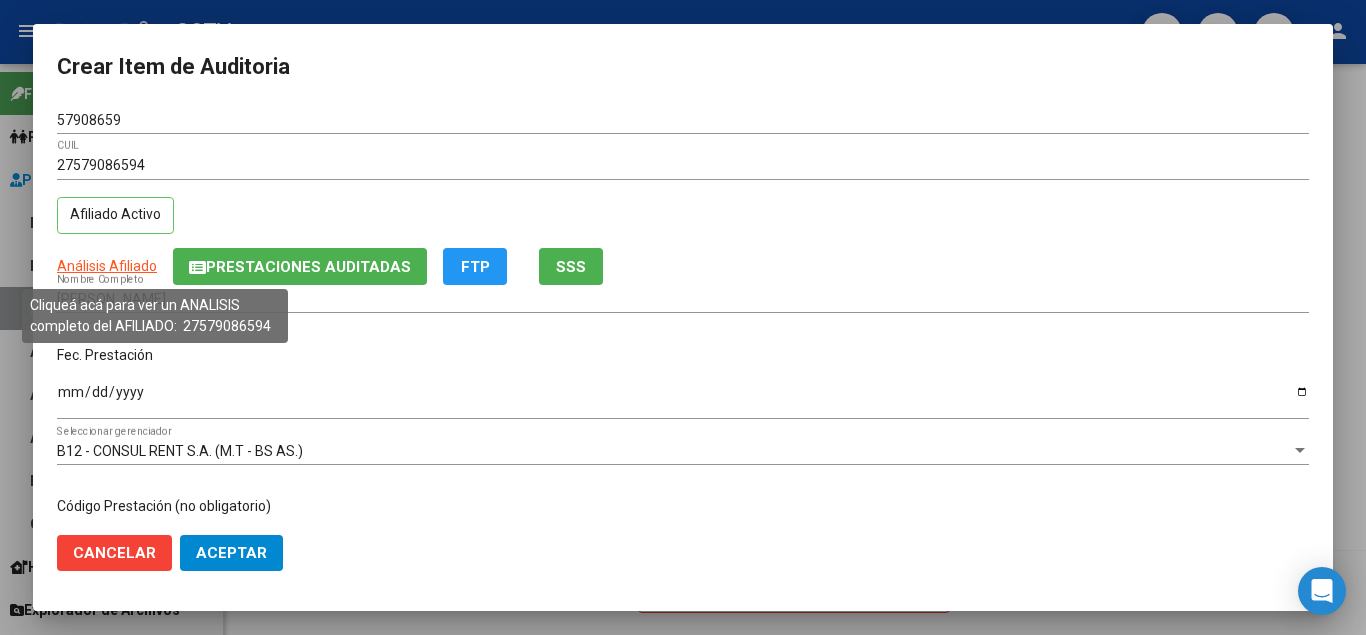 click on "Análisis Afiliado" at bounding box center (107, 266) 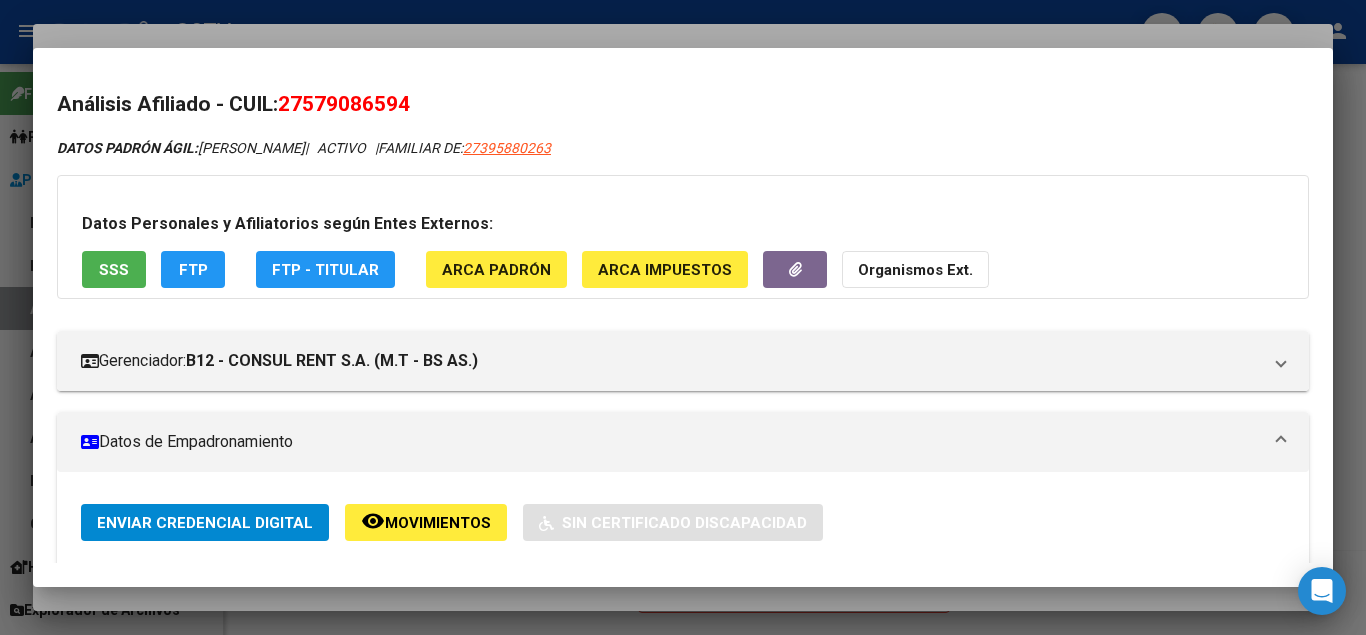 click on "SSS" at bounding box center [114, 269] 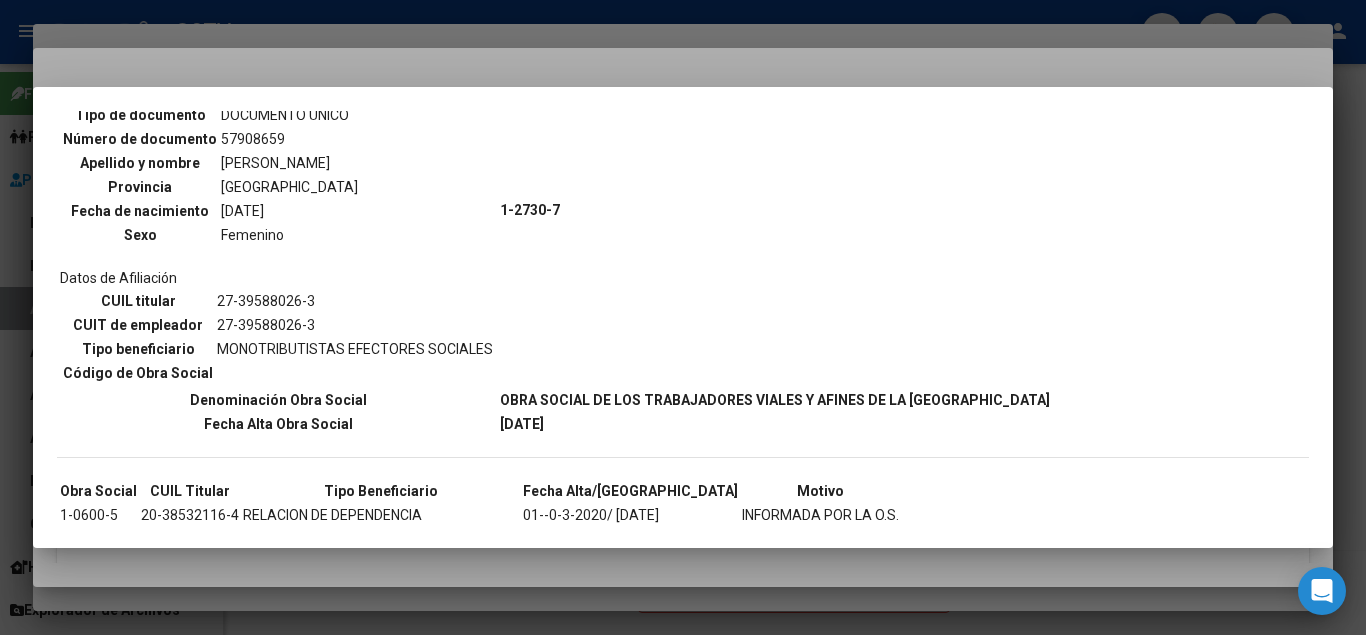 scroll, scrollTop: 1191, scrollLeft: 0, axis: vertical 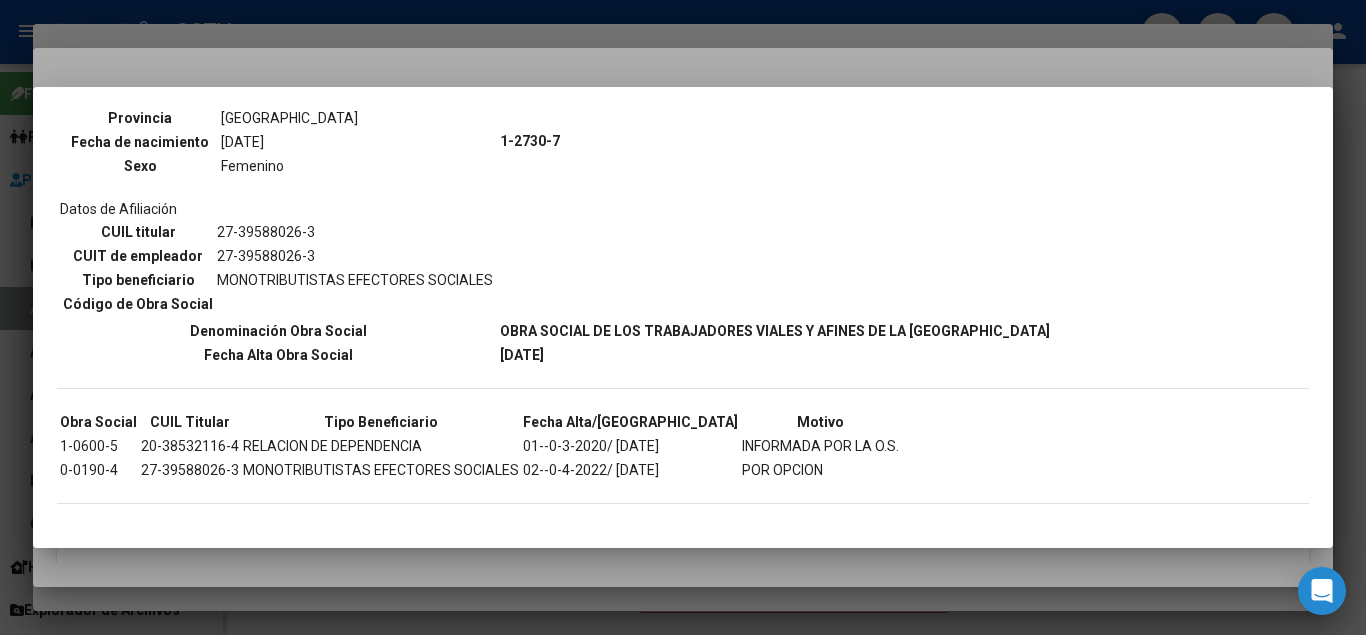 click at bounding box center [683, 317] 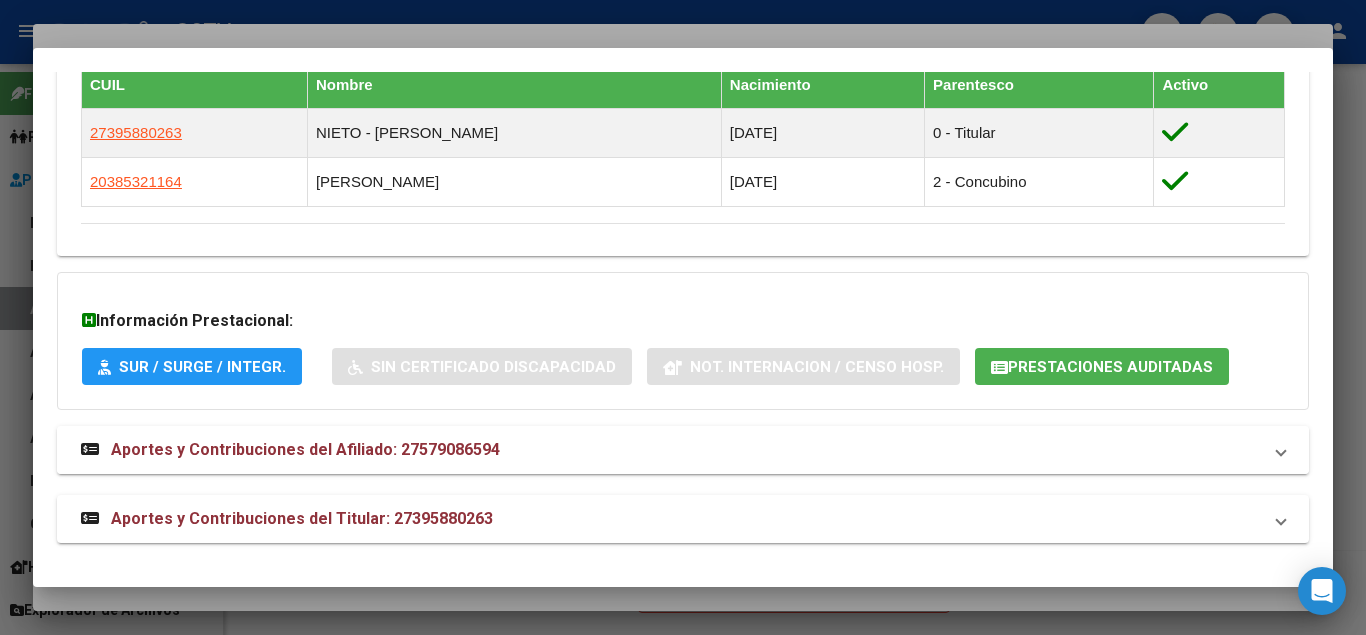 scroll, scrollTop: 1167, scrollLeft: 0, axis: vertical 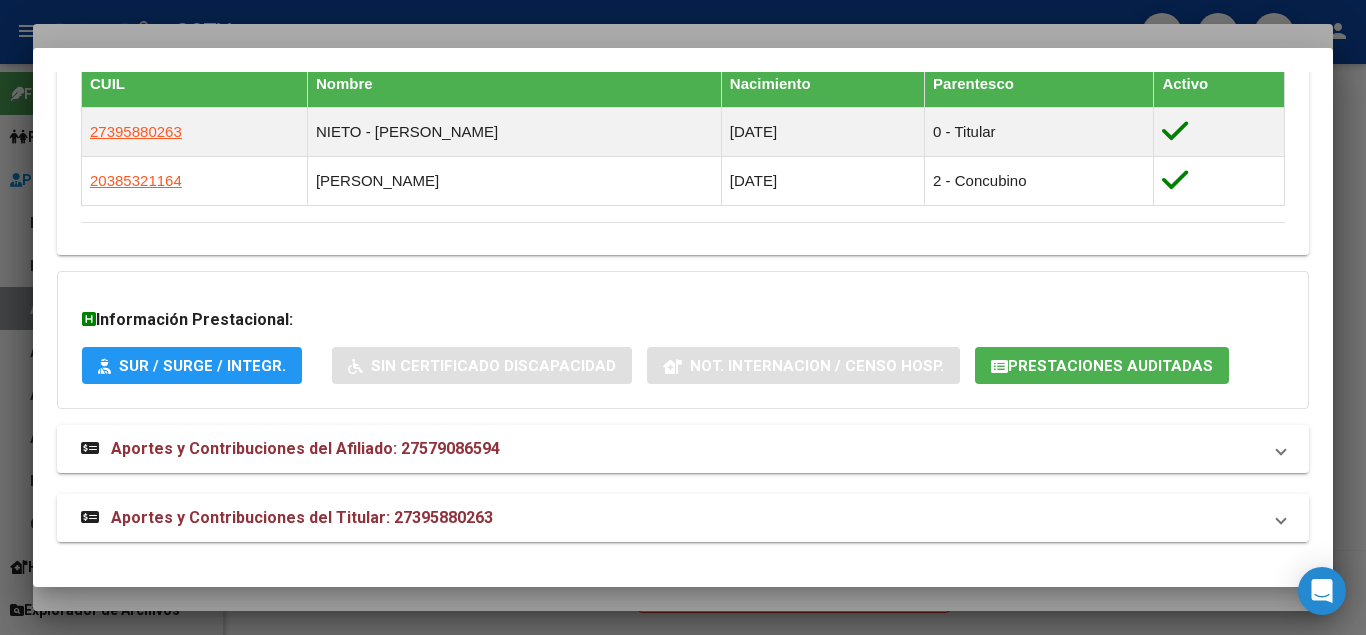click on "Aportes y Contribuciones del Titular: 27395880263" at bounding box center (683, 518) 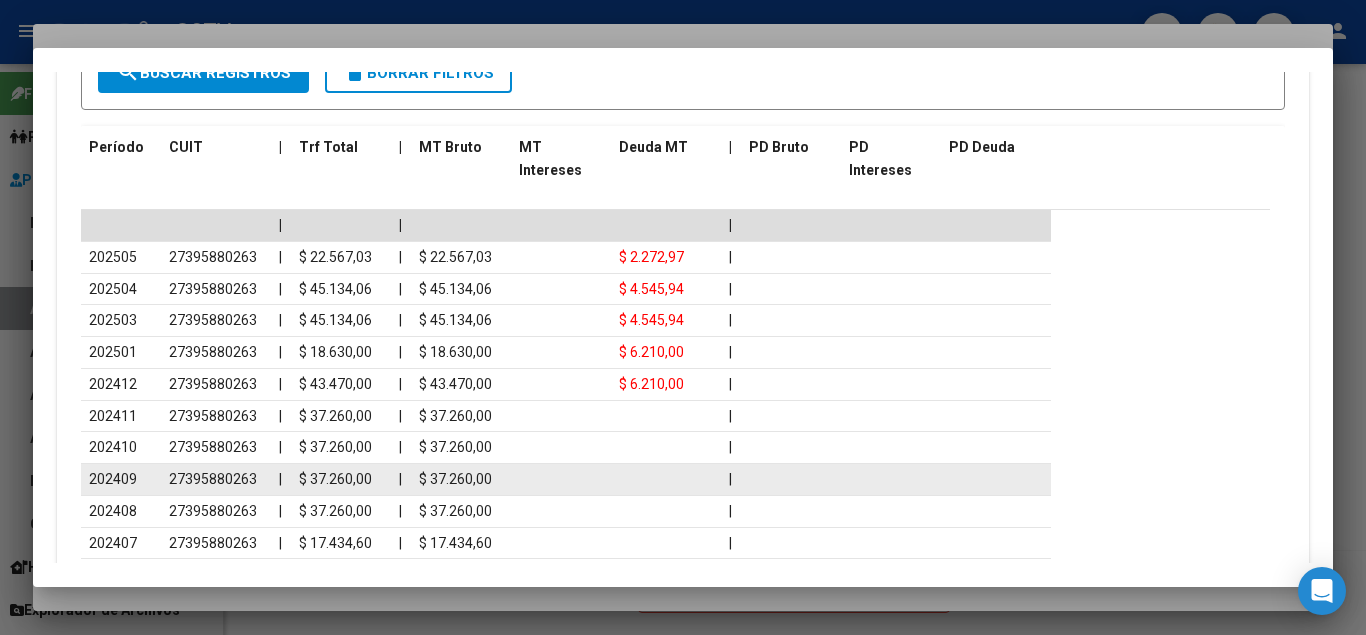 scroll, scrollTop: 1984, scrollLeft: 0, axis: vertical 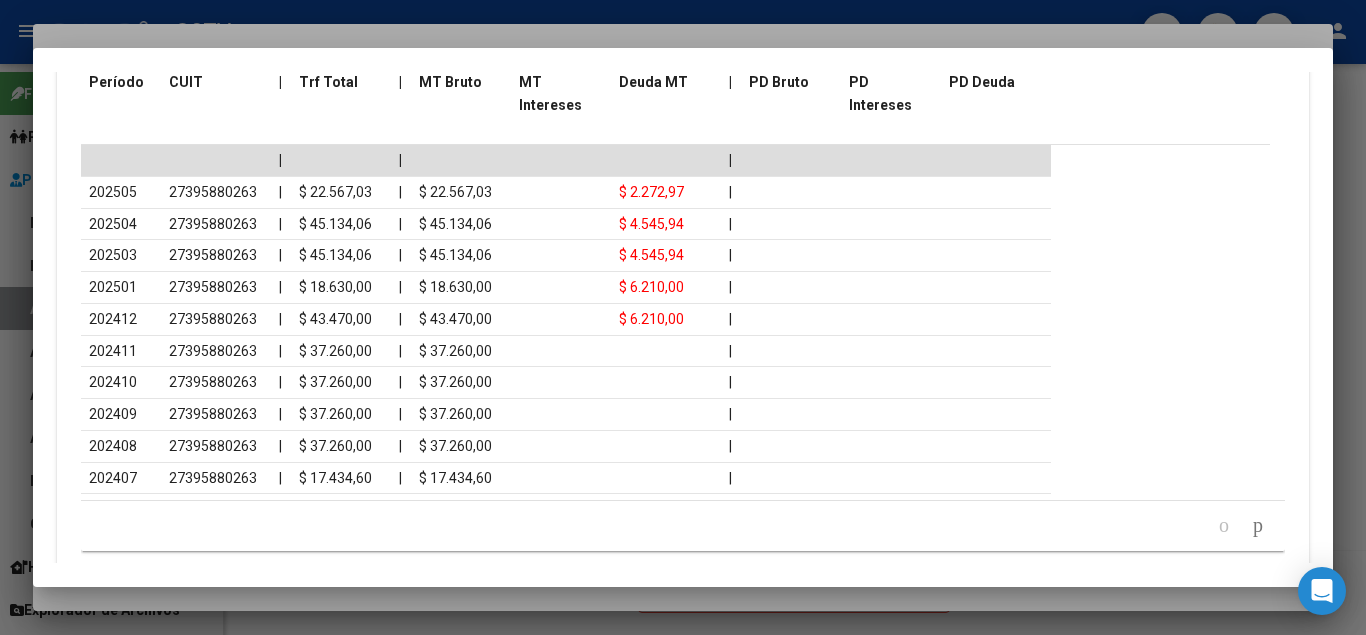 click at bounding box center (683, 317) 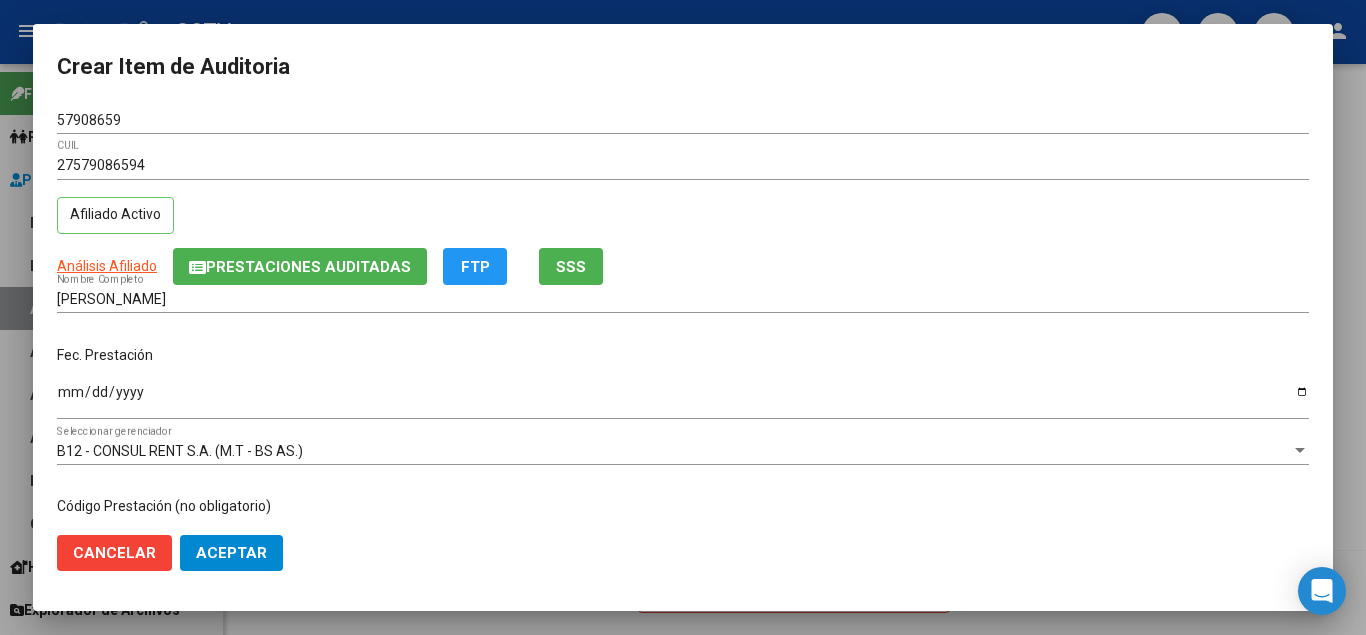 click on "Ingresar la fecha" at bounding box center [683, 399] 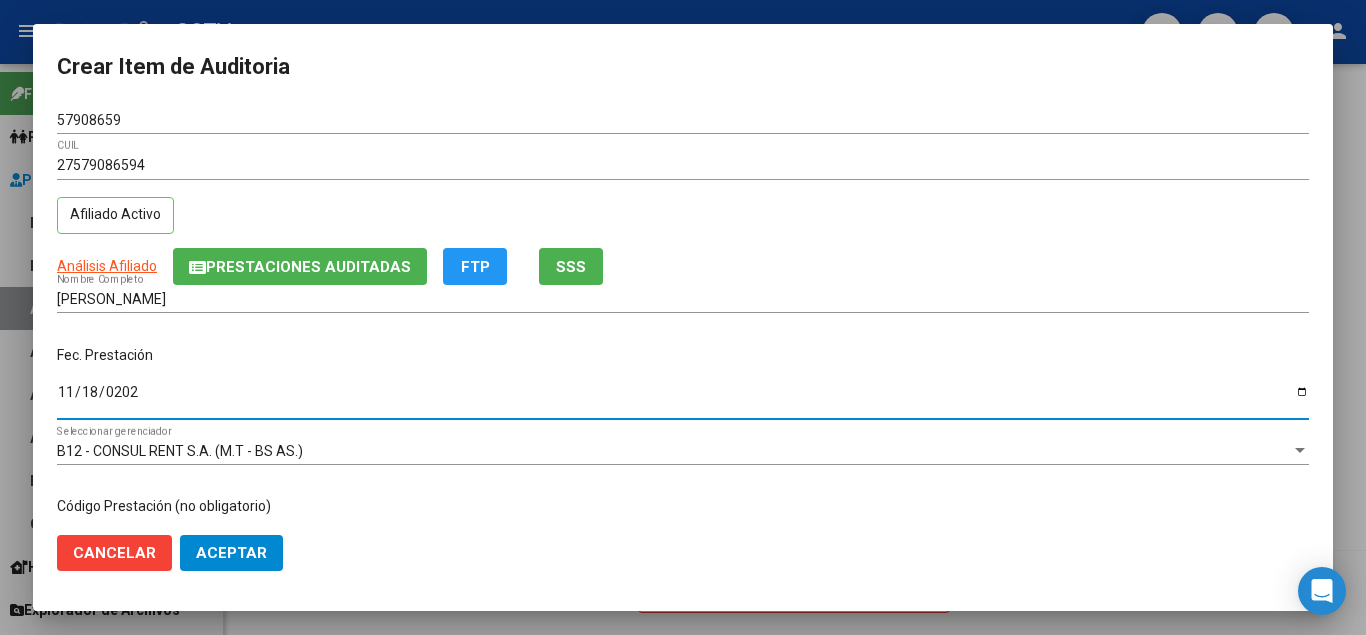 type on "[DATE]" 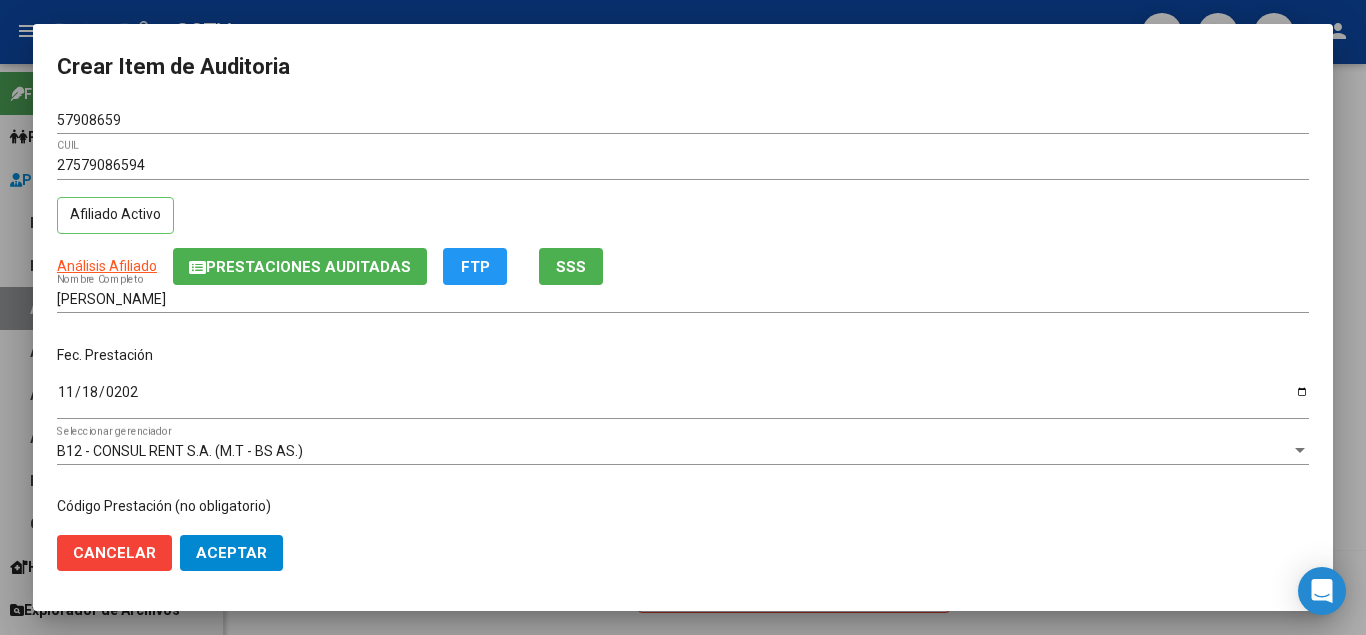 scroll, scrollTop: 233, scrollLeft: 0, axis: vertical 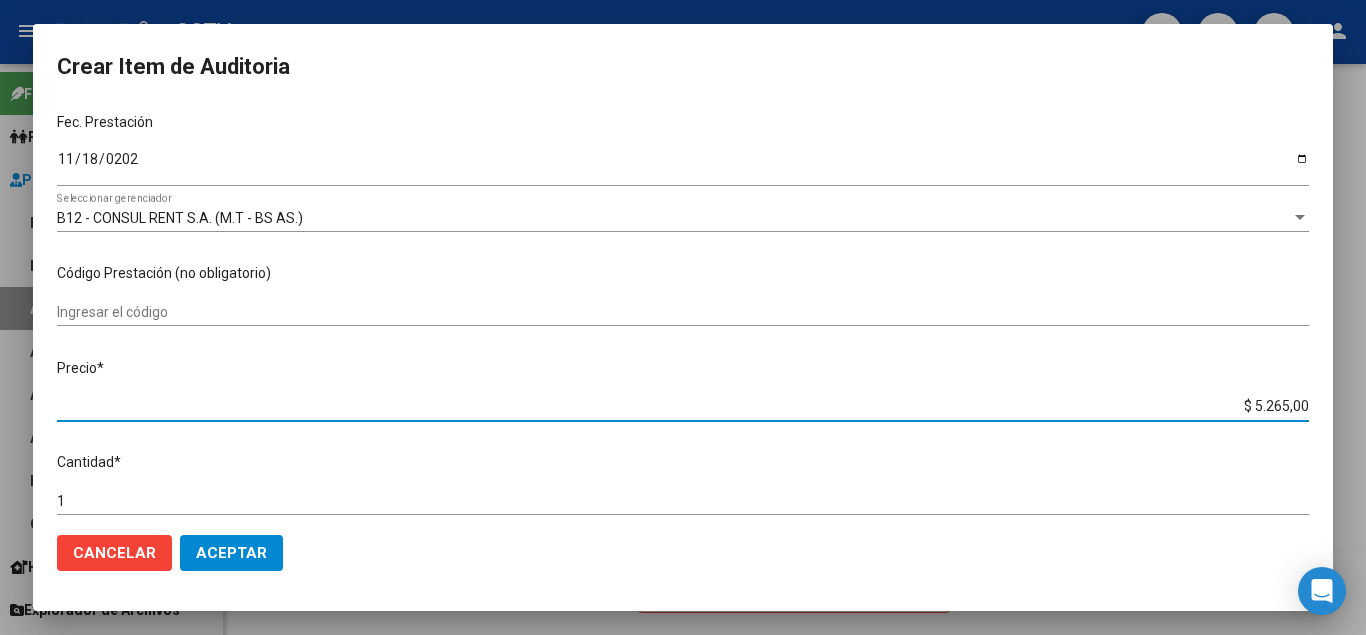 type on "$ 0,03" 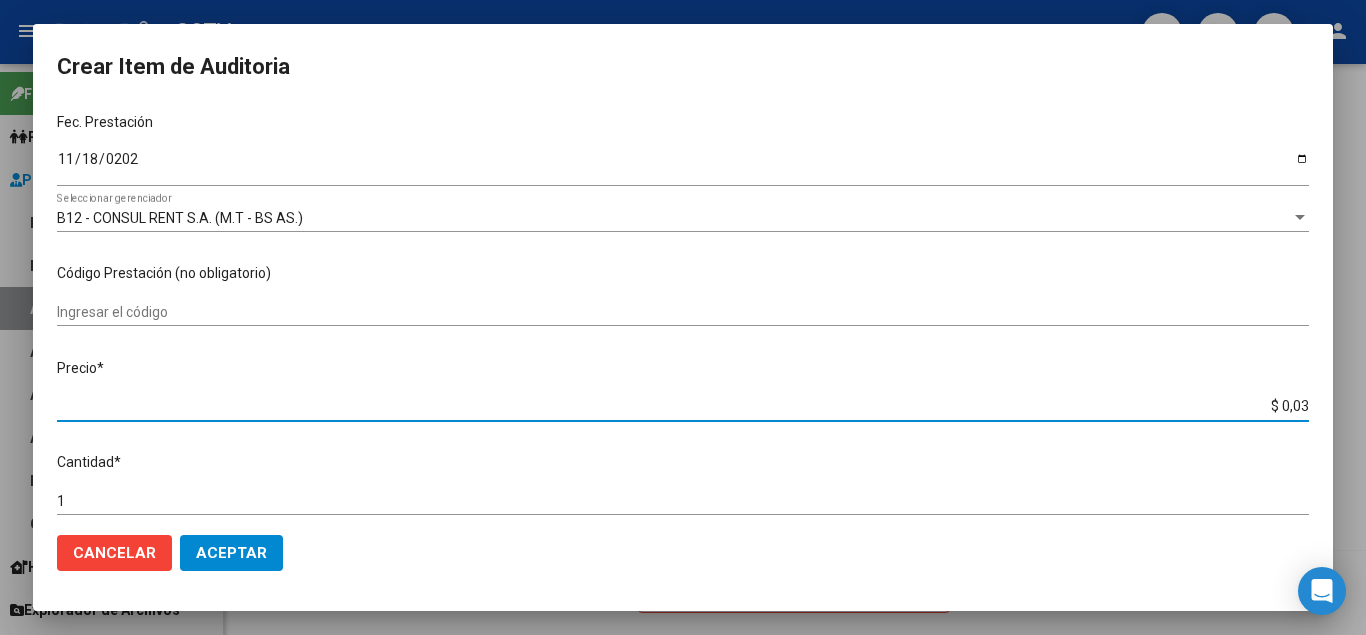 type on "$ 0,39" 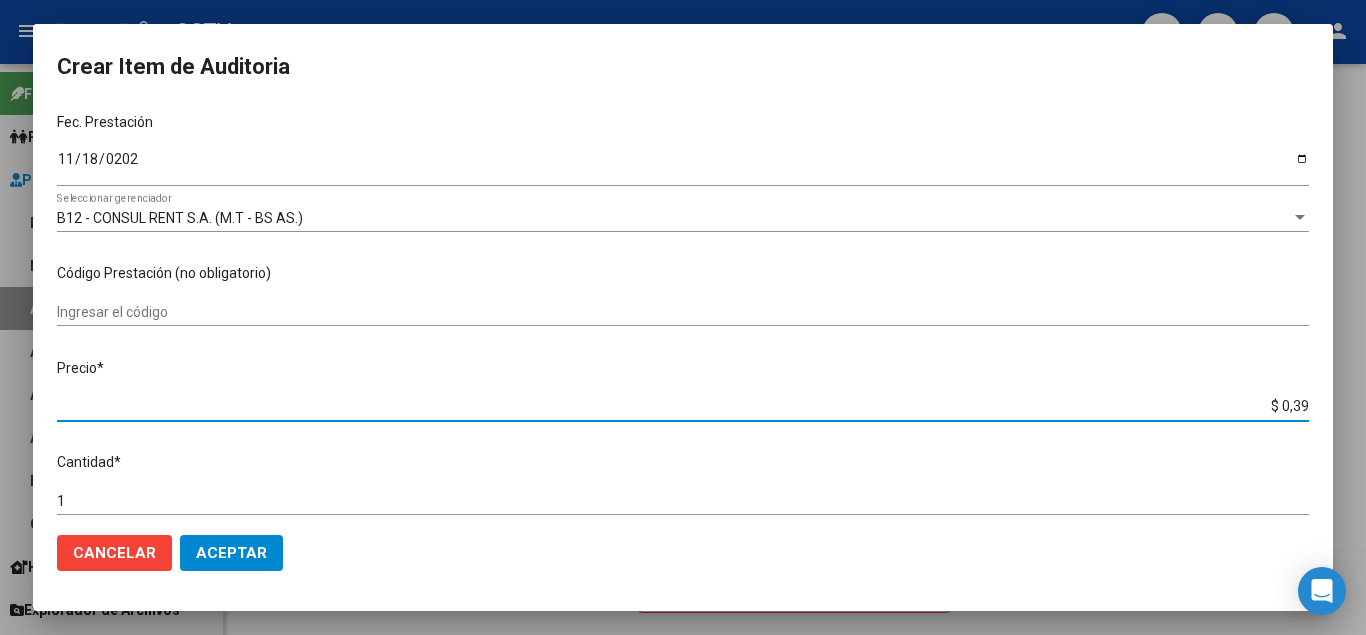type on "$ 3,99" 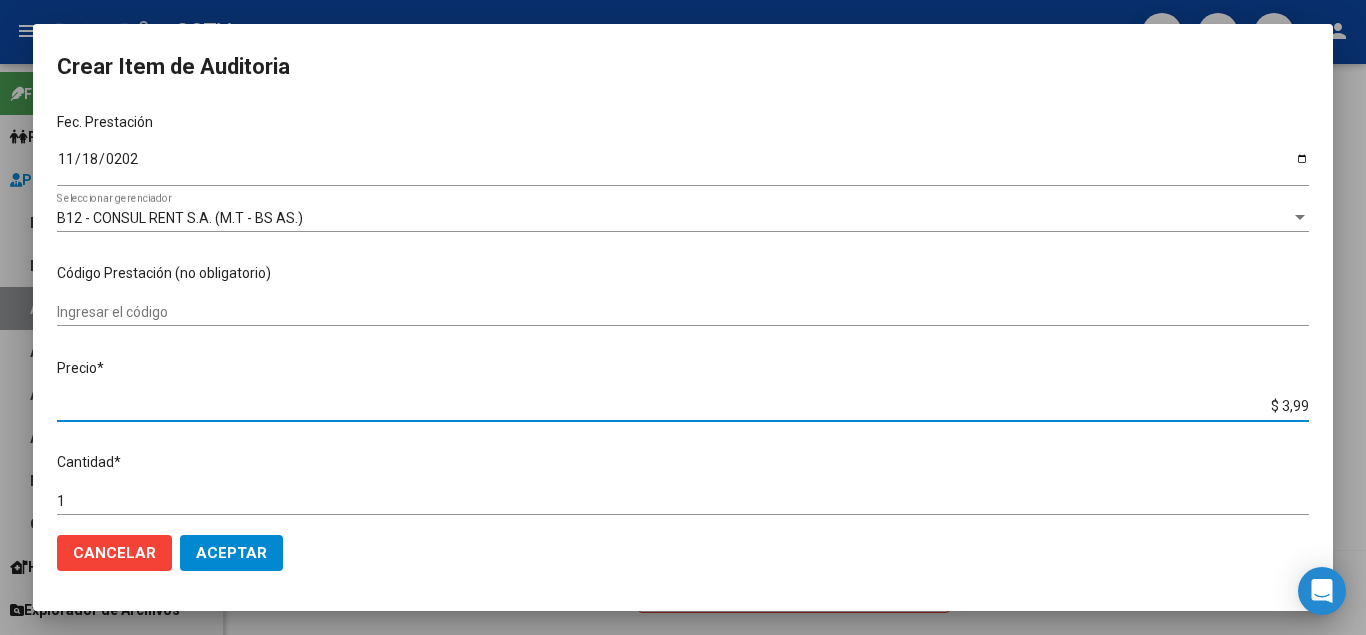 type on "$ 39,98" 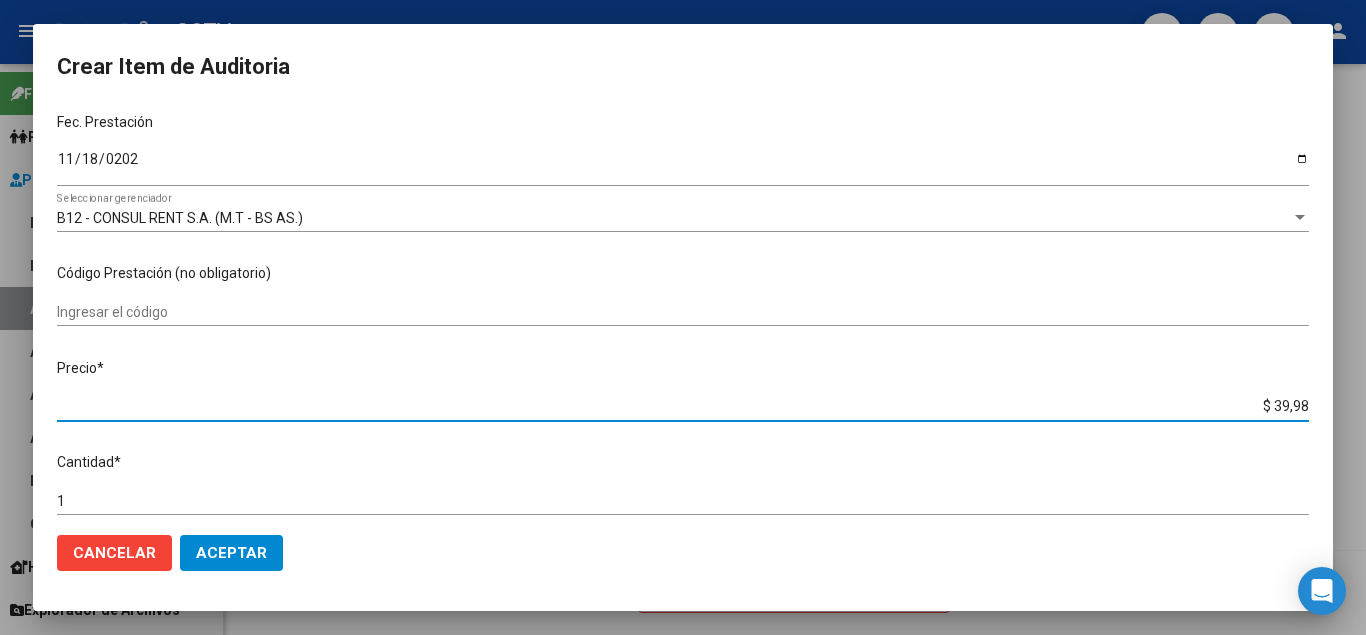 type on "$ 399,80" 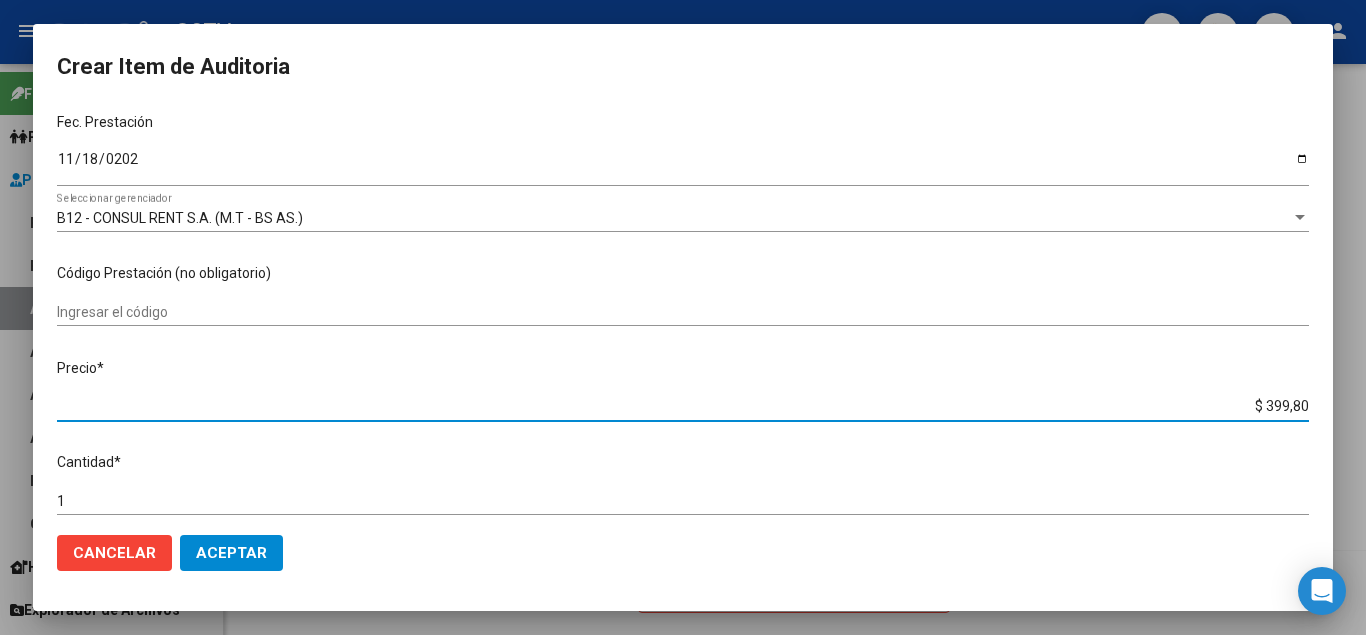 type on "$ 399,80" 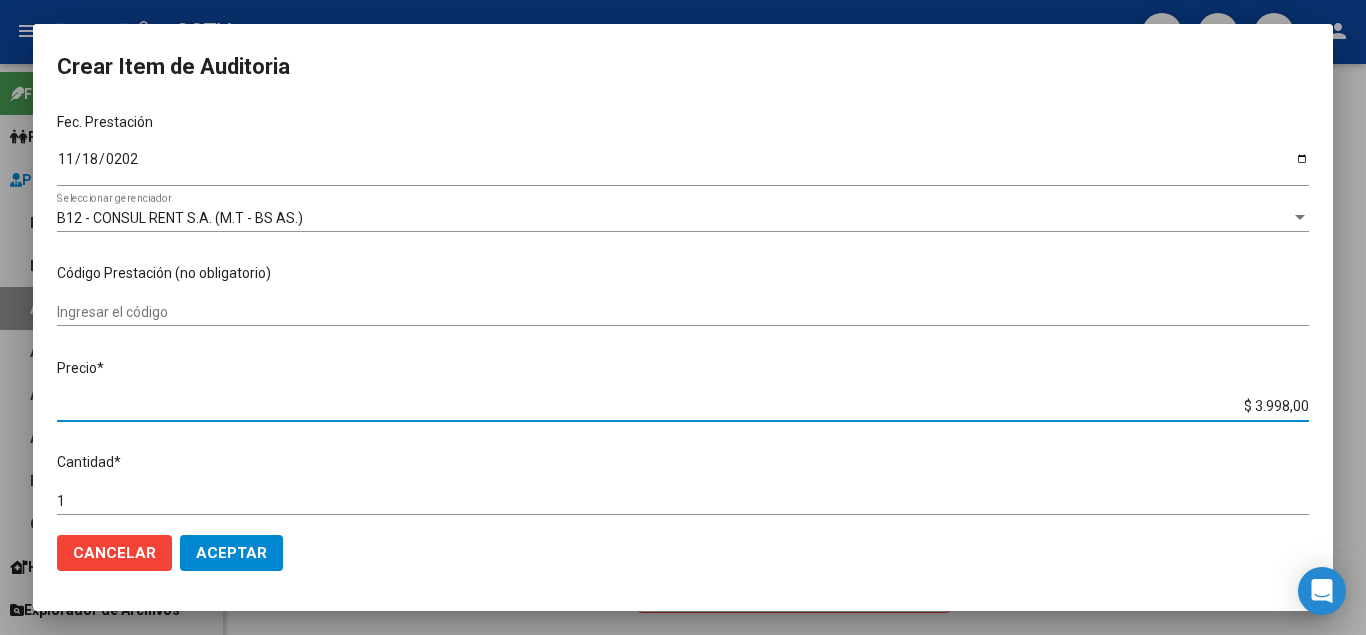 type on "$ 39.980,00" 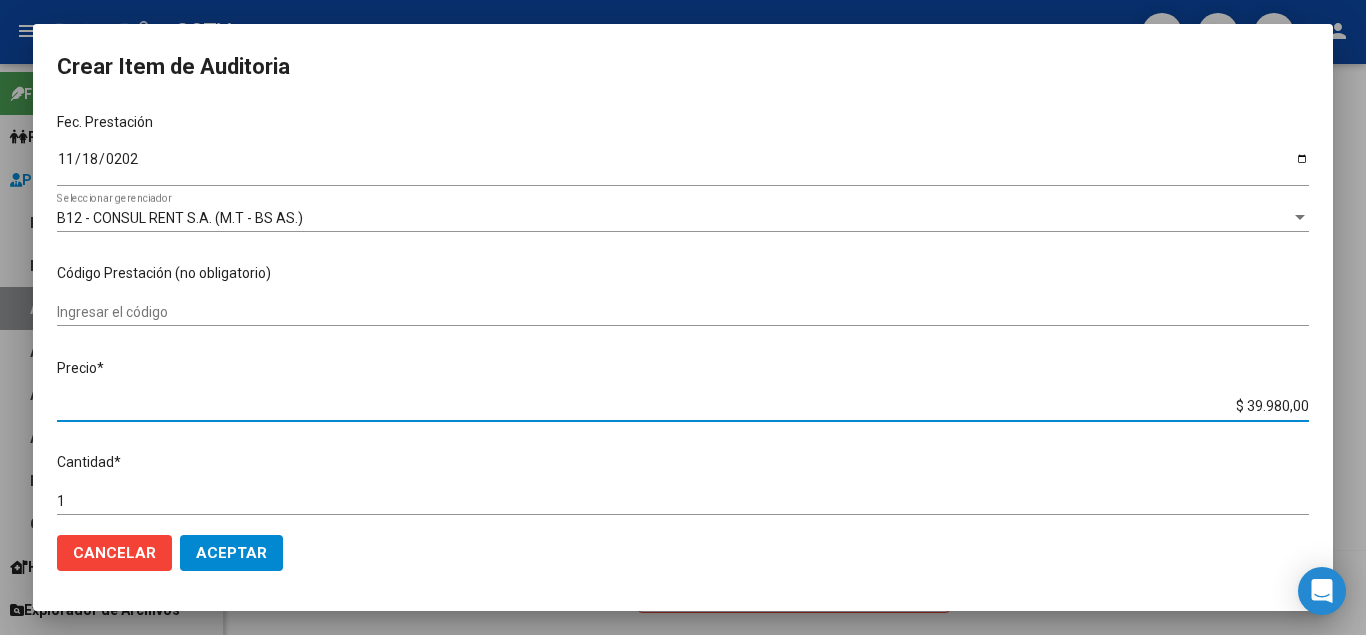type on "$ 3.998,00" 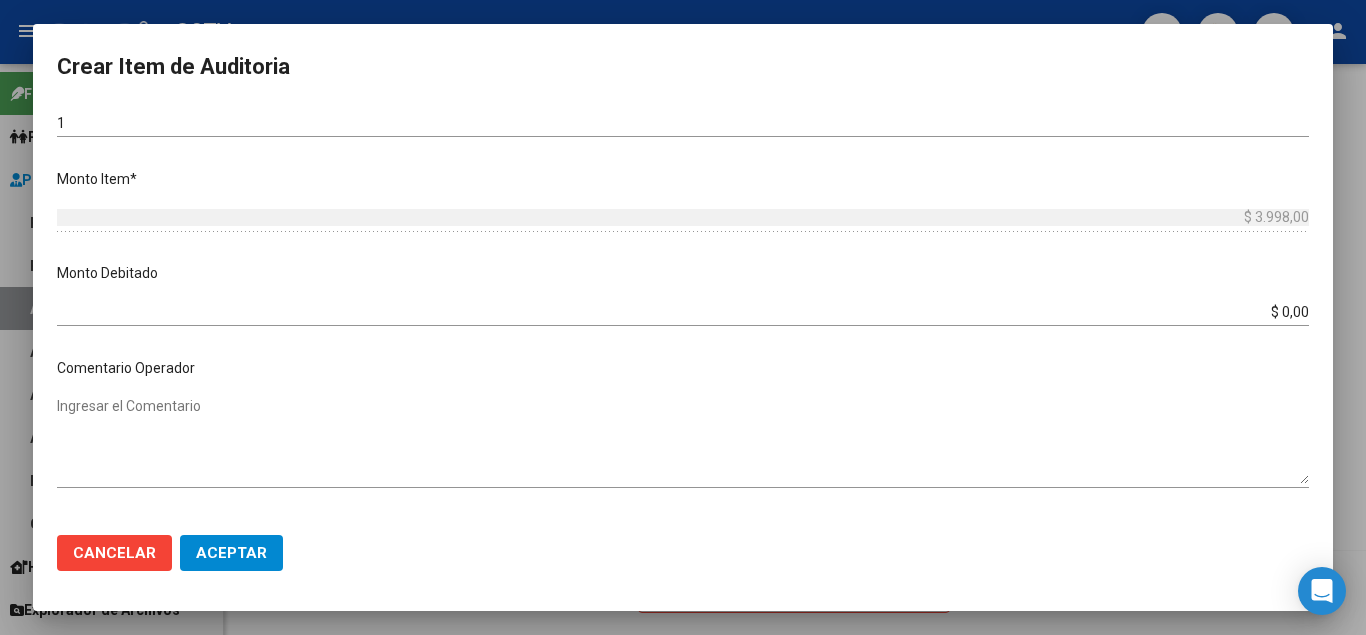 scroll, scrollTop: 1029, scrollLeft: 0, axis: vertical 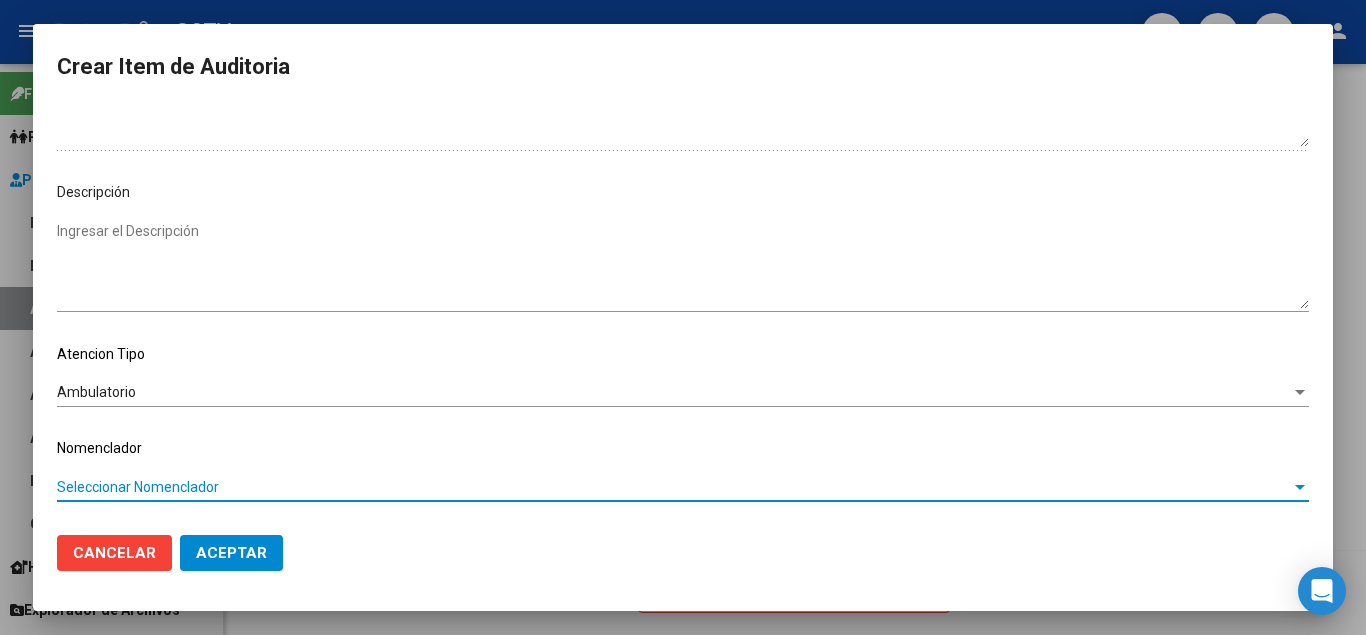 type 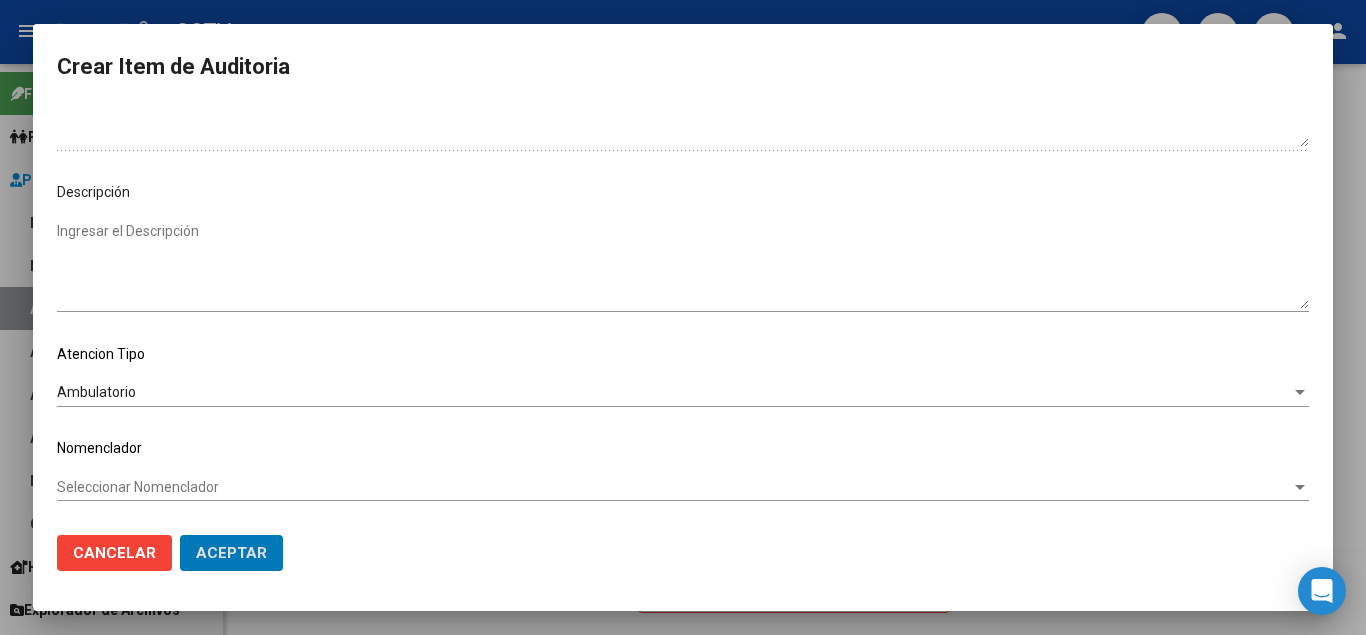 type 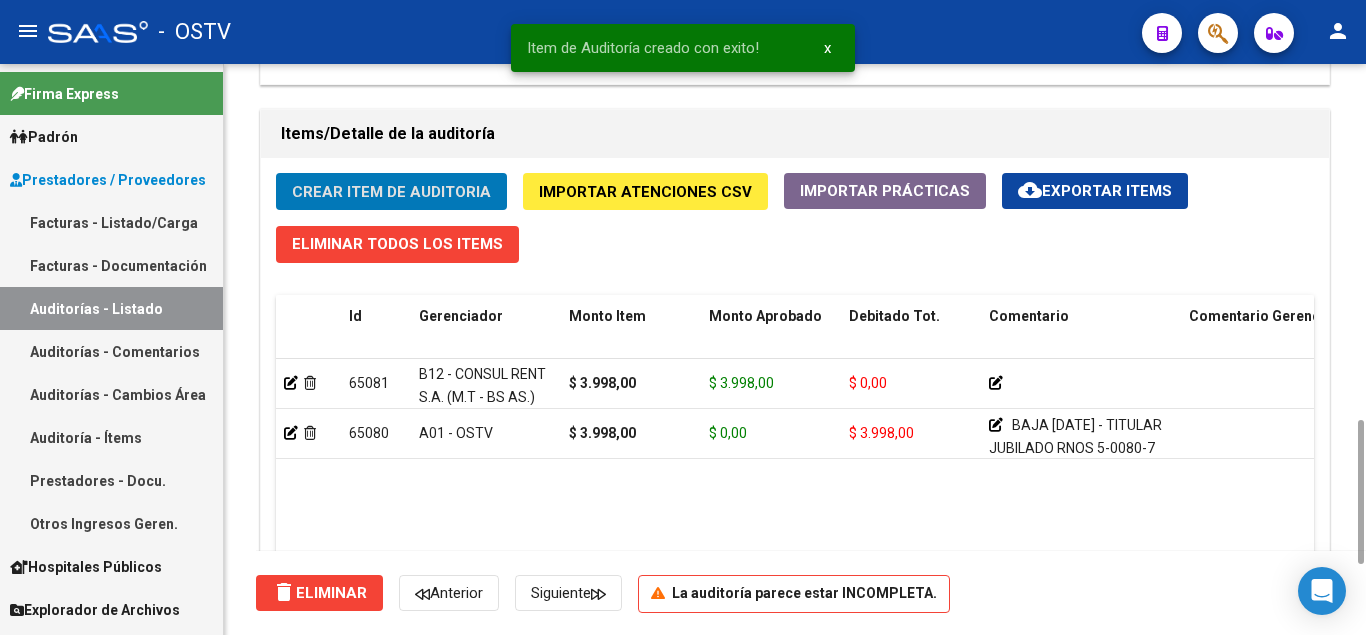 click on "Crear Item de Auditoria" 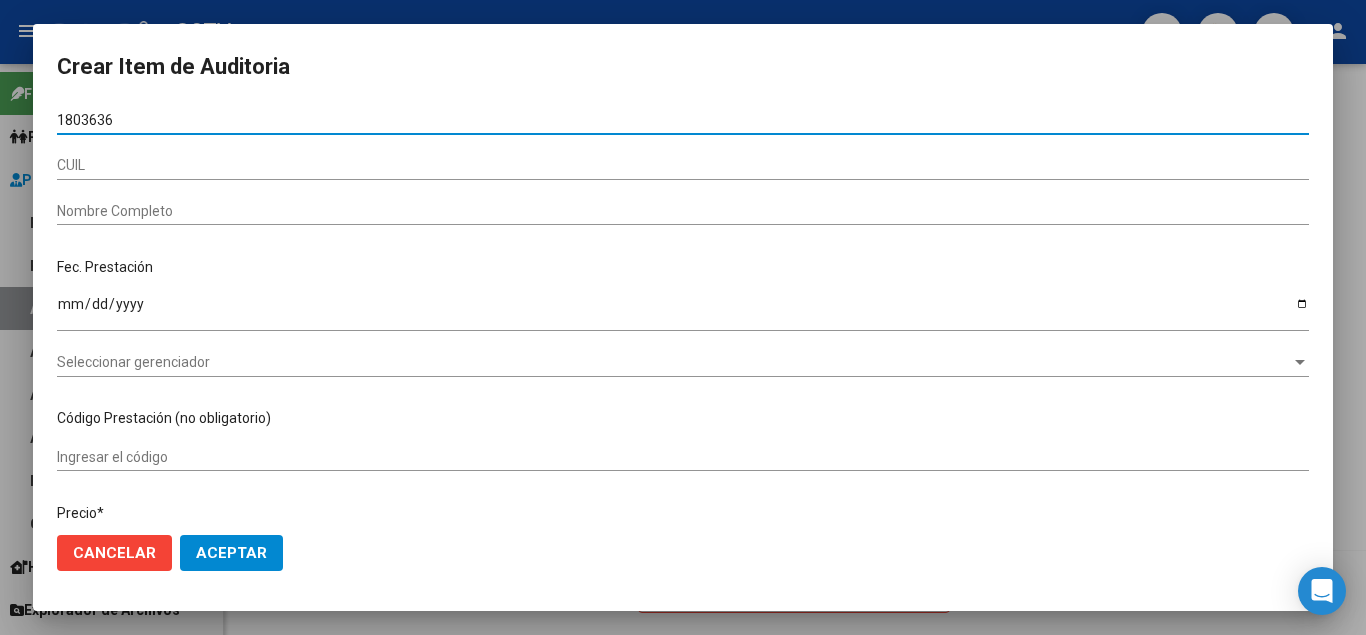 type on "18036364" 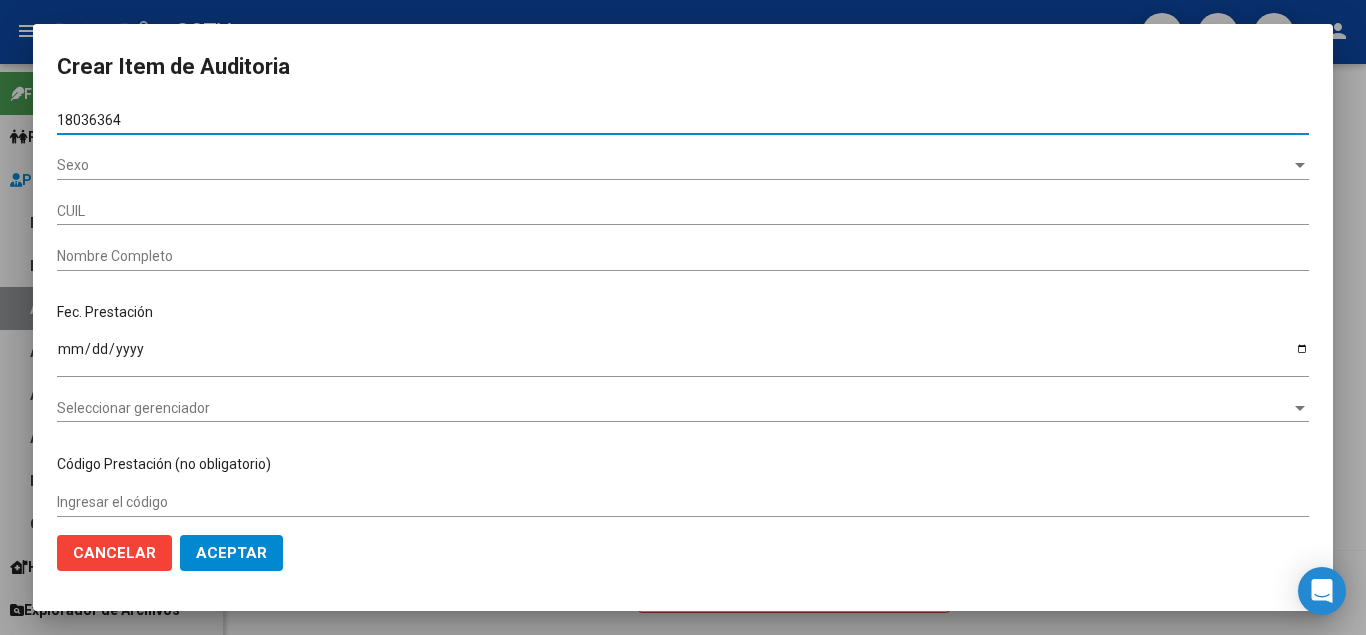 type on "27180363640" 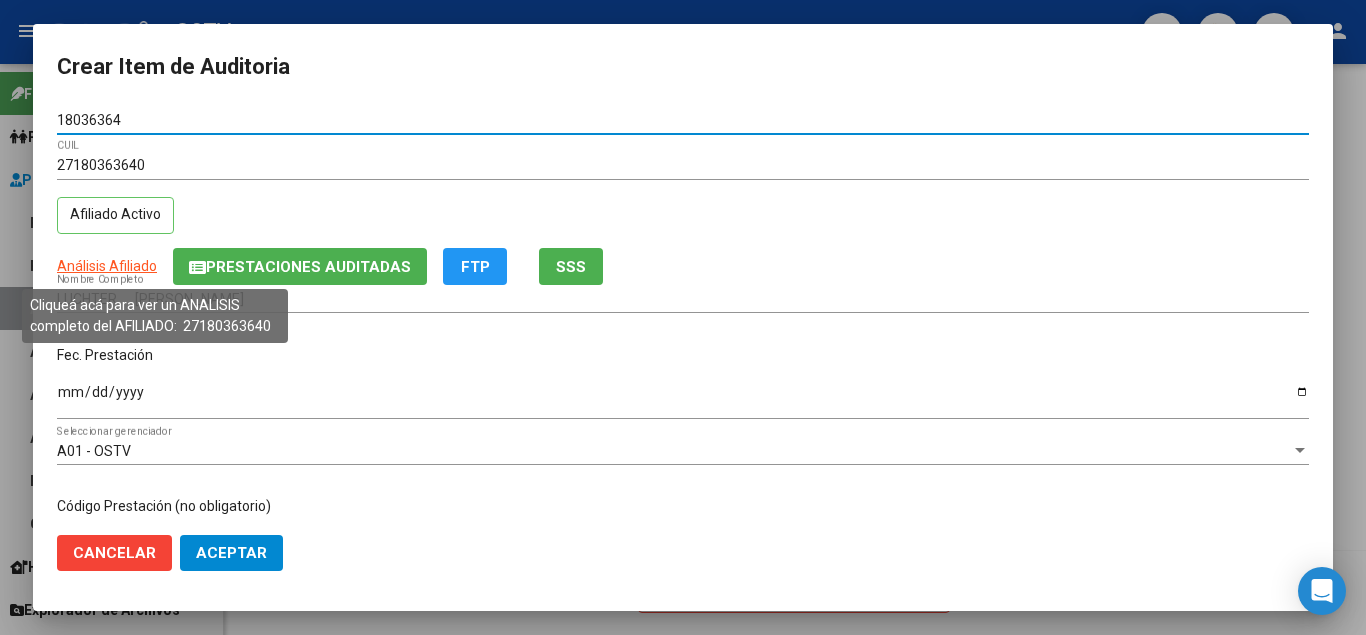 type on "18036364" 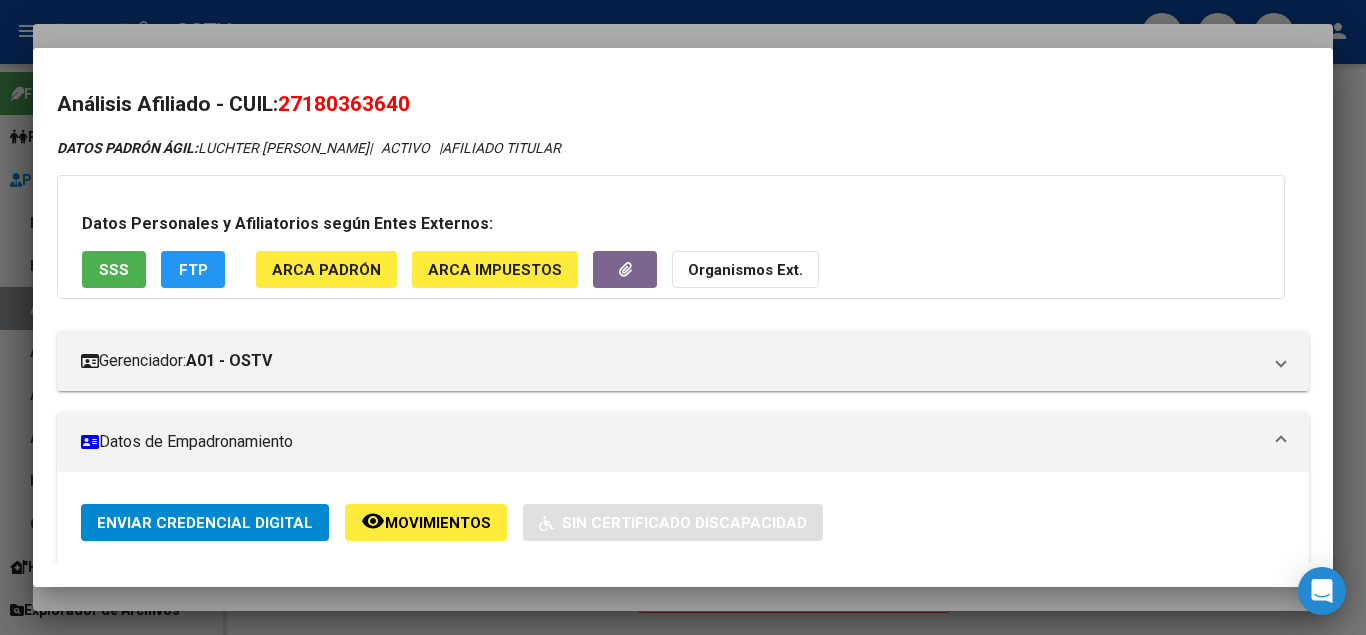 click on "SSS" at bounding box center (114, 270) 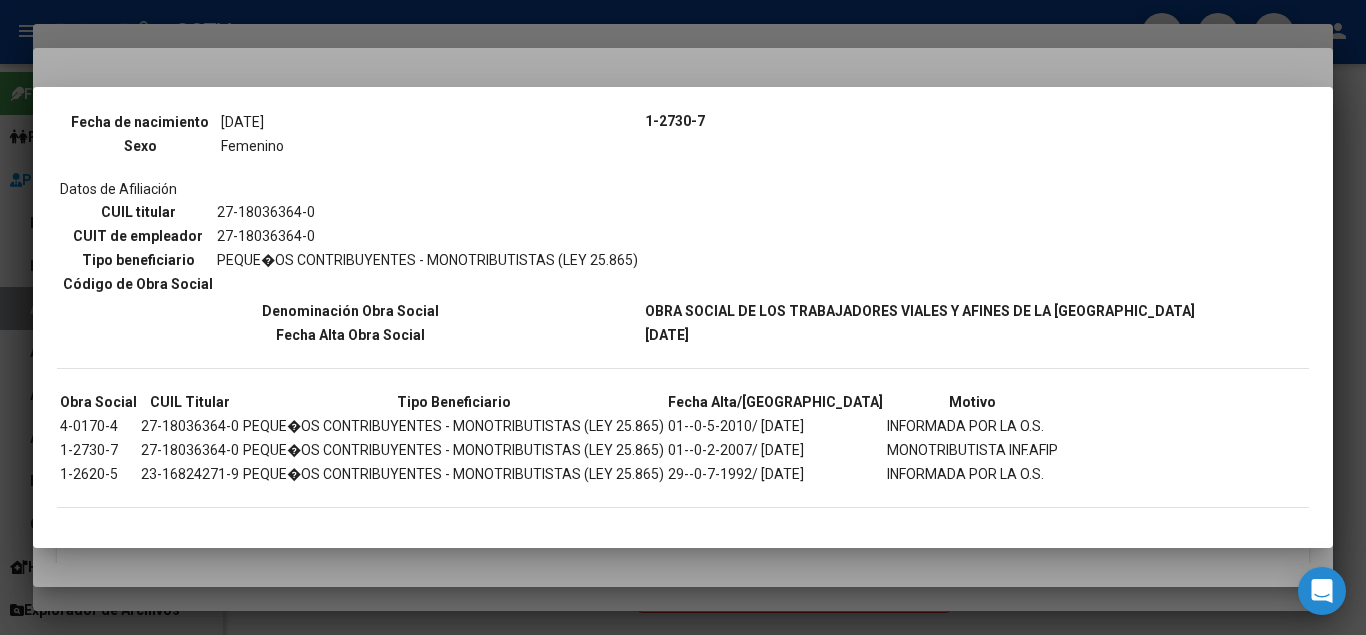 scroll, scrollTop: 273, scrollLeft: 0, axis: vertical 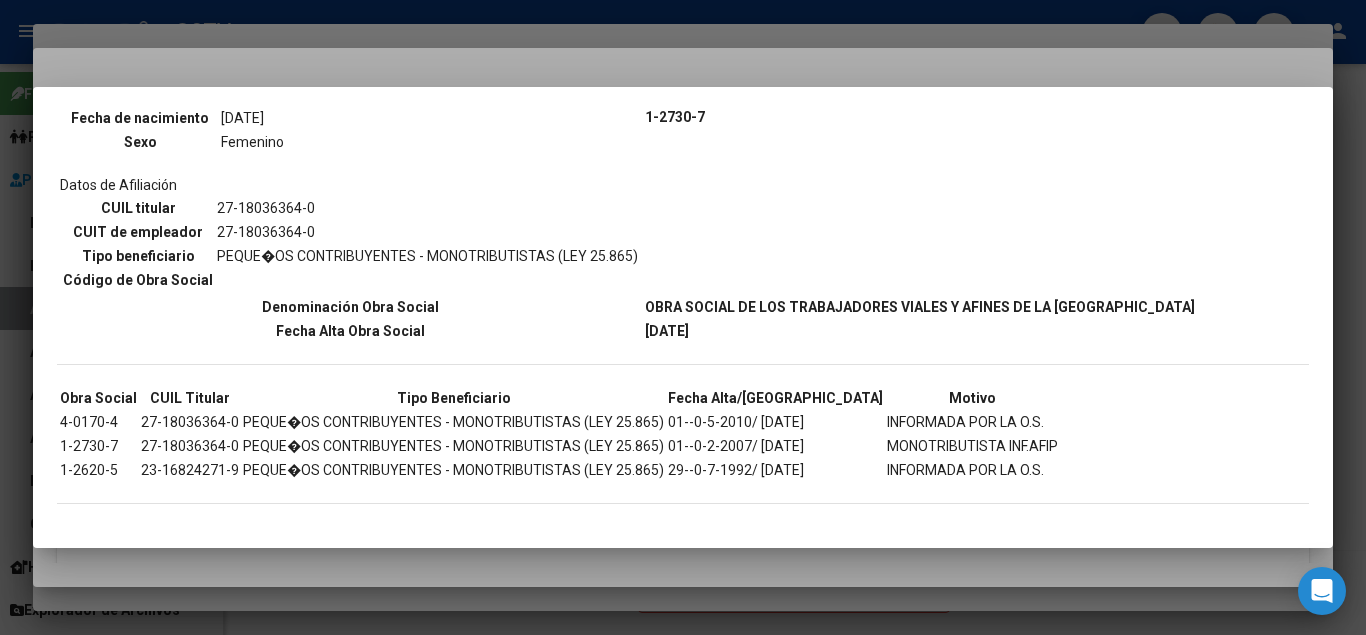 click at bounding box center (683, 317) 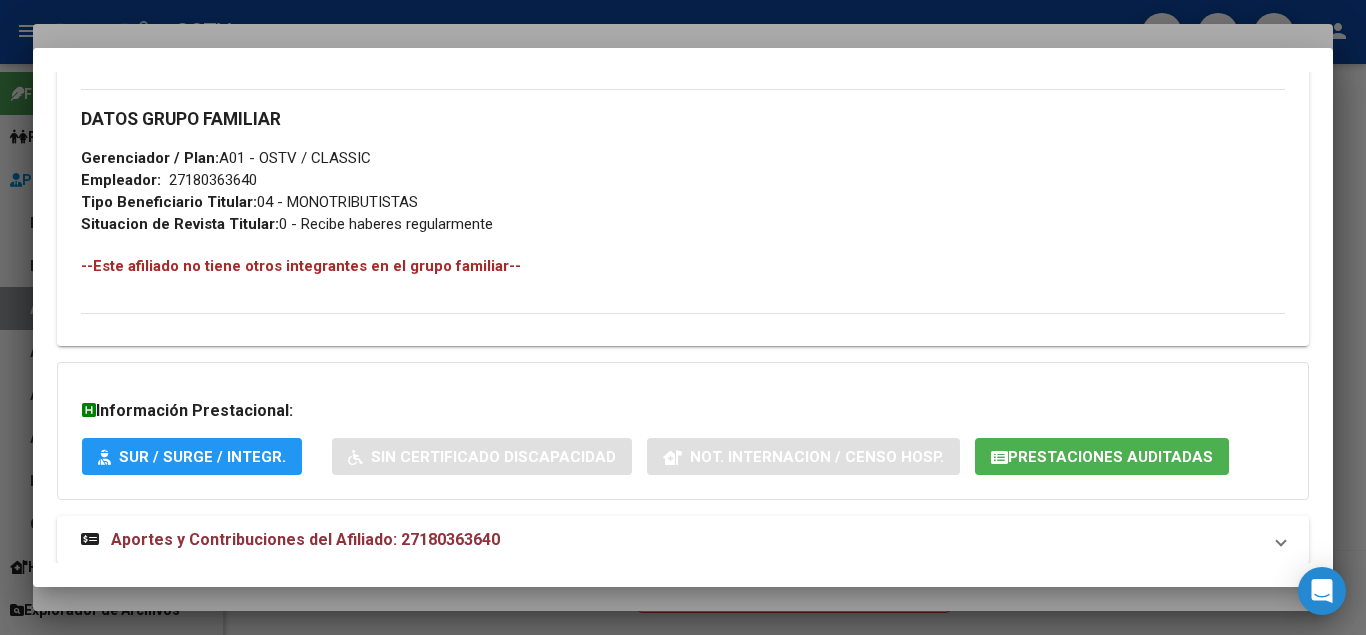 scroll, scrollTop: 975, scrollLeft: 0, axis: vertical 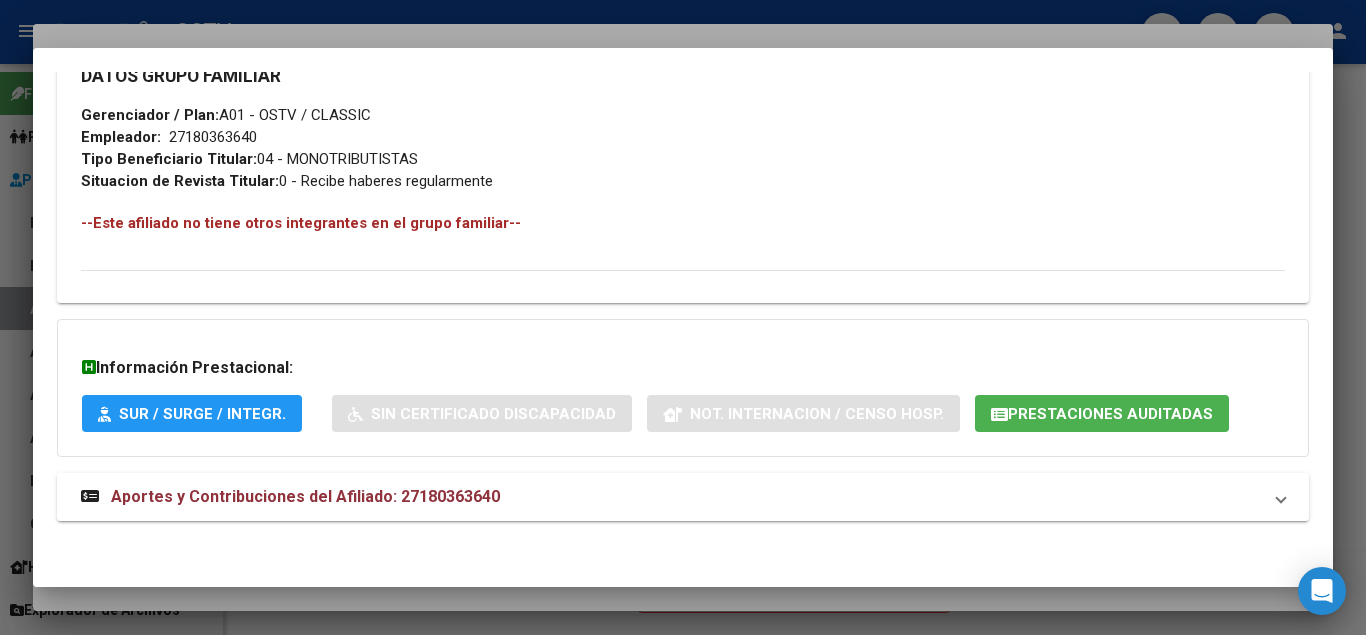 click on "Aportes y Contribuciones del Afiliado: 27180363640" at bounding box center (305, 496) 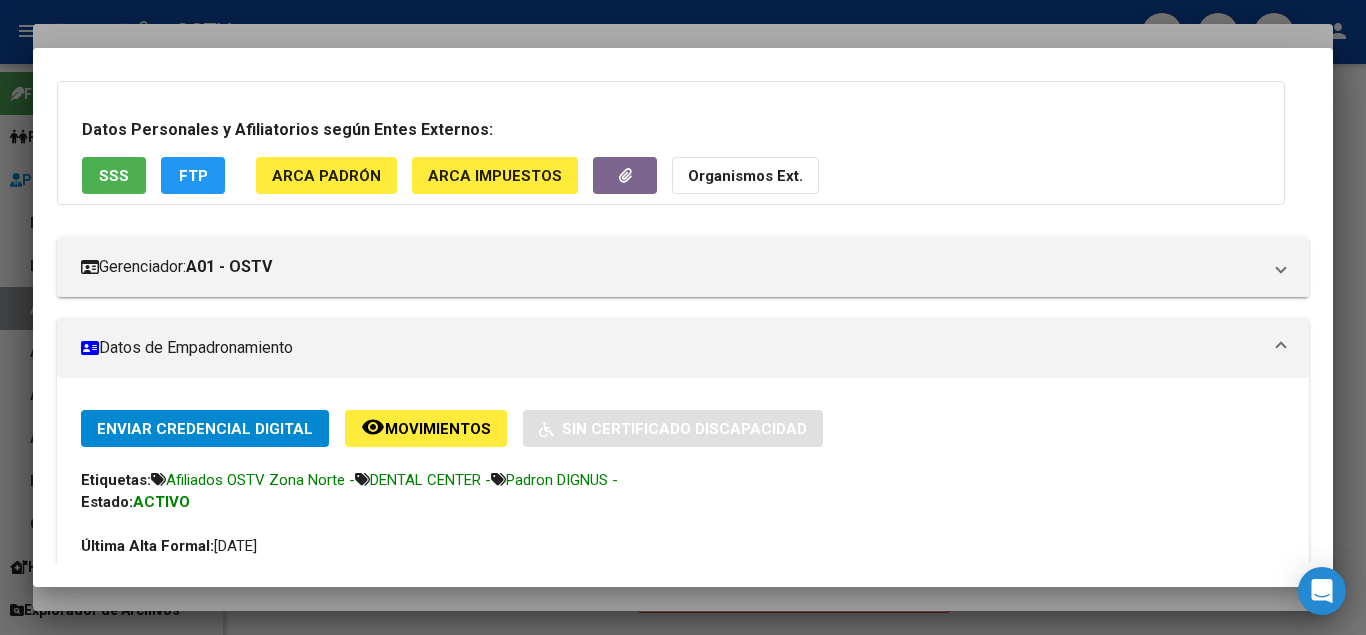 scroll, scrollTop: 67, scrollLeft: 0, axis: vertical 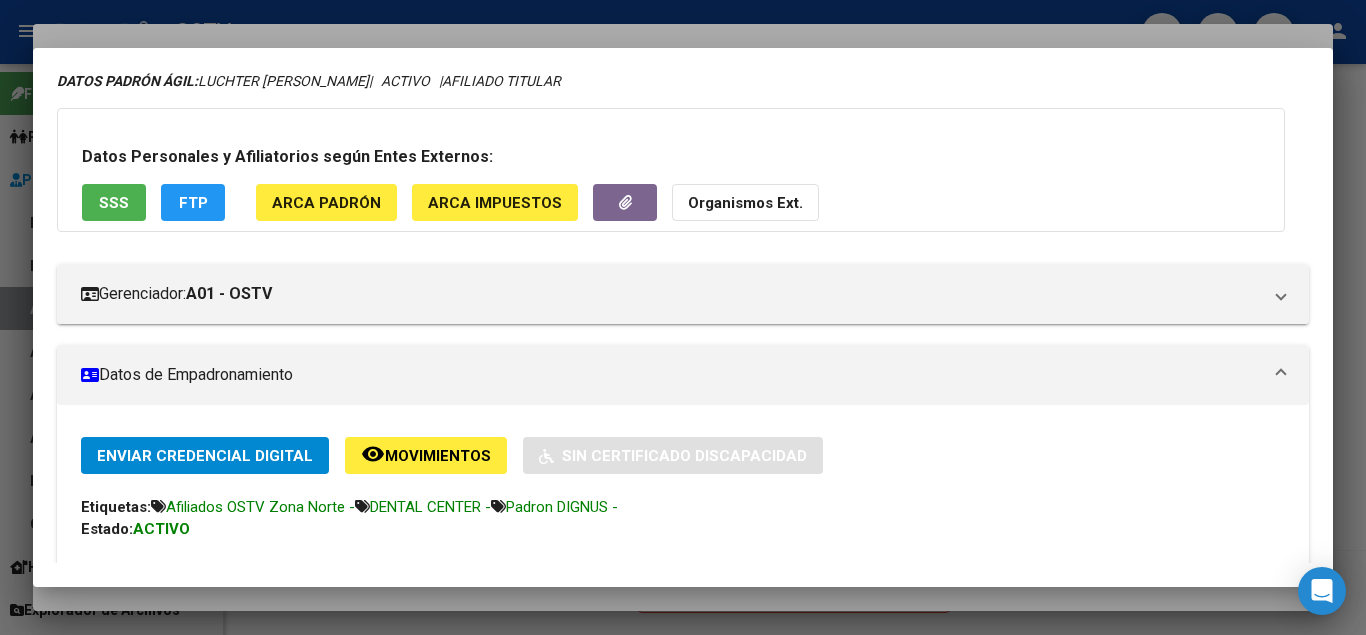click at bounding box center [683, 317] 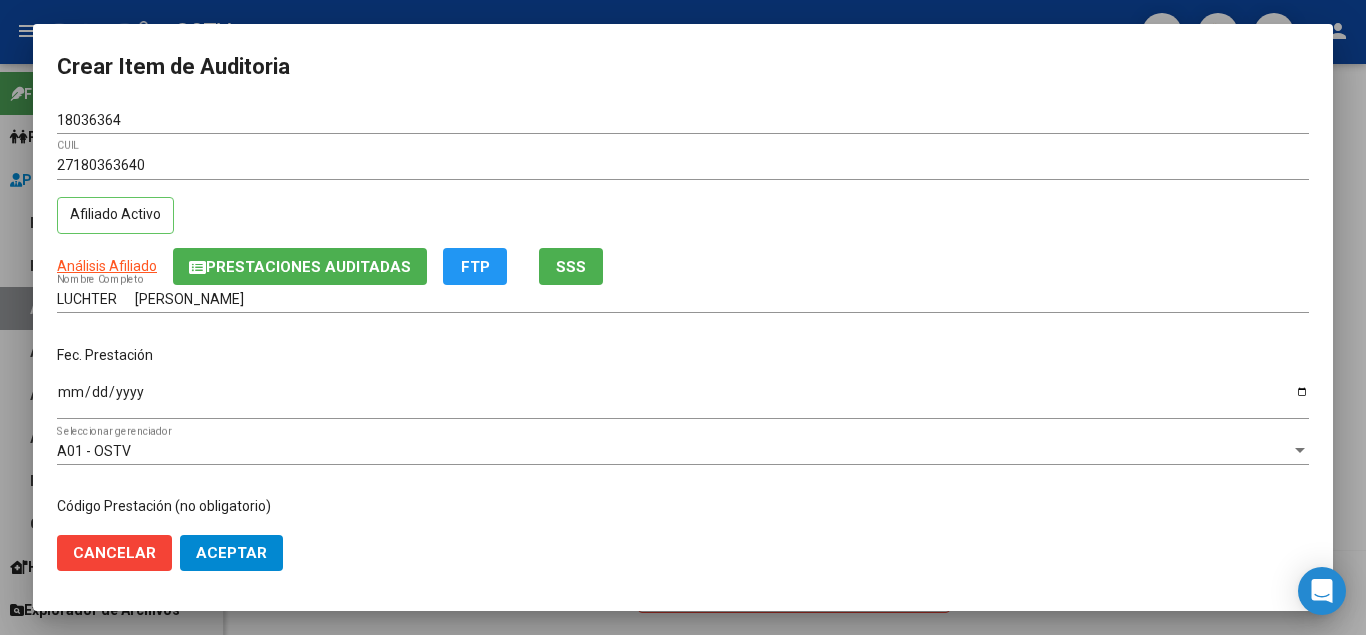 click on "Ingresar la fecha" at bounding box center (683, 399) 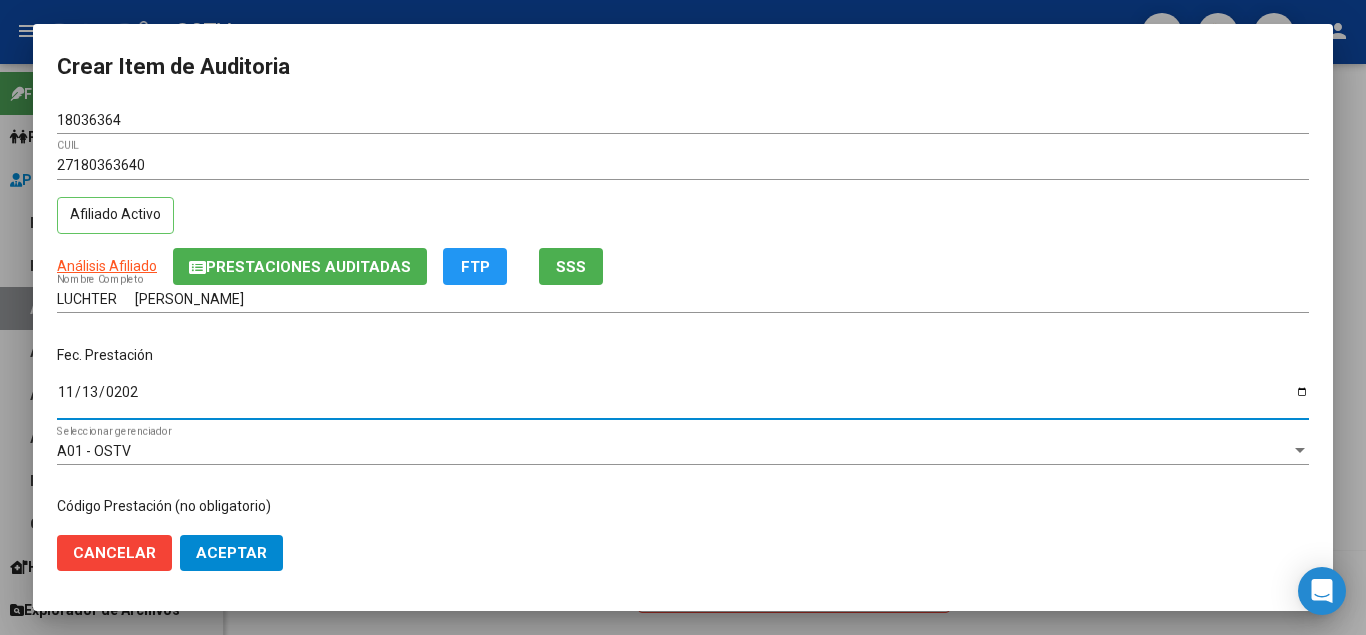 type on "[DATE]" 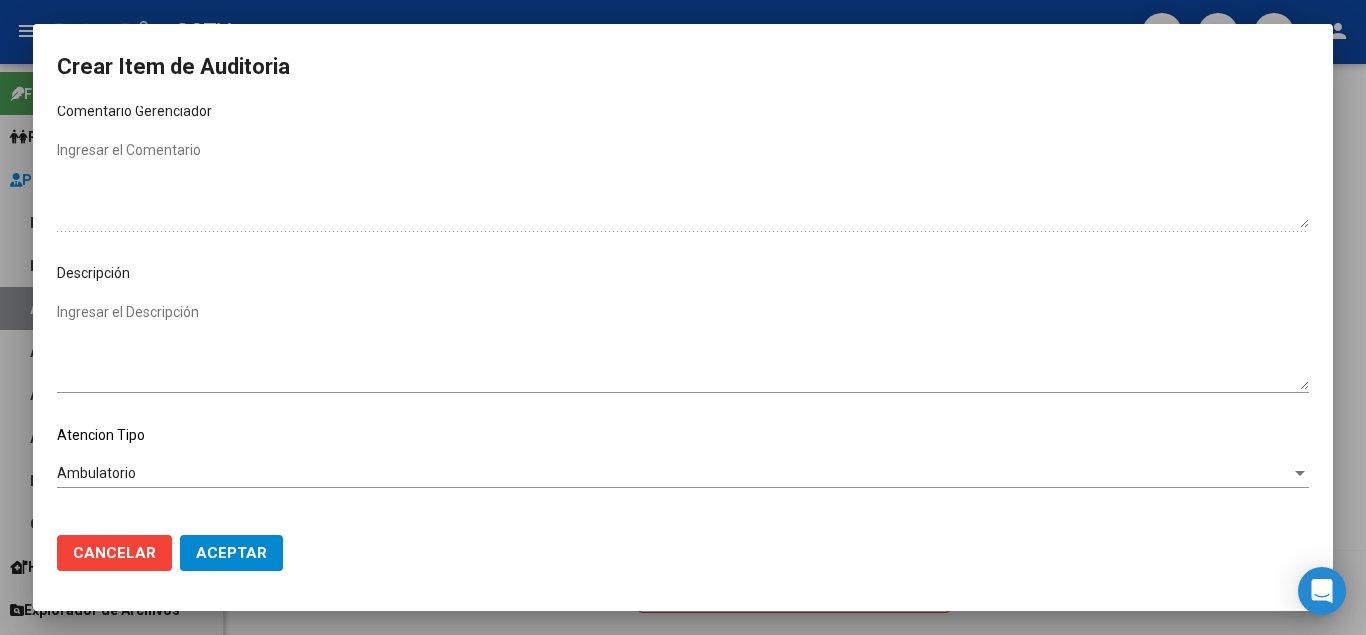 scroll, scrollTop: 1110, scrollLeft: 0, axis: vertical 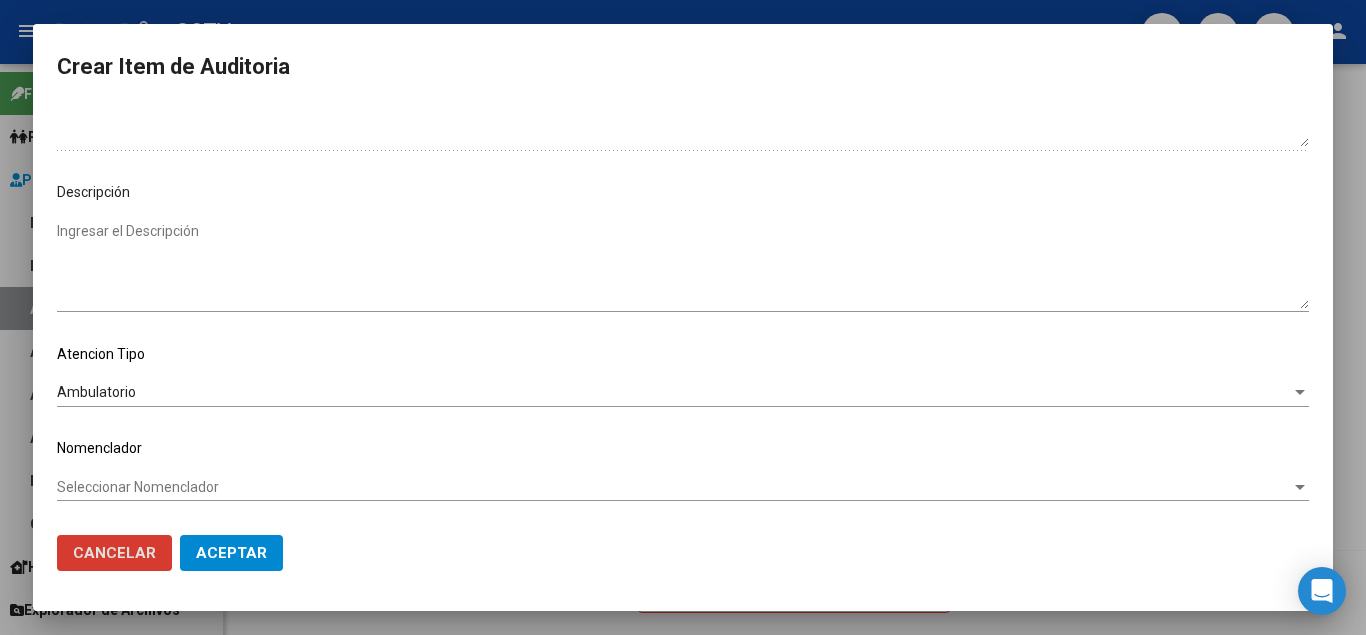 type 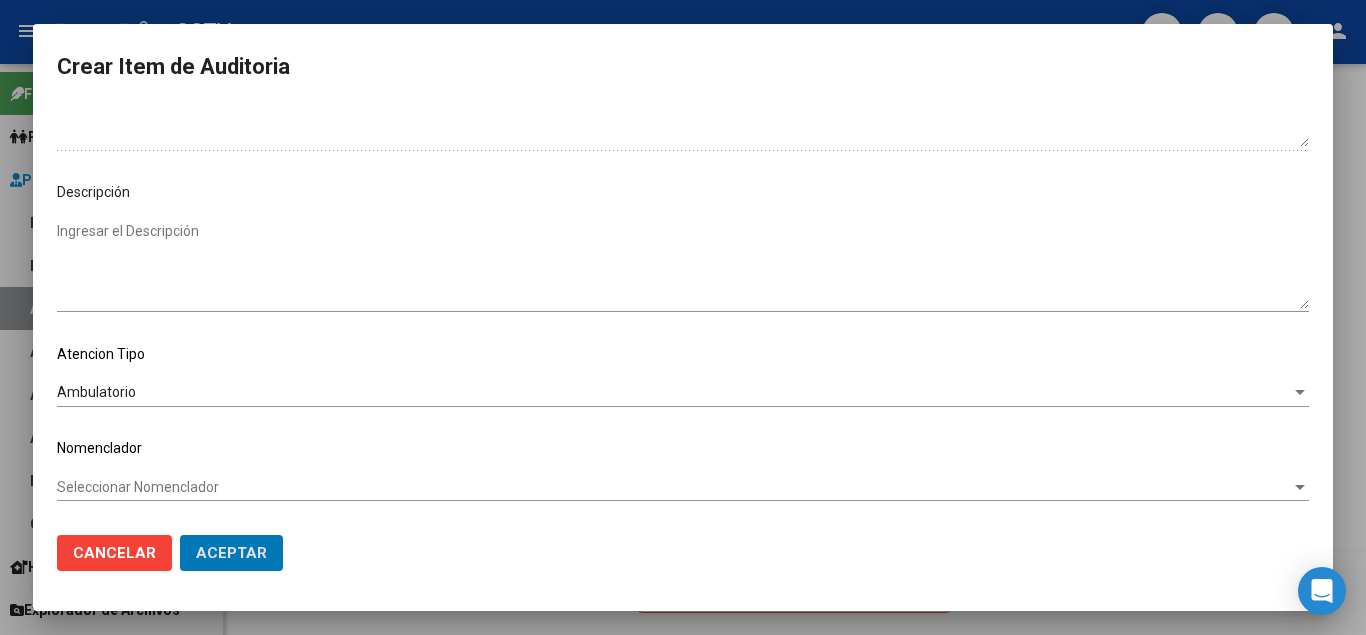click on "Aceptar" 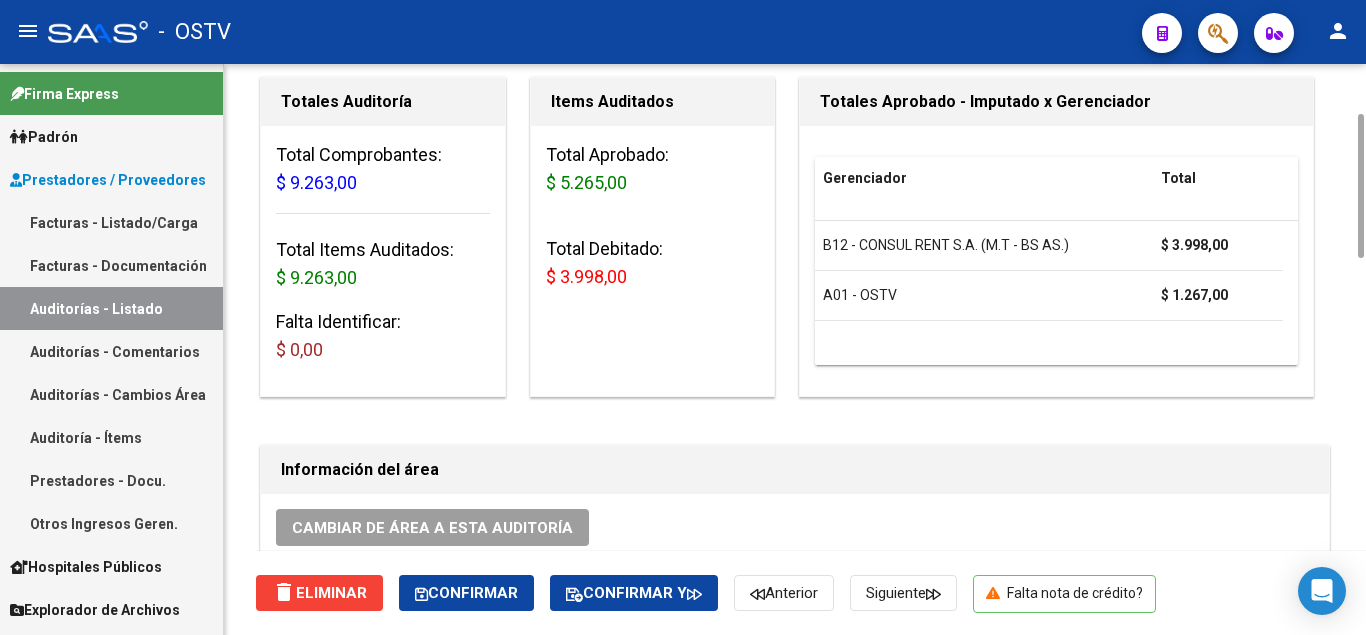 scroll, scrollTop: 600, scrollLeft: 0, axis: vertical 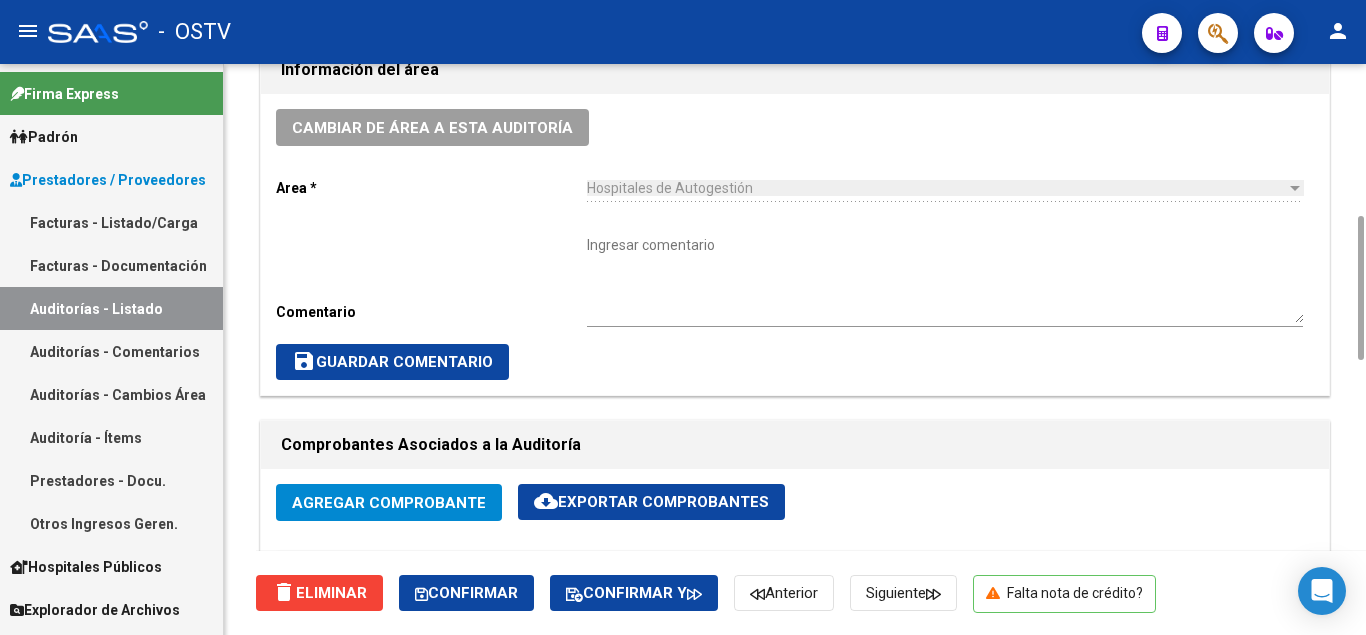 click on "Ingresar comentario" at bounding box center (945, 279) 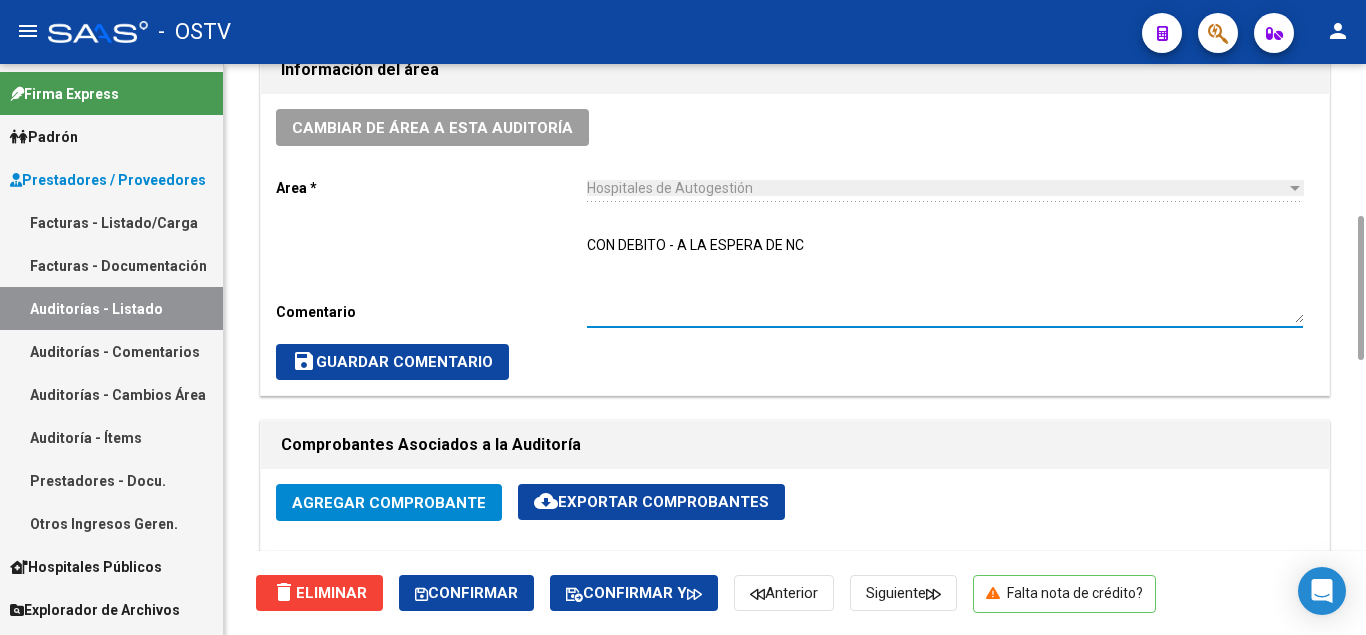 type on "CON DEBITO - A LA ESPERA DE NC" 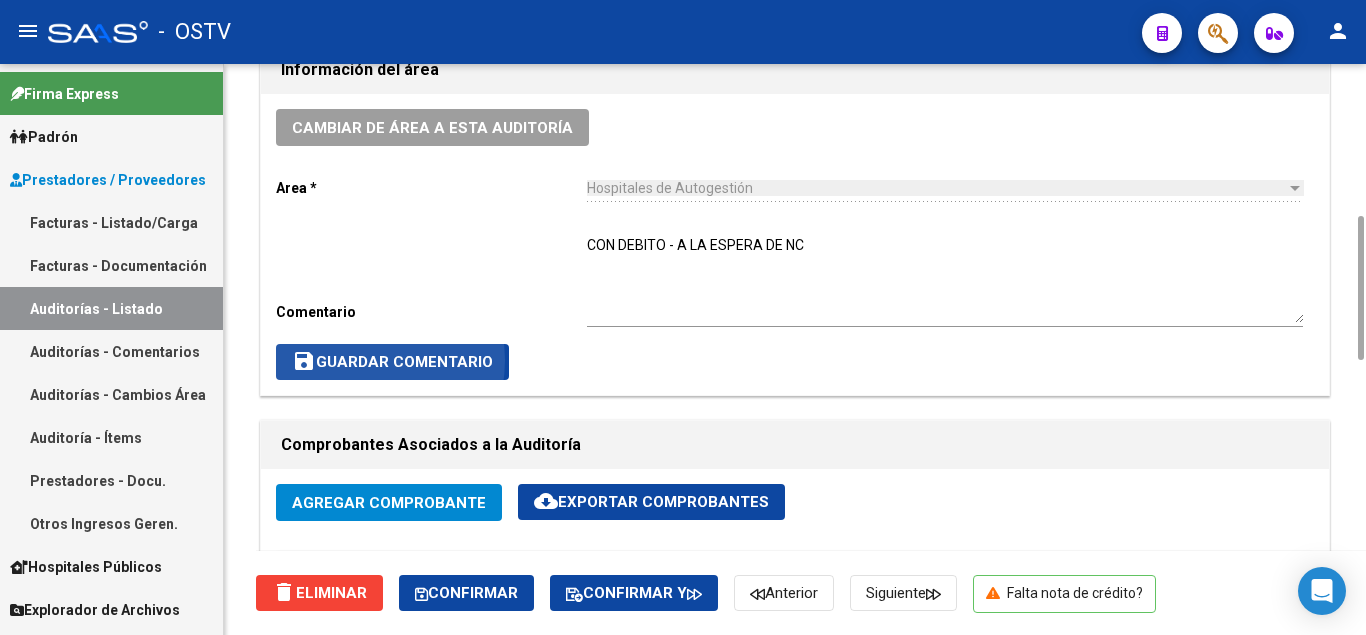 click on "save  Guardar Comentario" 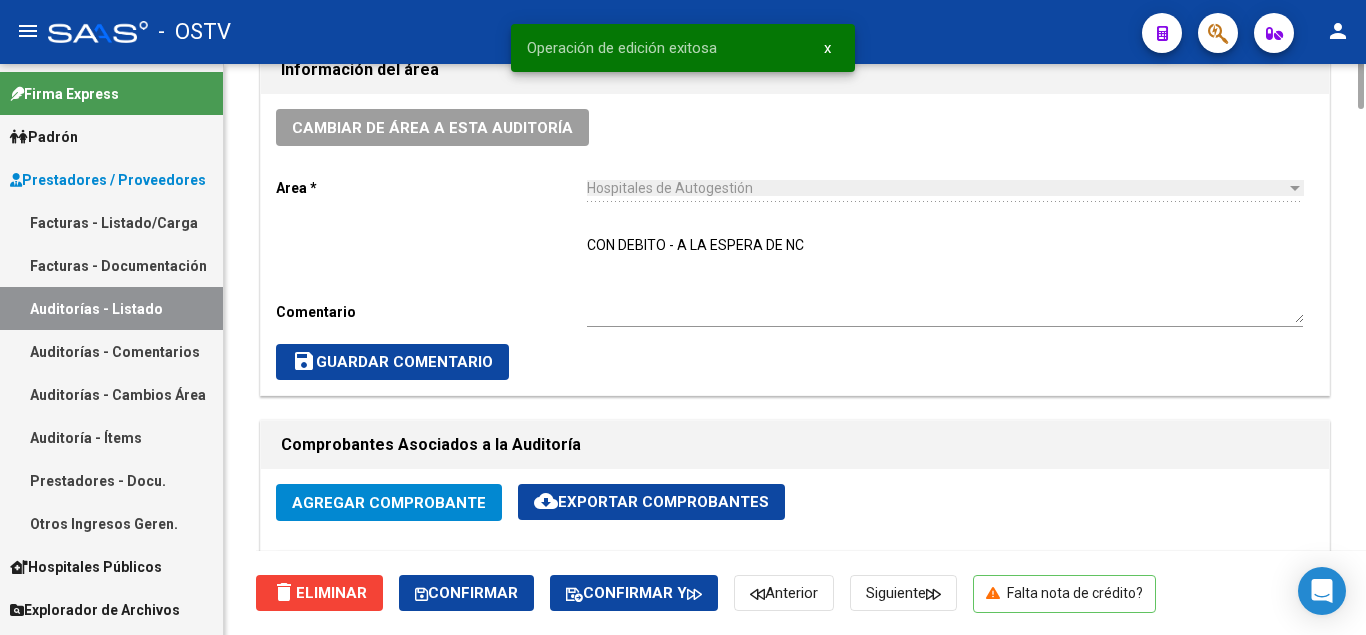 scroll, scrollTop: 0, scrollLeft: 0, axis: both 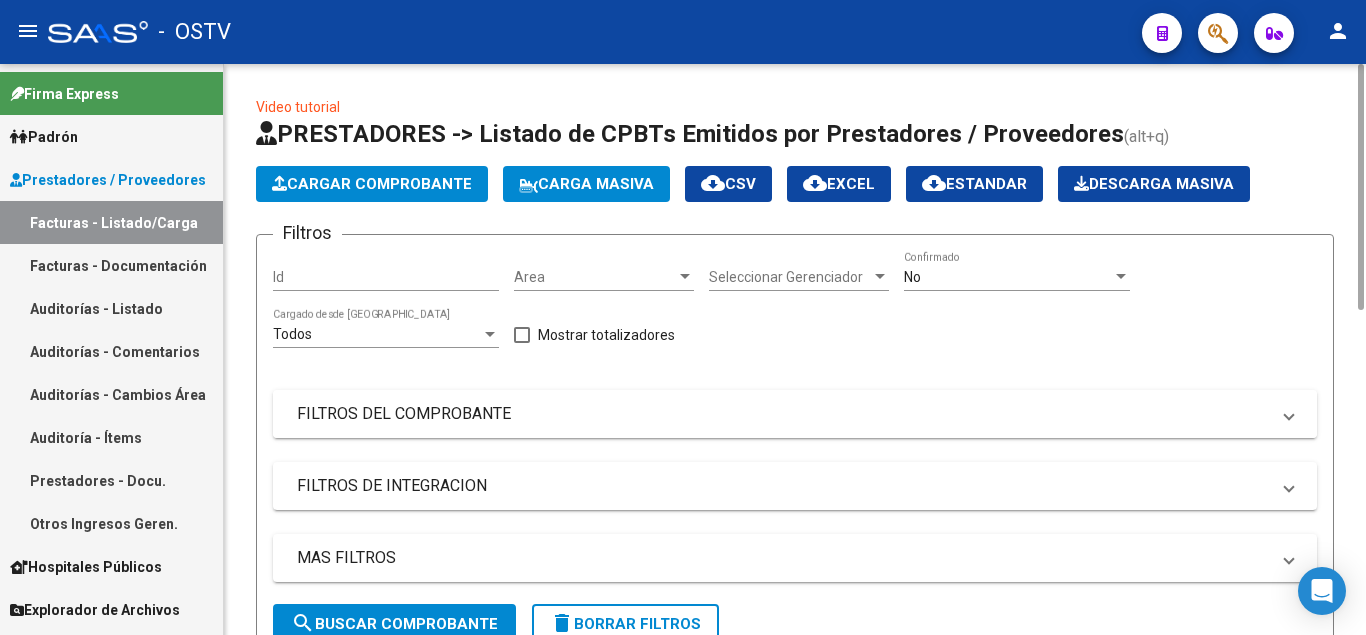 click on "FILTROS DEL COMPROBANTE" at bounding box center [783, 414] 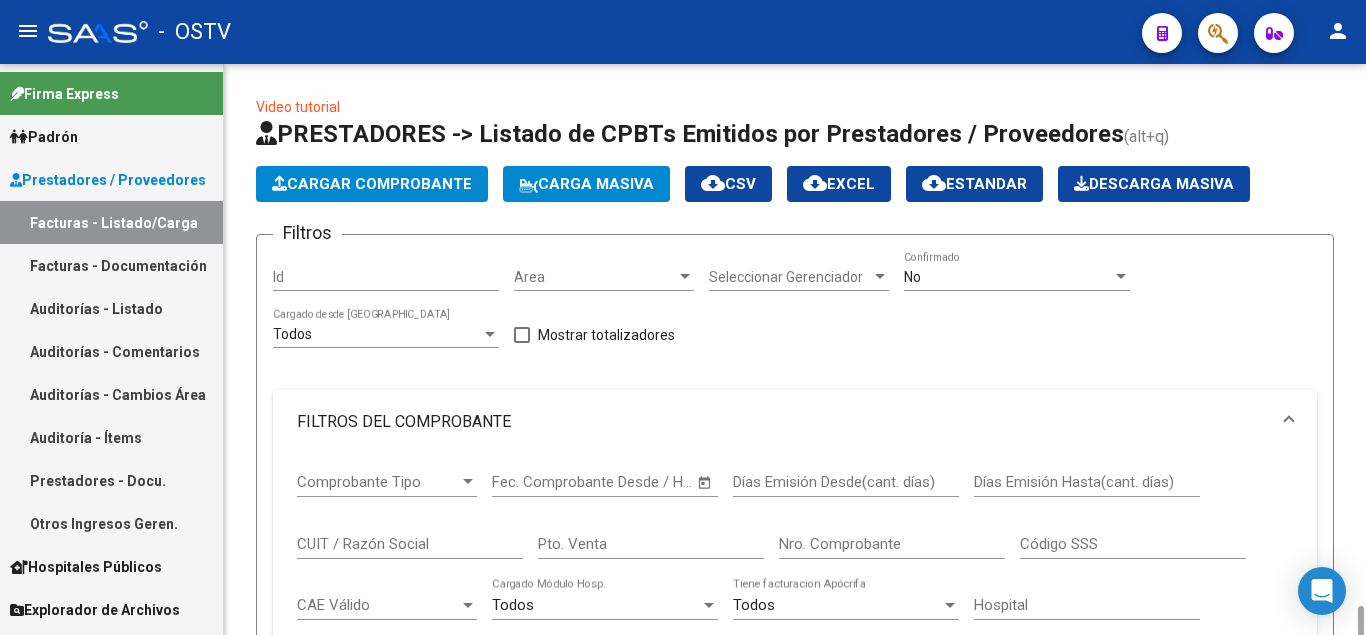 scroll, scrollTop: 400, scrollLeft: 0, axis: vertical 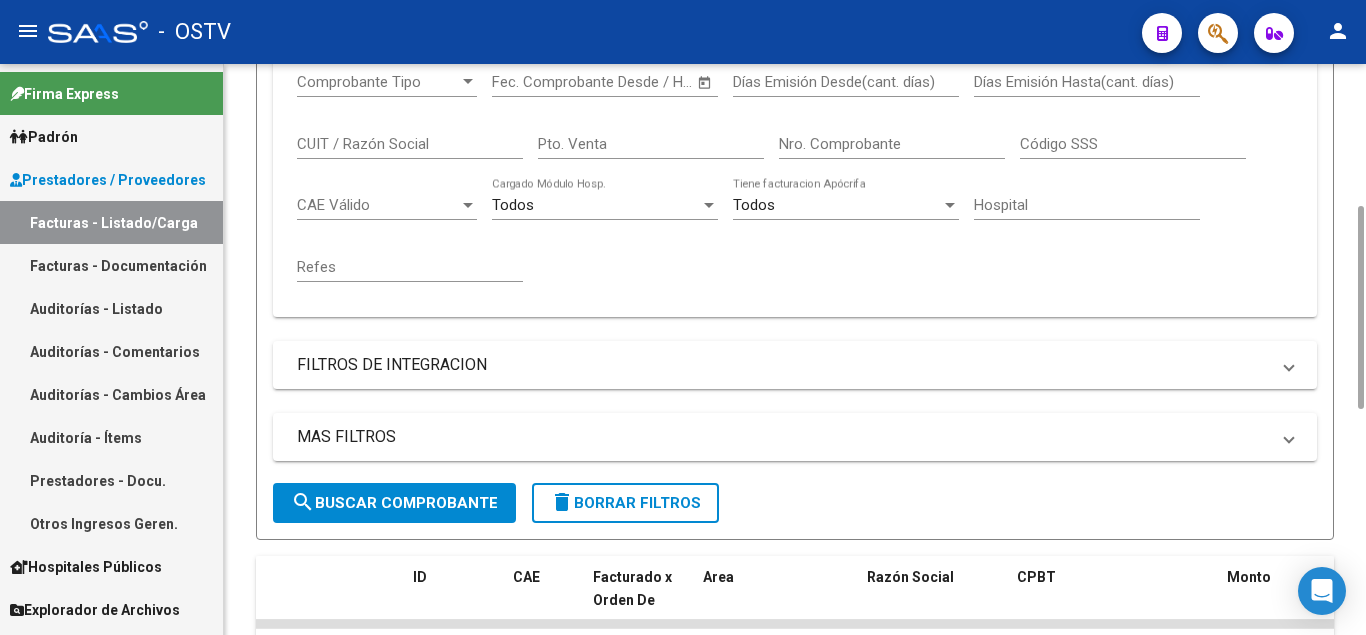 click on "Pto. Venta" at bounding box center (651, 144) 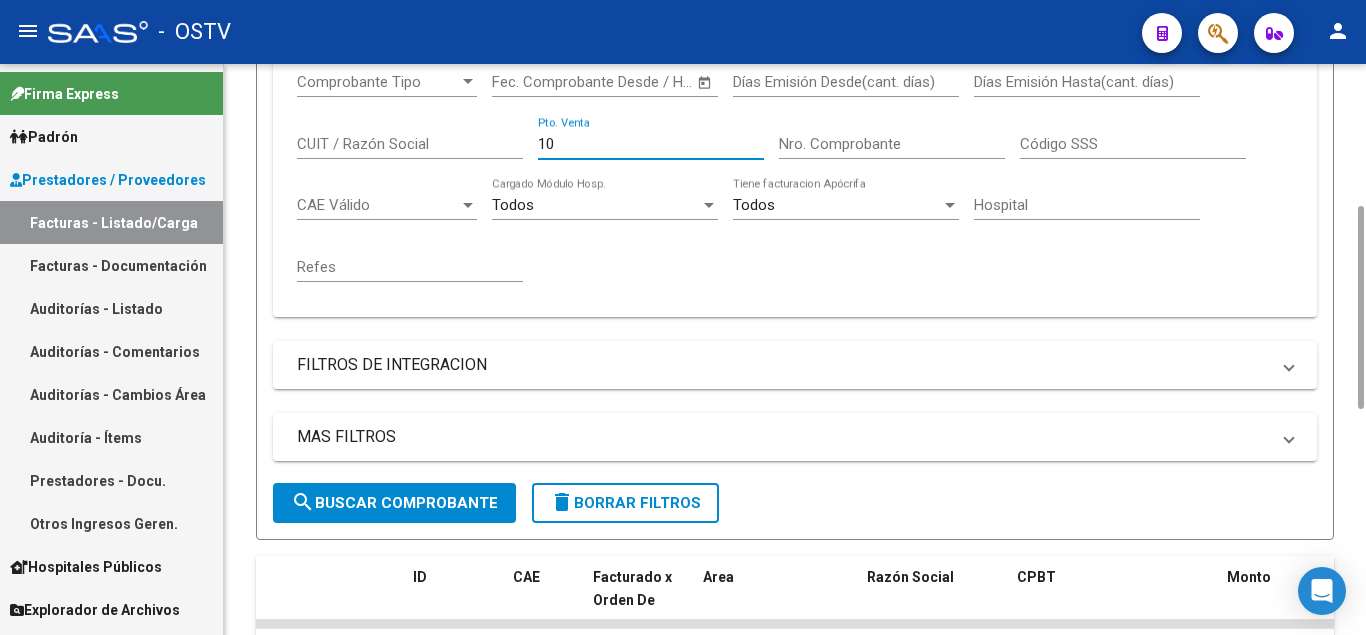 type on "10" 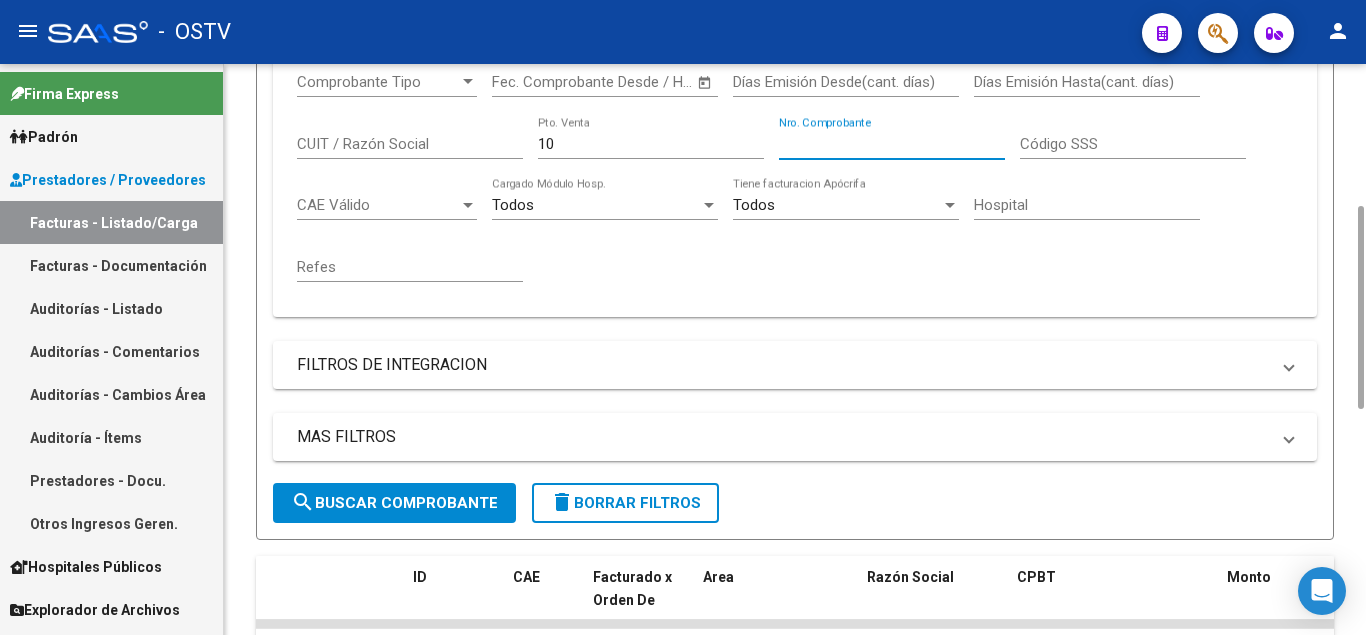 paste on "455" 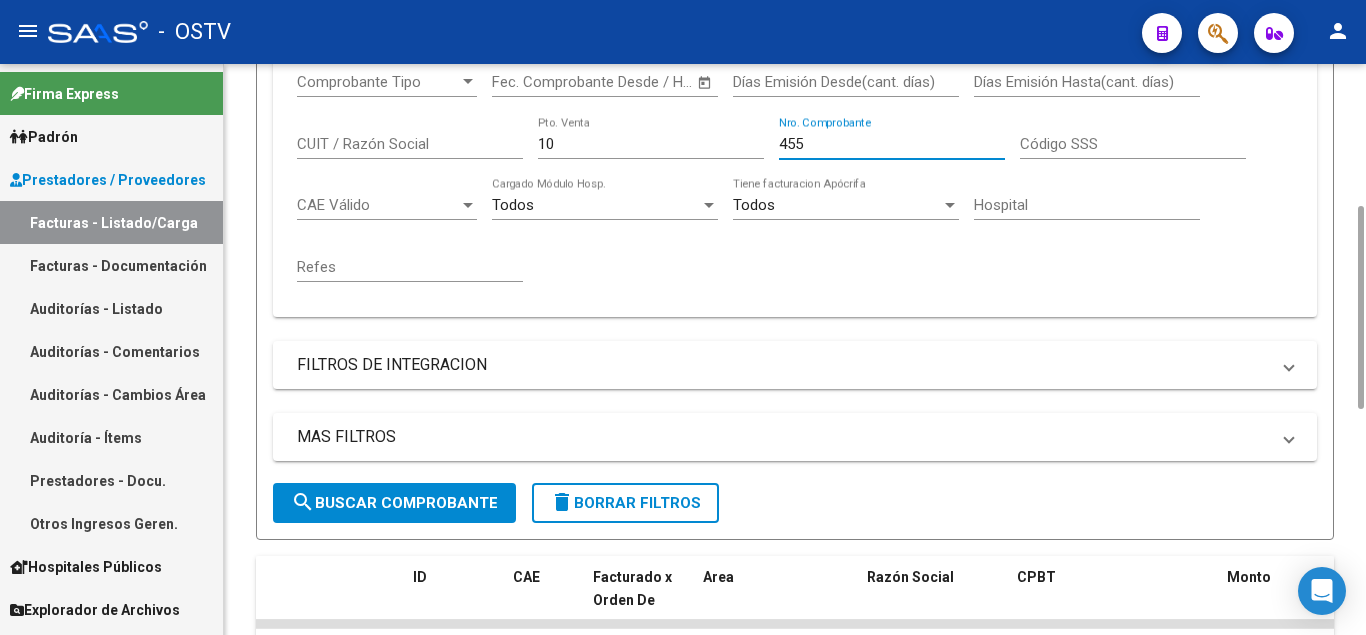 type on "455" 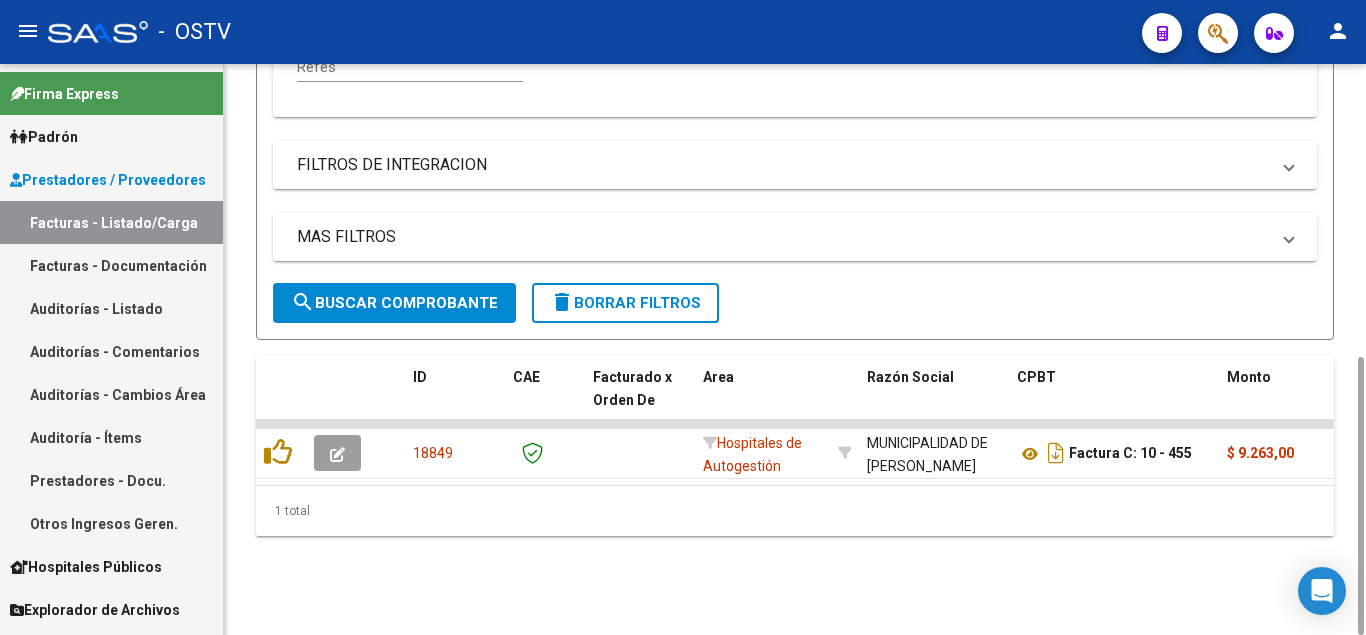 scroll, scrollTop: 600, scrollLeft: 0, axis: vertical 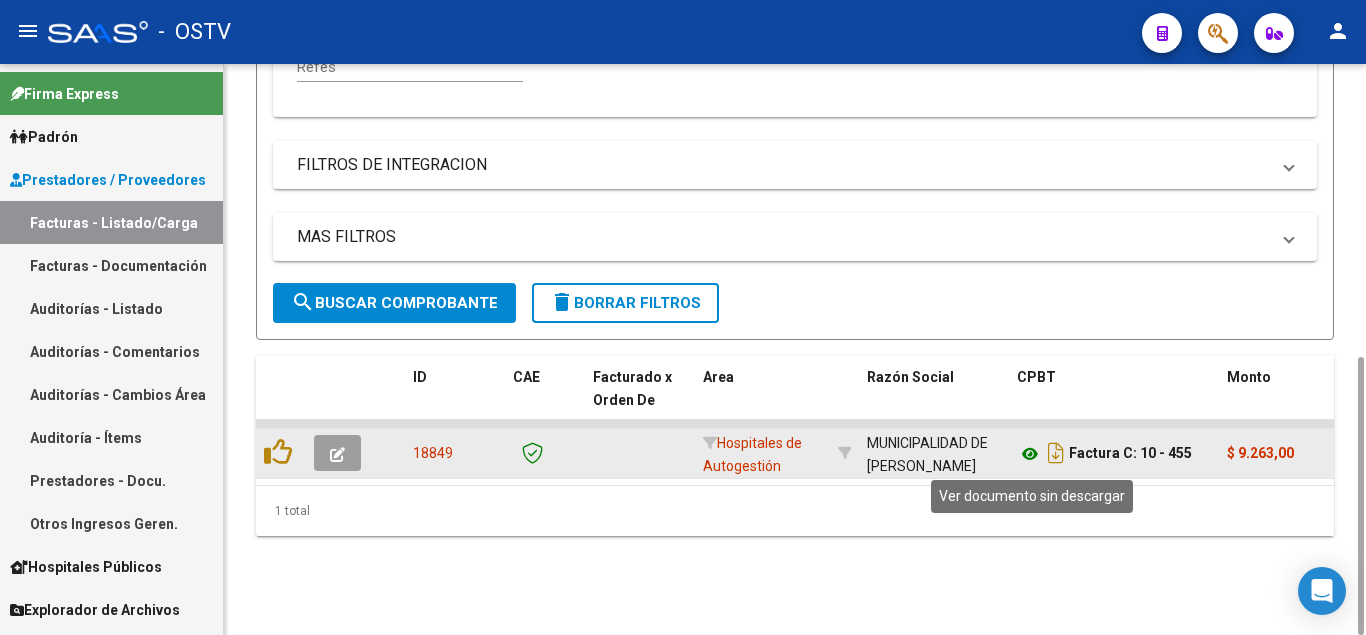 click 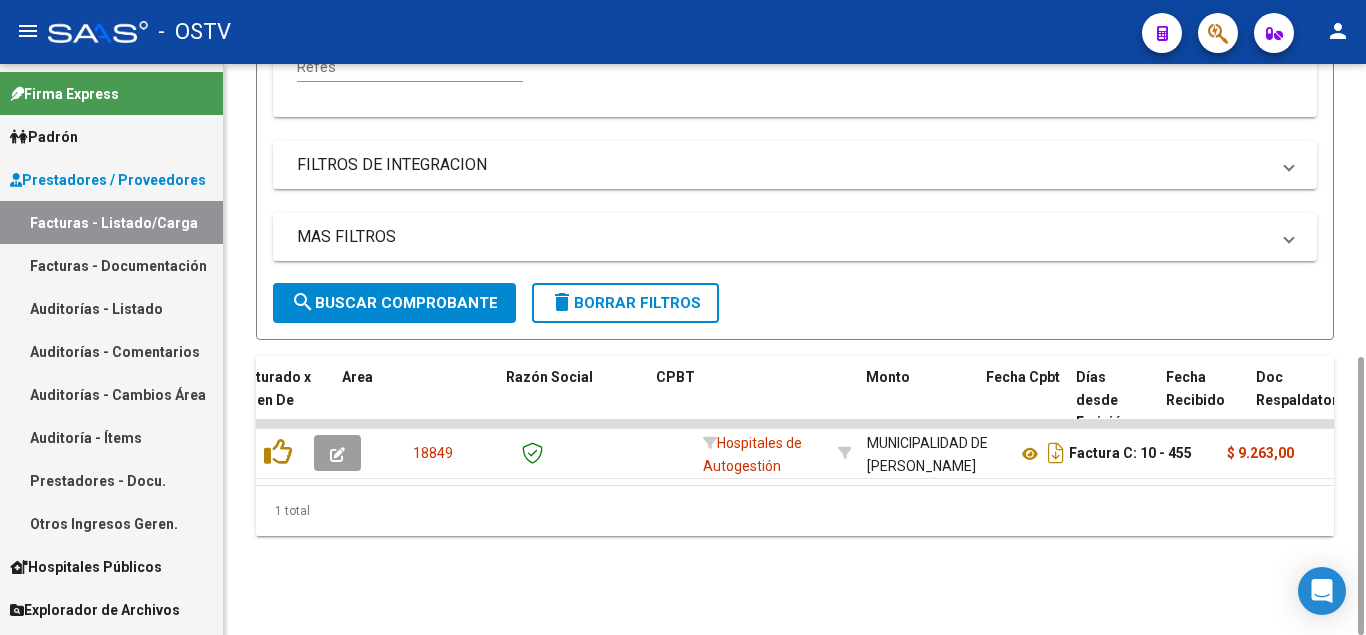 scroll, scrollTop: 0, scrollLeft: 431, axis: horizontal 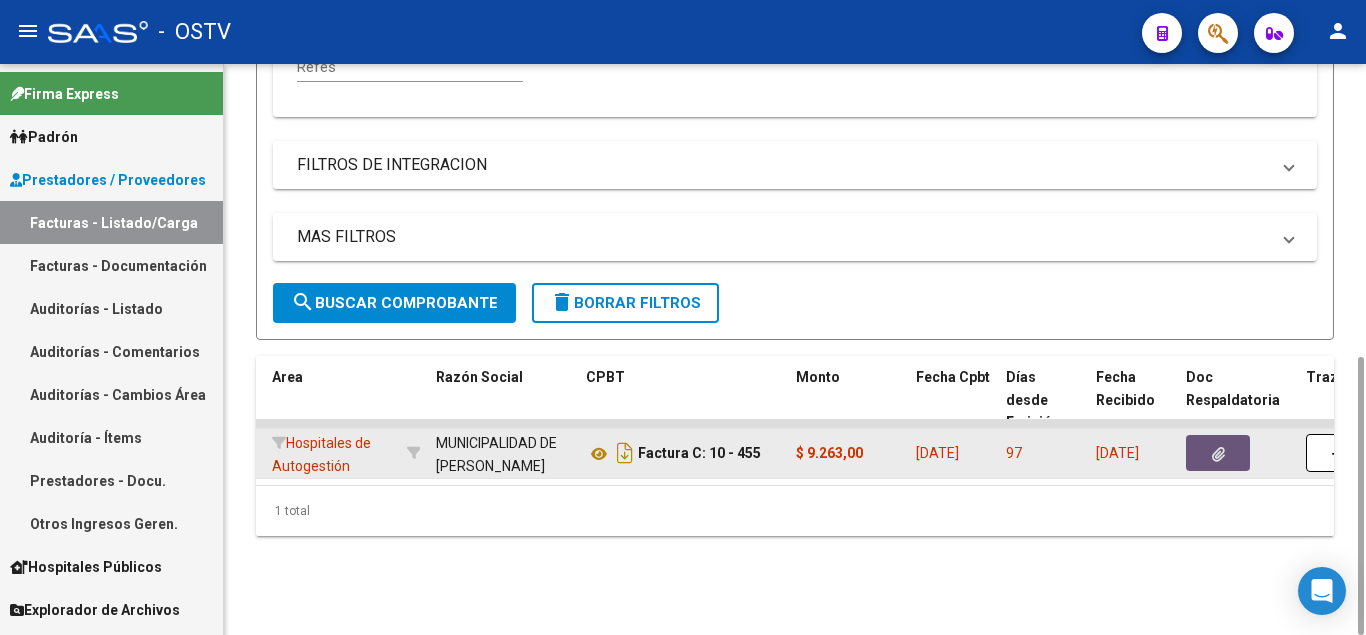 click 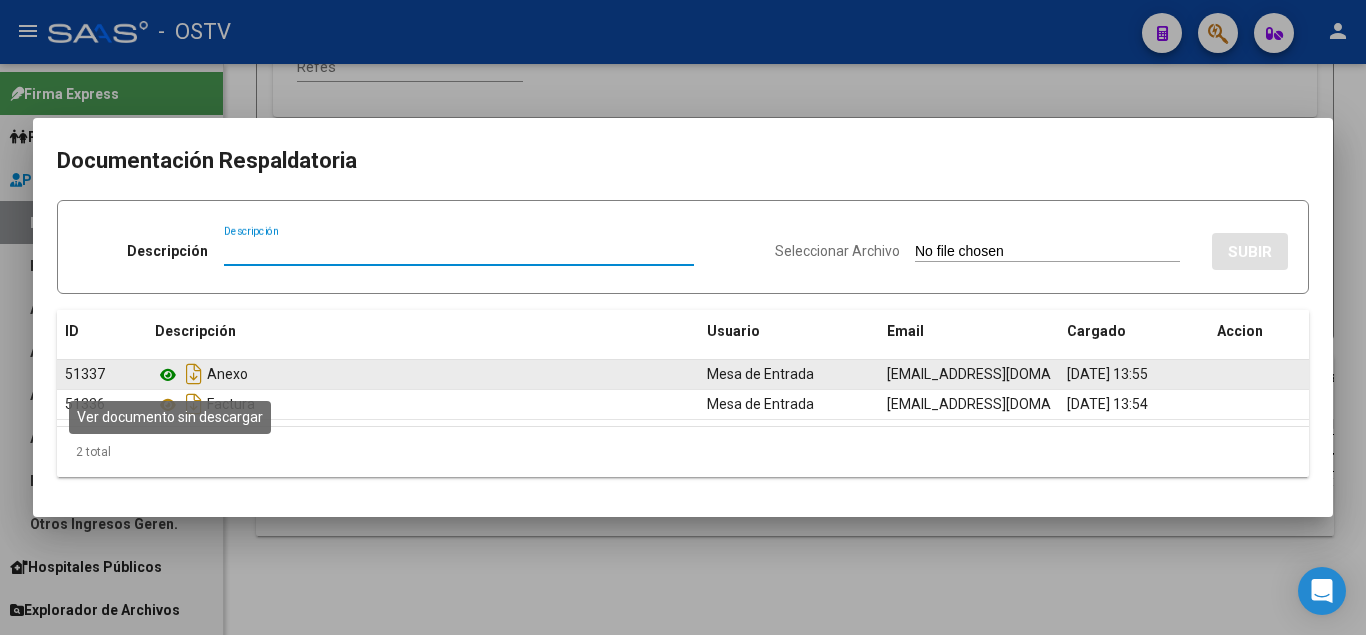 click 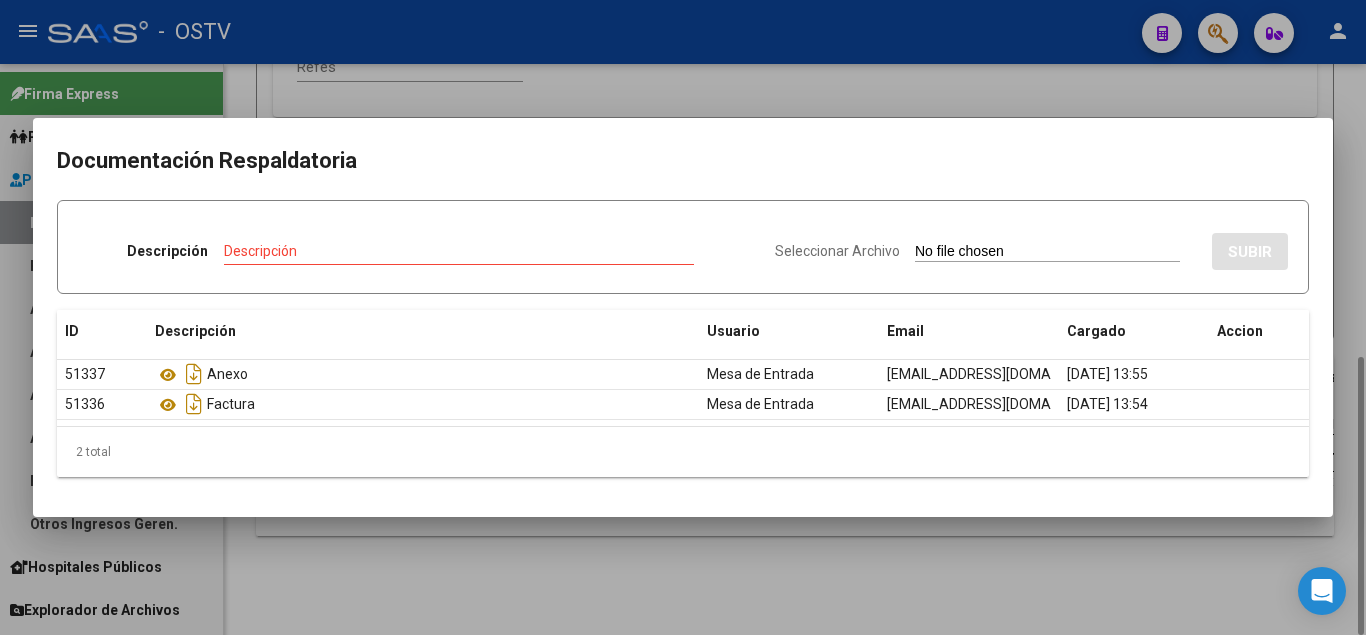click at bounding box center (683, 317) 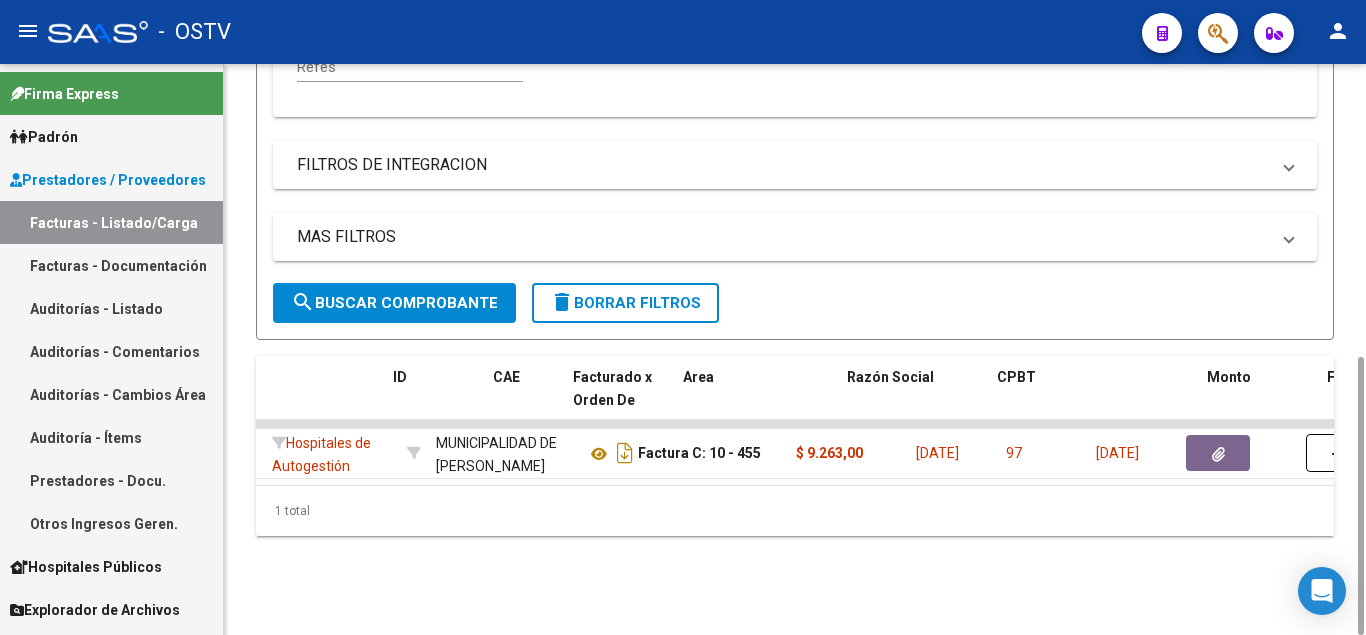 scroll, scrollTop: 0, scrollLeft: 0, axis: both 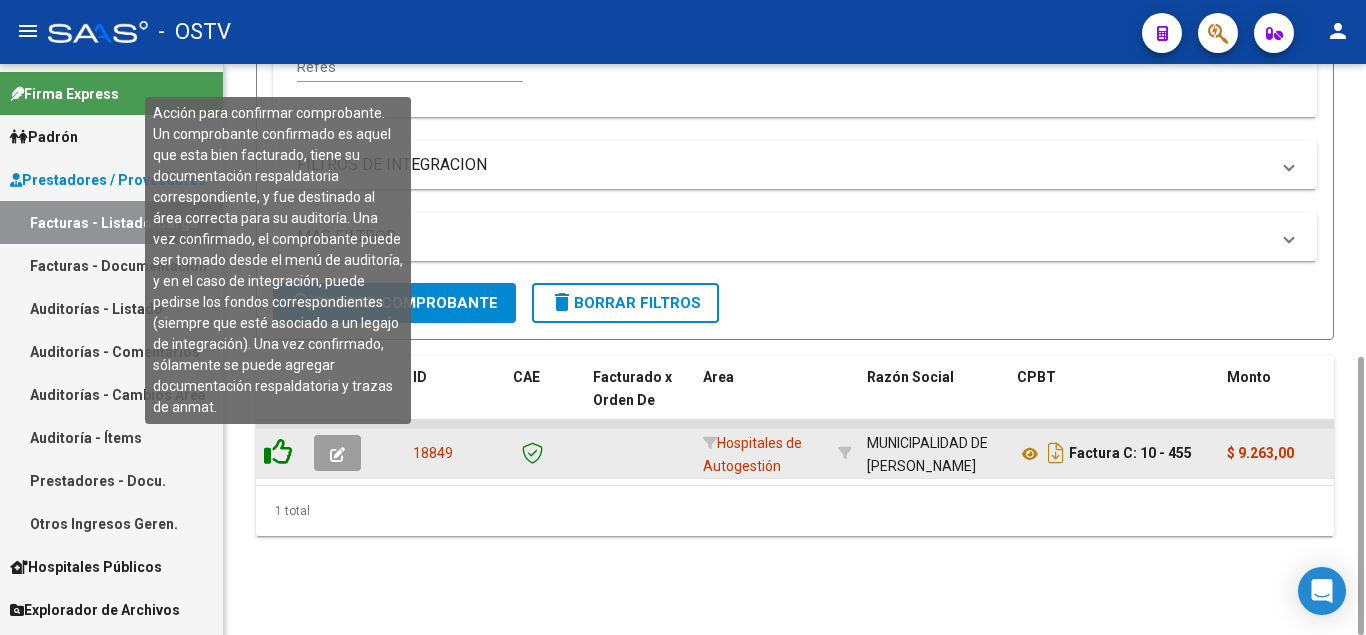click 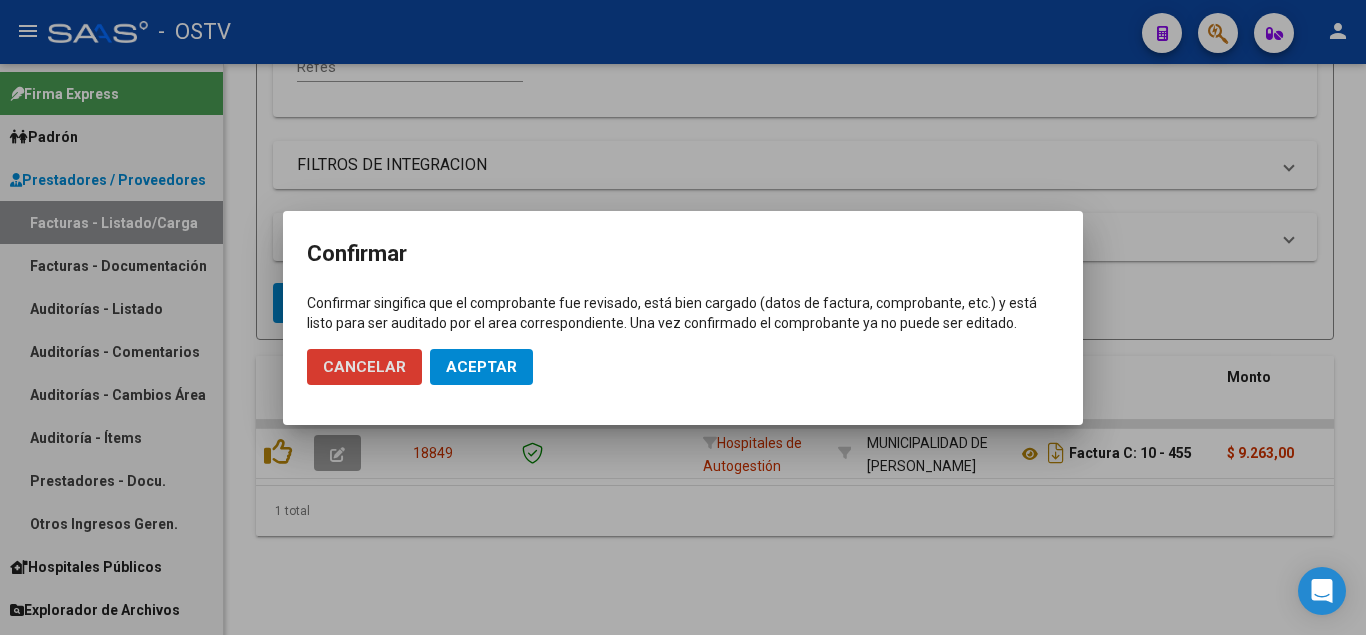 click on "Aceptar" 